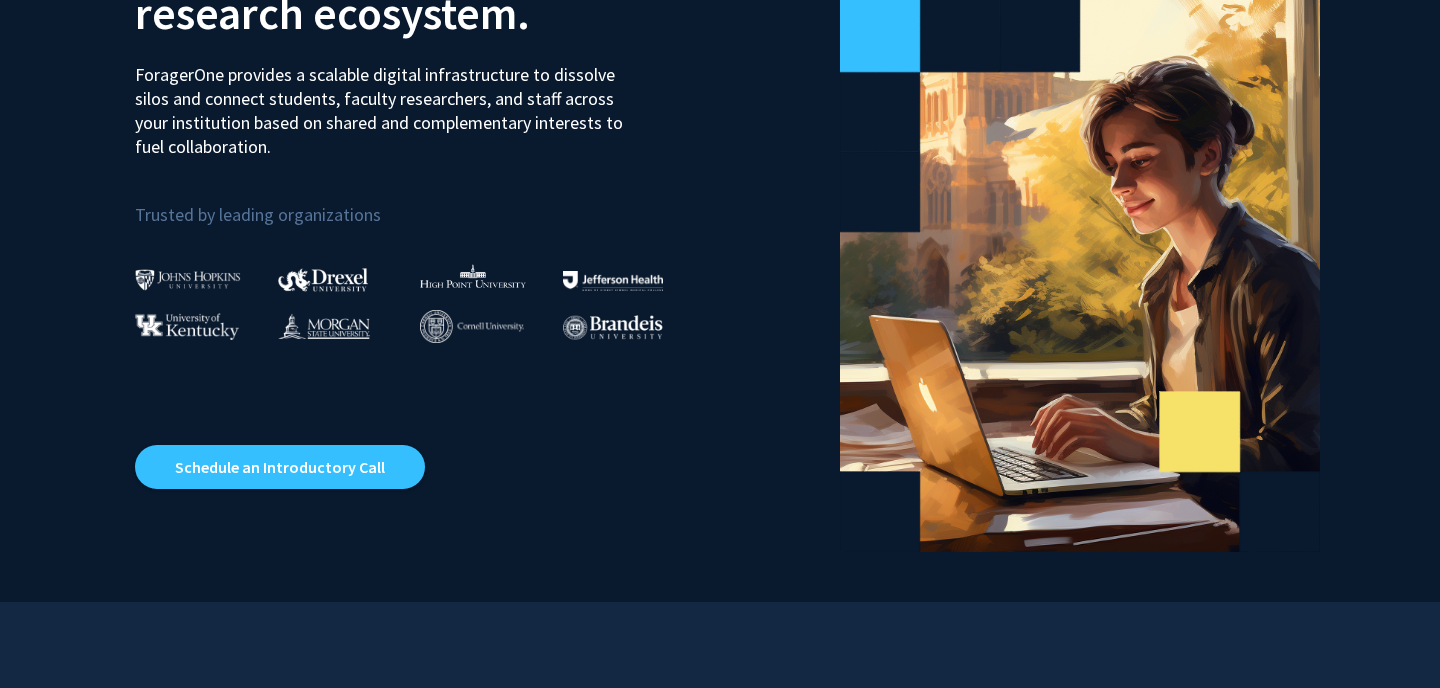 scroll, scrollTop: 0, scrollLeft: 0, axis: both 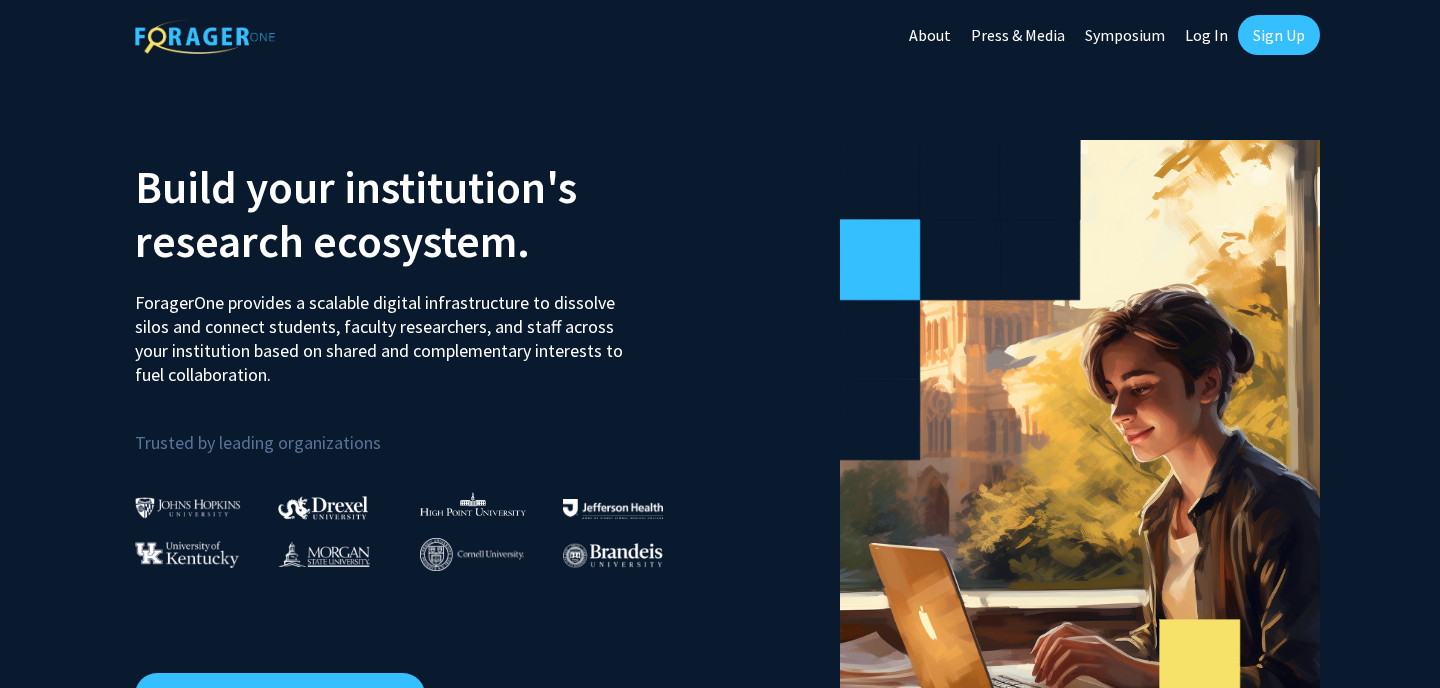 click on "Log In" 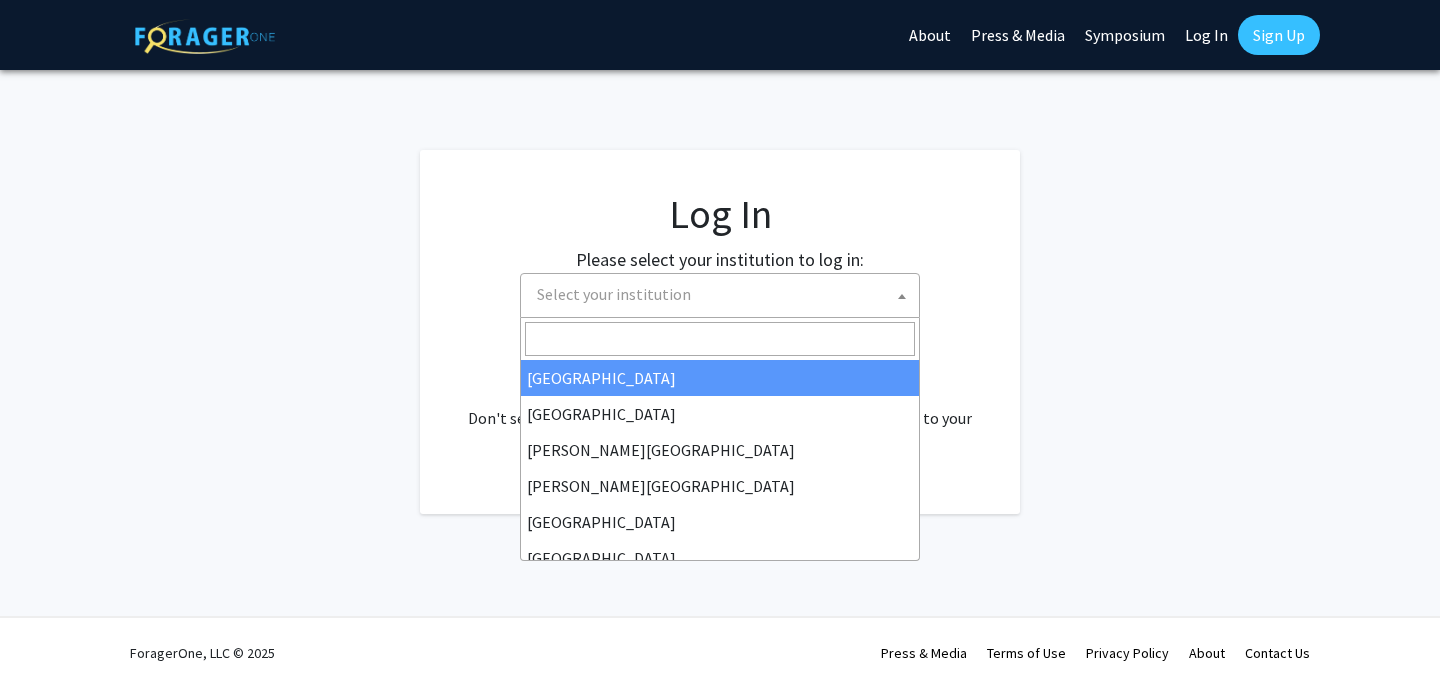 click on "Select your institution" at bounding box center (724, 294) 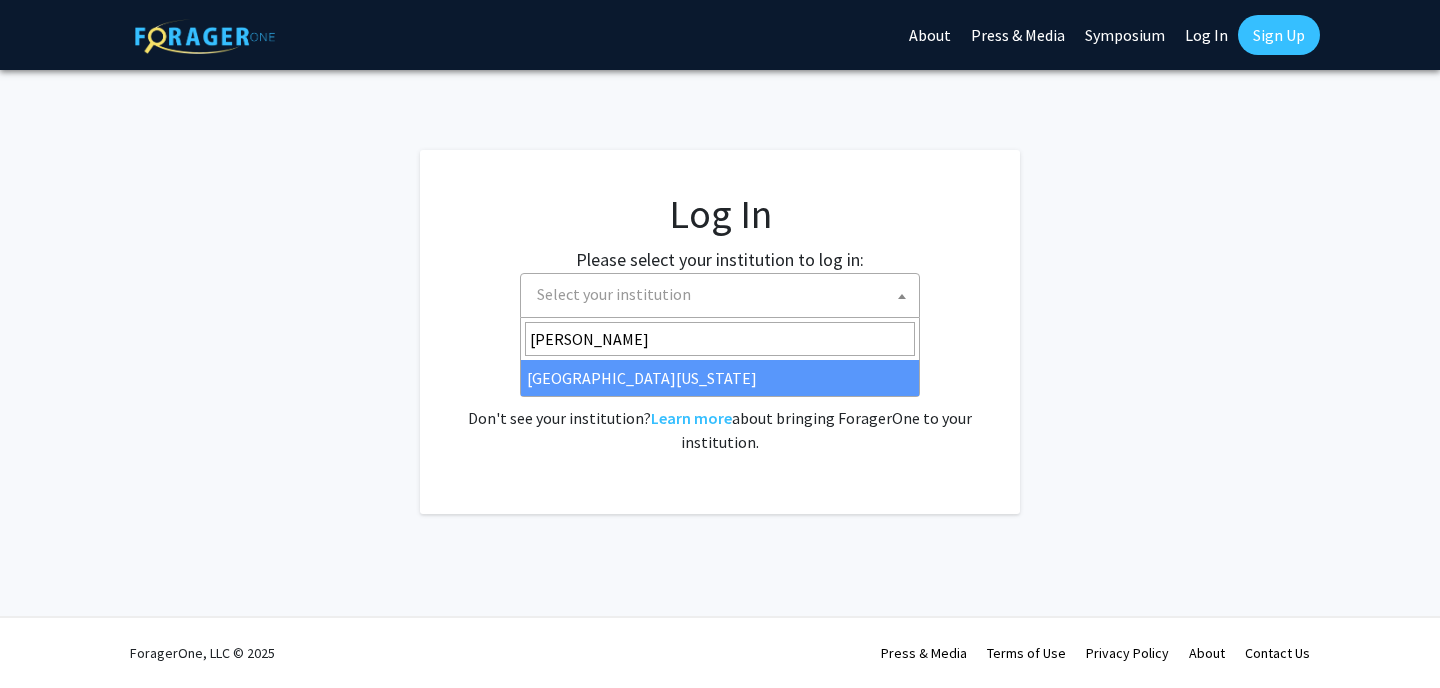 type on "[PERSON_NAME]" 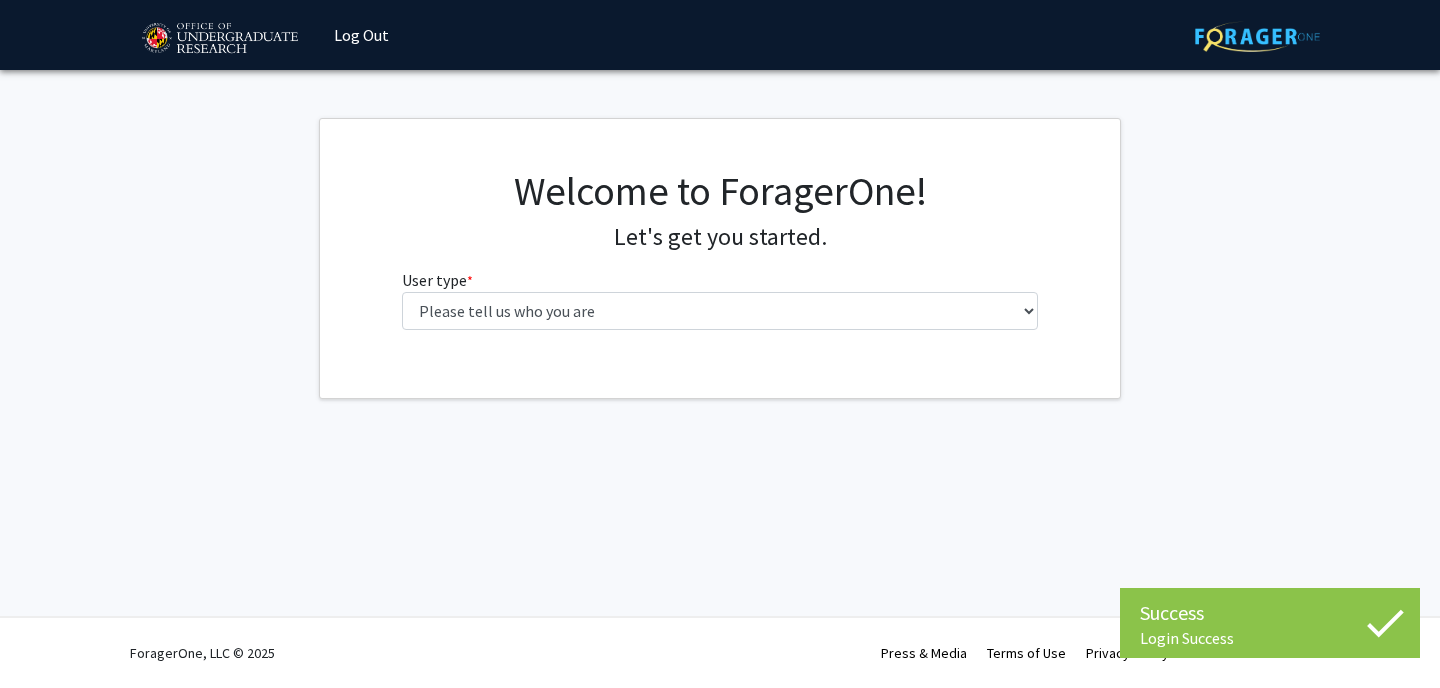 scroll, scrollTop: 0, scrollLeft: 0, axis: both 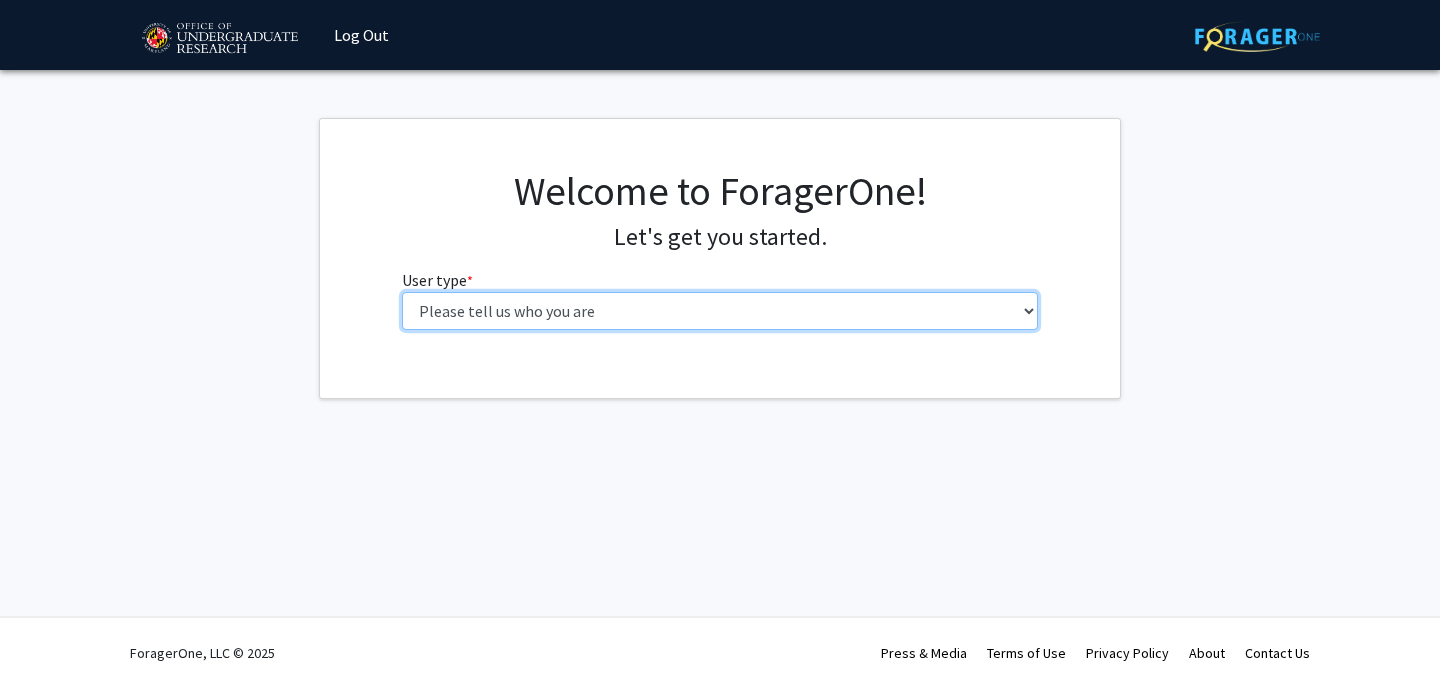 click on "Please tell us who you are  Undergraduate Student   Master's Student   Doctoral Candidate (PhD, MD, DMD, PharmD, etc.)   Postdoctoral Researcher / Research Staff / Medical Resident / Medical Fellow   Faculty   Administrative Staff" at bounding box center (720, 311) 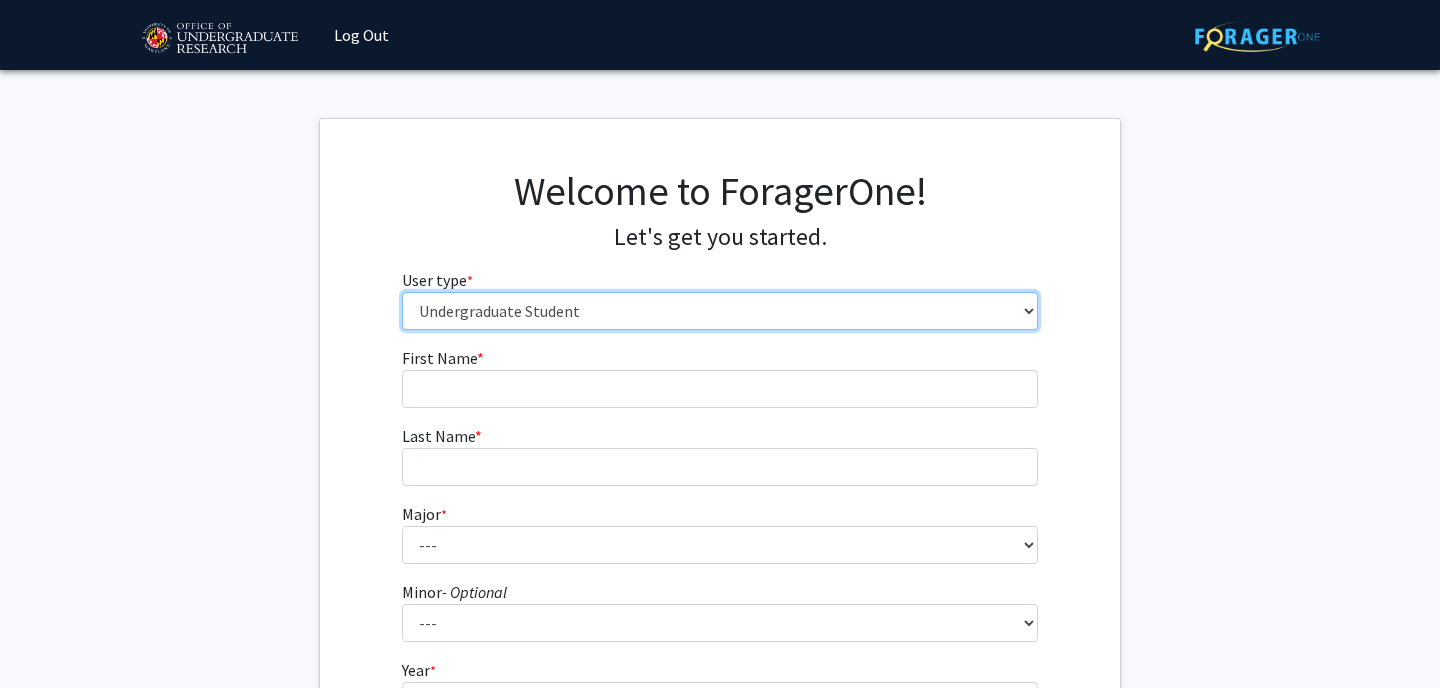 scroll, scrollTop: 219, scrollLeft: 0, axis: vertical 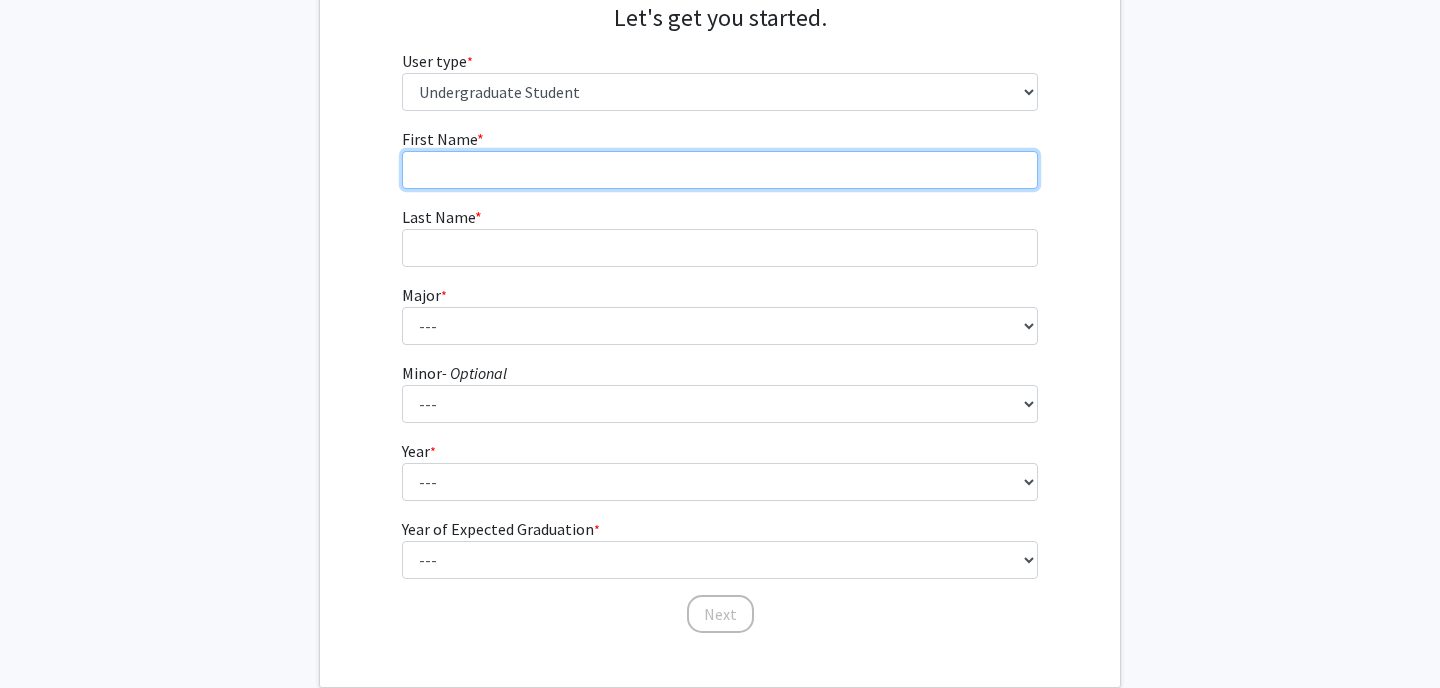 click on "First Name * required" at bounding box center [720, 170] 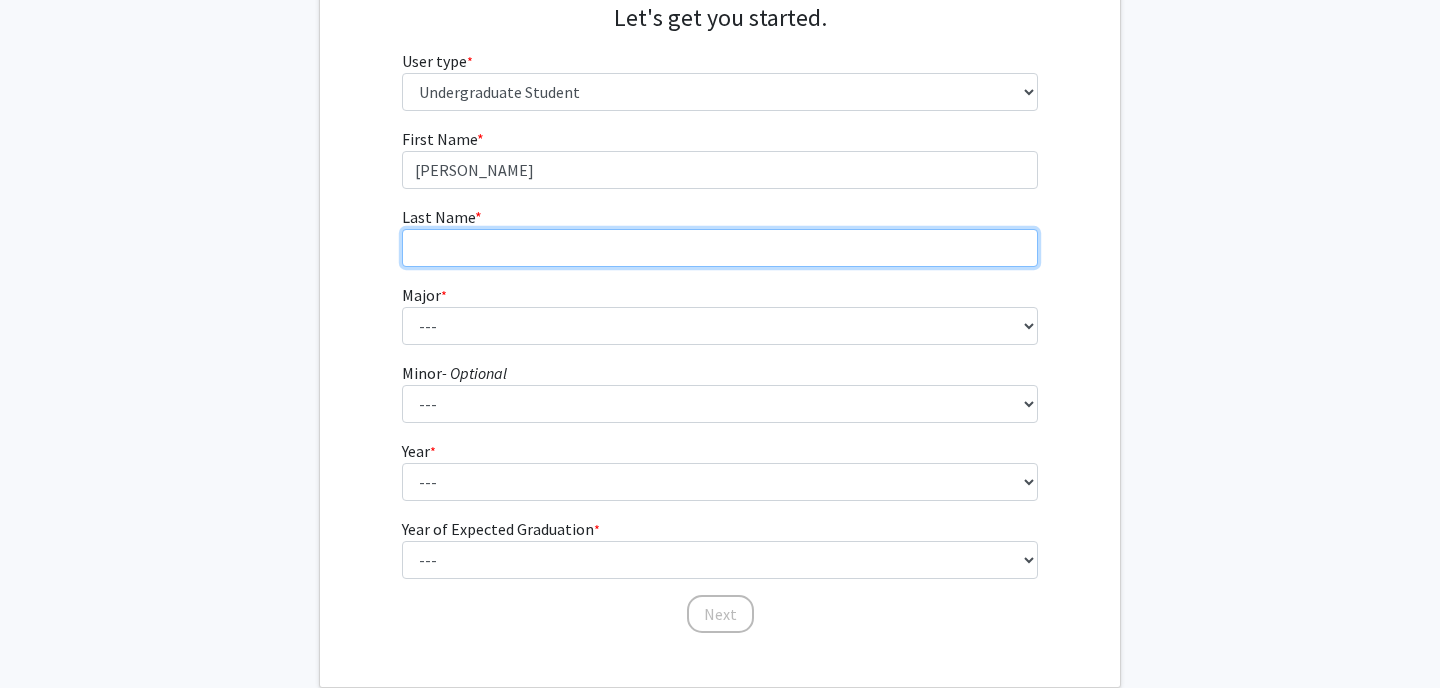 type on "McCarthy" 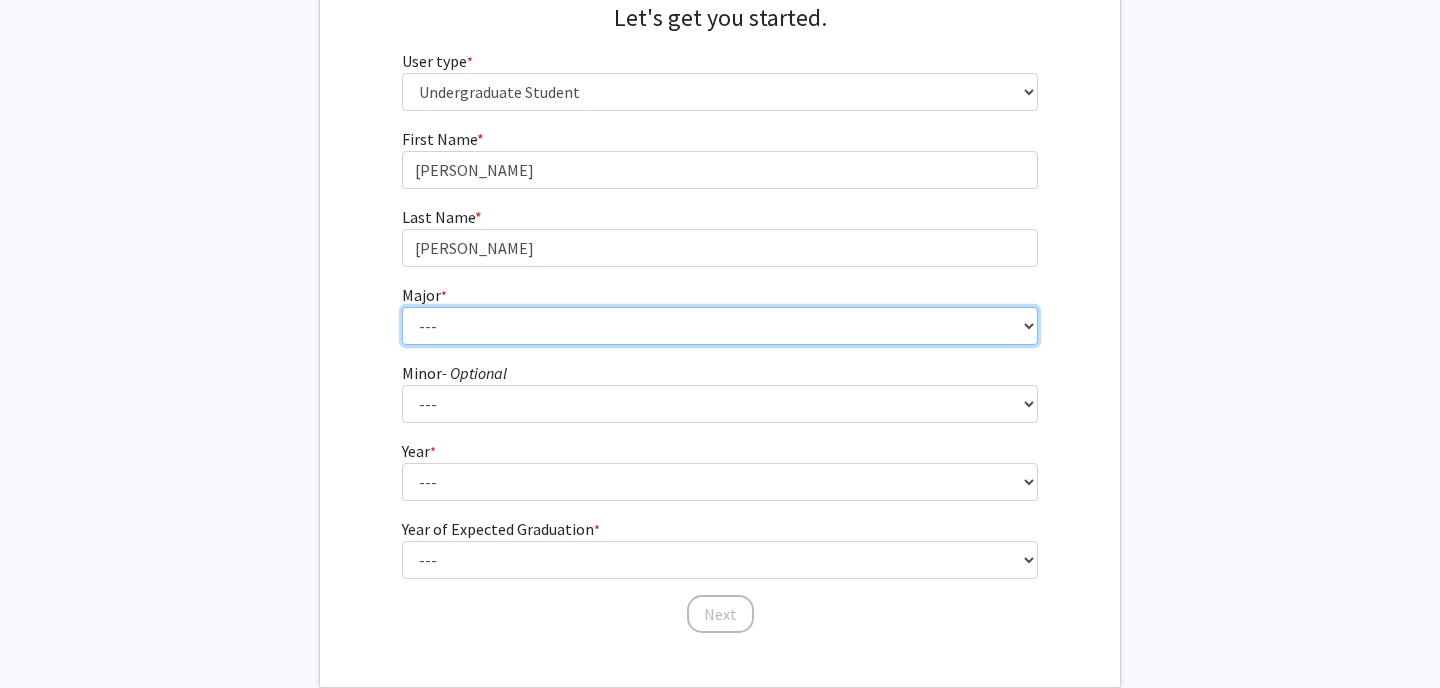 click on "---  Accounting   Aerospace Engineering   African American and Africana Studies   Agricultural and Resource Economics   Agricultural Science and Technology   American Studies   Animal Sciences   Anthropology   Arabic Studies   Architecture   Art History   Astronomy   Atmospheric and Oceanic Science   Biochemistry   Biocomputational Engineering   Bioengineering   Biological Sciences   Central European, Russian and Eurasian Studies   Chemical Engineering   Chemistry   Chinese   Cinema and Media Studies   Cinema and Media Studies   Civil Engineering   Classical Languages and Literatures   Communication   Computer Engineering   Computer Science   Criminology and Criminal Justice   Cyber-Physical Systems Engineering   Dance   Early Childhood/Early Childhood Special Education   Economics   Electrical Engineering   Elementary Education   Elementary/Middle Special Education   English Language and Literature   Environmental Science and Policy   Environmental Science and Technology   Family Science   Finance   Geology" at bounding box center (720, 326) 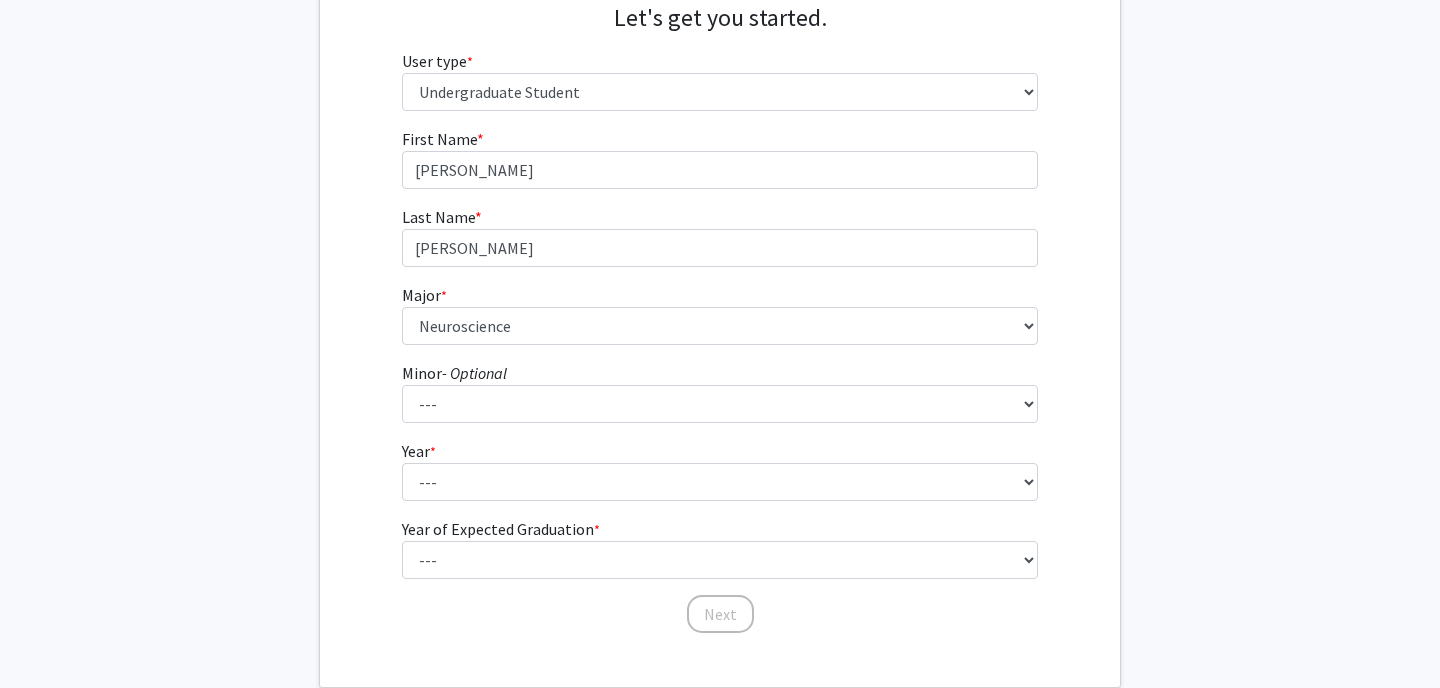 click on "First Name * required Teague Last Name * required McCarthy  Major  * required ---  Accounting   Aerospace Engineering   African American and Africana Studies   Agricultural and Resource Economics   Agricultural Science and Technology   American Studies   Animal Sciences   Anthropology   Arabic Studies   Architecture   Art History   Astronomy   Atmospheric and Oceanic Science   Biochemistry   Biocomputational Engineering   Bioengineering   Biological Sciences   Central European, Russian and Eurasian Studies   Chemical Engineering   Chemistry   Chinese   Cinema and Media Studies   Cinema and Media Studies   Civil Engineering   Classical Languages and Literatures   Communication   Computer Engineering   Computer Science   Criminology and Criminal Justice   Cyber-Physical Systems Engineering   Dance   Early Childhood/Early Childhood Special Education   Economics   Electrical Engineering   Elementary Education   Elementary/Middle Special Education   English Language and Literature   Family Science   Finance  --- *" 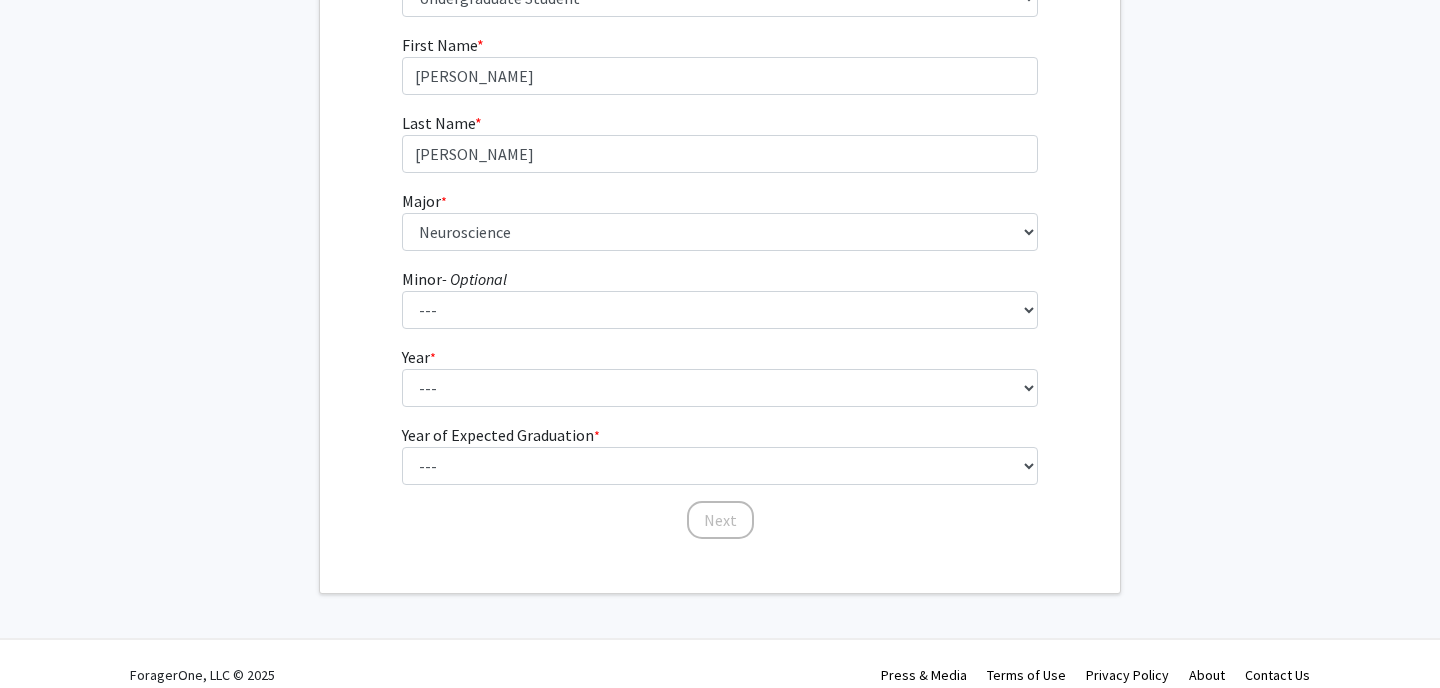 scroll, scrollTop: 316, scrollLeft: 0, axis: vertical 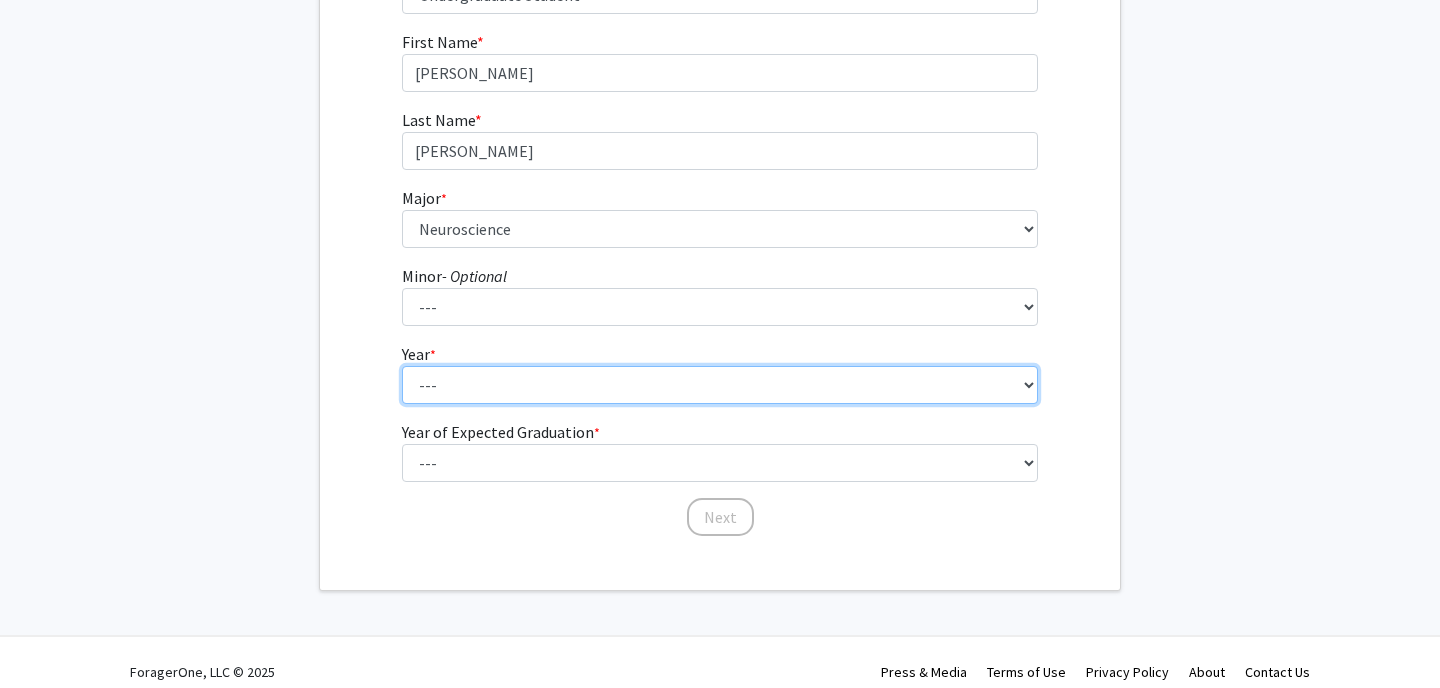 click on "---  First-year   Sophomore   Junior   Senior   Postbaccalaureate Certificate" at bounding box center [720, 385] 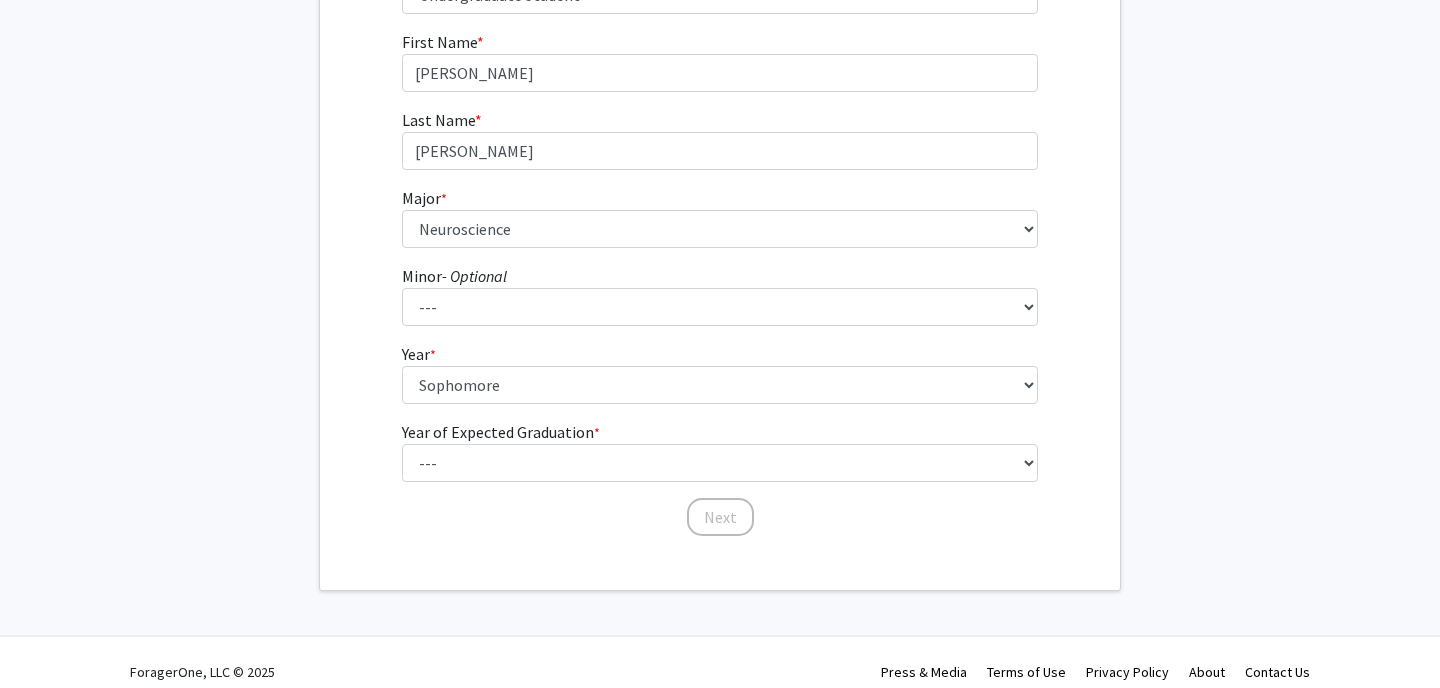 click on "First Name * required Teague Last Name * required McCarthy  Major  * required ---  Accounting   Aerospace Engineering   African American and Africana Studies   Agricultural and Resource Economics   Agricultural Science and Technology   American Studies   Animal Sciences   Anthropology   Arabic Studies   Architecture   Art History   Astronomy   Atmospheric and Oceanic Science   Biochemistry   Biocomputational Engineering   Bioengineering   Biological Sciences   Central European, Russian and Eurasian Studies   Chemical Engineering   Chemistry   Chinese   Cinema and Media Studies   Cinema and Media Studies   Civil Engineering   Classical Languages and Literatures   Communication   Computer Engineering   Computer Science   Criminology and Criminal Justice   Cyber-Physical Systems Engineering   Dance   Early Childhood/Early Childhood Special Education   Economics   Electrical Engineering   Elementary Education   Elementary/Middle Special Education   English Language and Literature   Family Science   Finance  --- *" 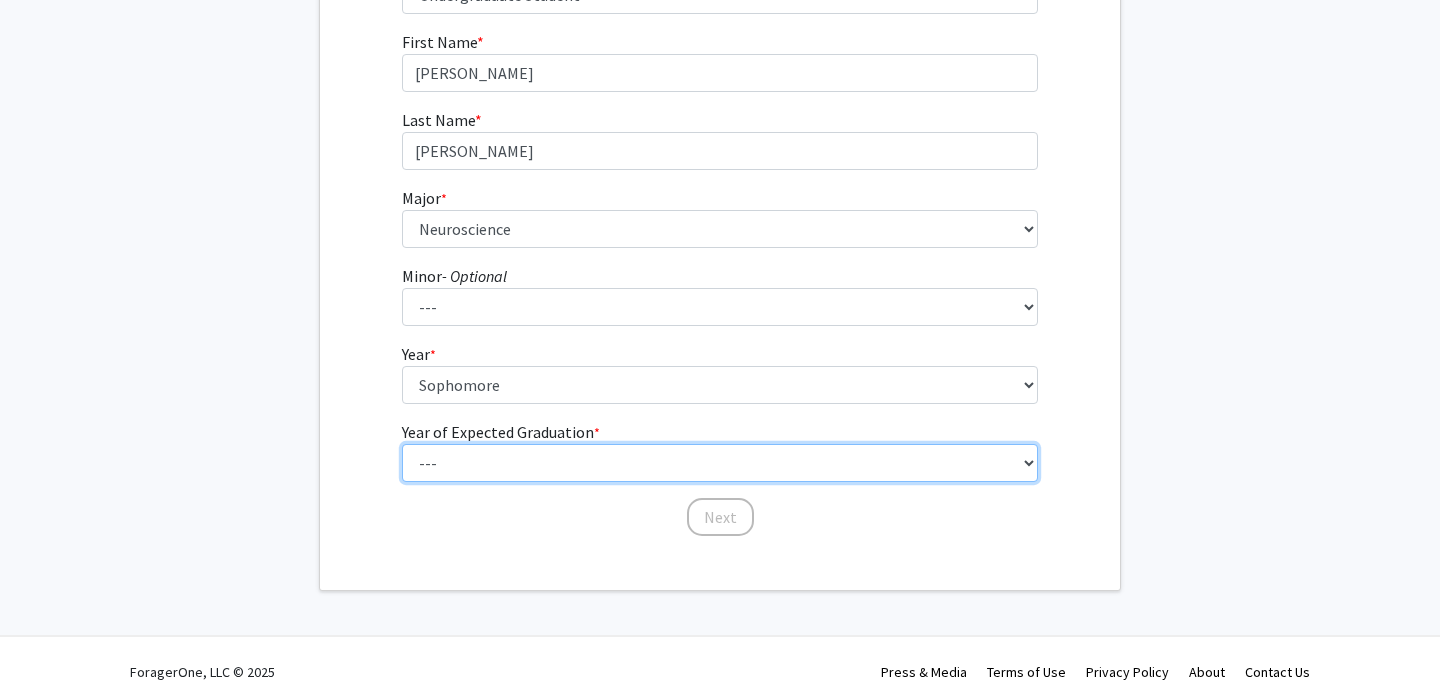 click on "---  2025   2026   2027   2028   2029   2030   2031   2032   2033   2034" at bounding box center [720, 463] 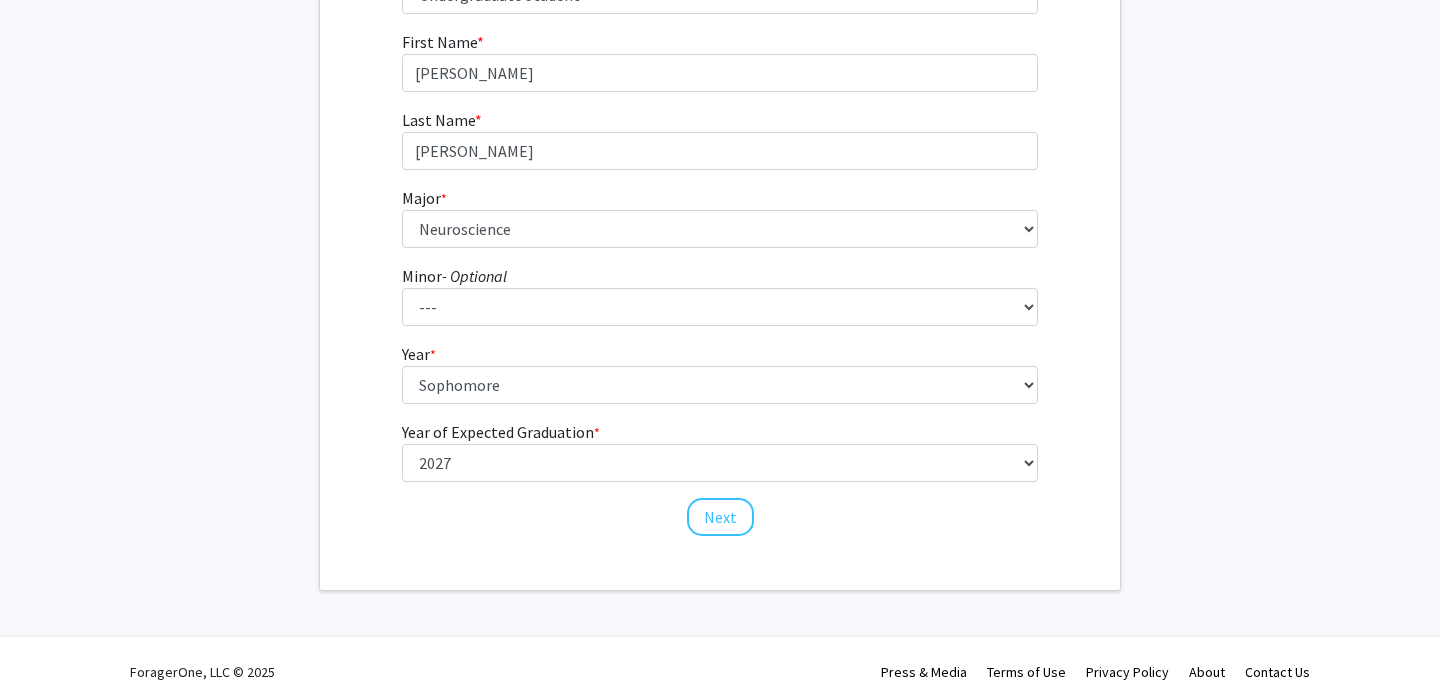 click on "First Name * required Teague Last Name * required McCarthy  Major  * required ---  Accounting   Aerospace Engineering   African American and Africana Studies   Agricultural and Resource Economics   Agricultural Science and Technology   American Studies   Animal Sciences   Anthropology   Arabic Studies   Architecture   Art History   Astronomy   Atmospheric and Oceanic Science   Biochemistry   Biocomputational Engineering   Bioengineering   Biological Sciences   Central European, Russian and Eurasian Studies   Chemical Engineering   Chemistry   Chinese   Cinema and Media Studies   Cinema and Media Studies   Civil Engineering   Classical Languages and Literatures   Communication   Computer Engineering   Computer Science   Criminology and Criminal Justice   Cyber-Physical Systems Engineering   Dance   Early Childhood/Early Childhood Special Education   Economics   Electrical Engineering   Elementary Education   Elementary/Middle Special Education   English Language and Literature   Family Science   Finance  --- *" 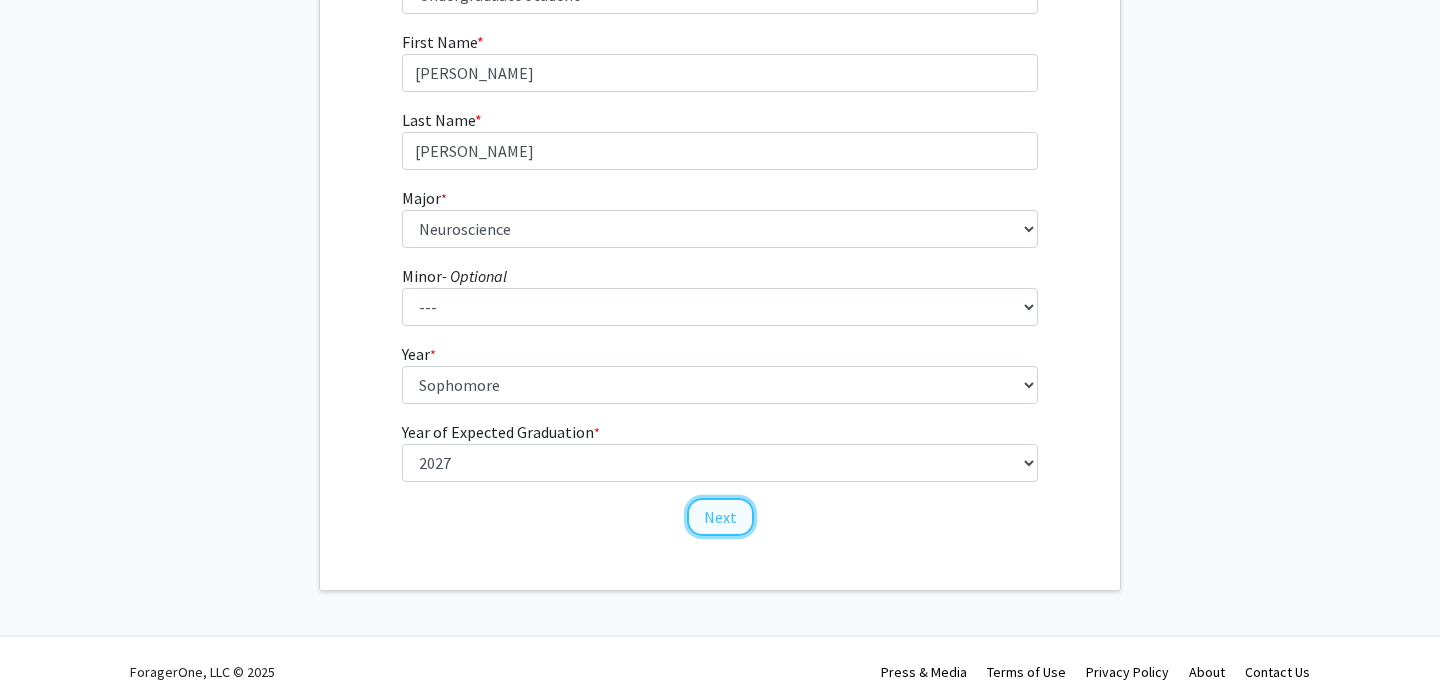 click on "Next" 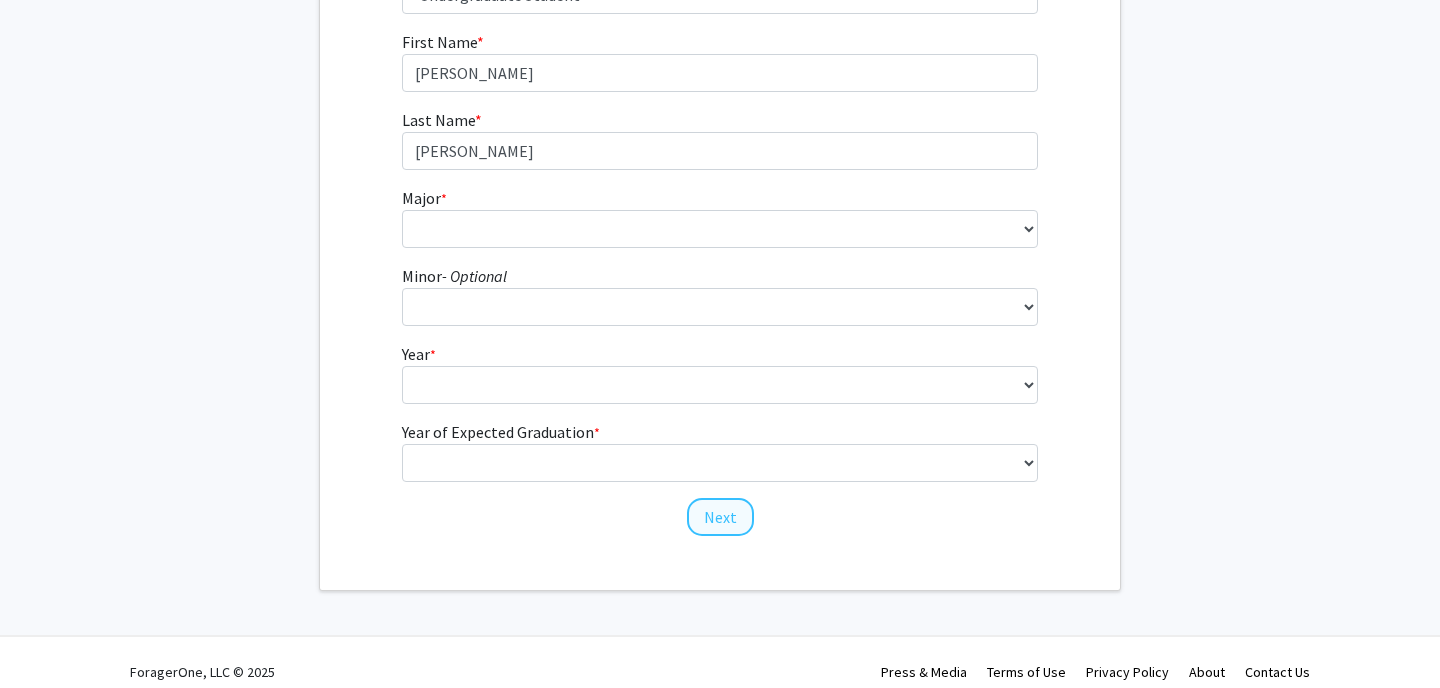 scroll, scrollTop: 0, scrollLeft: 0, axis: both 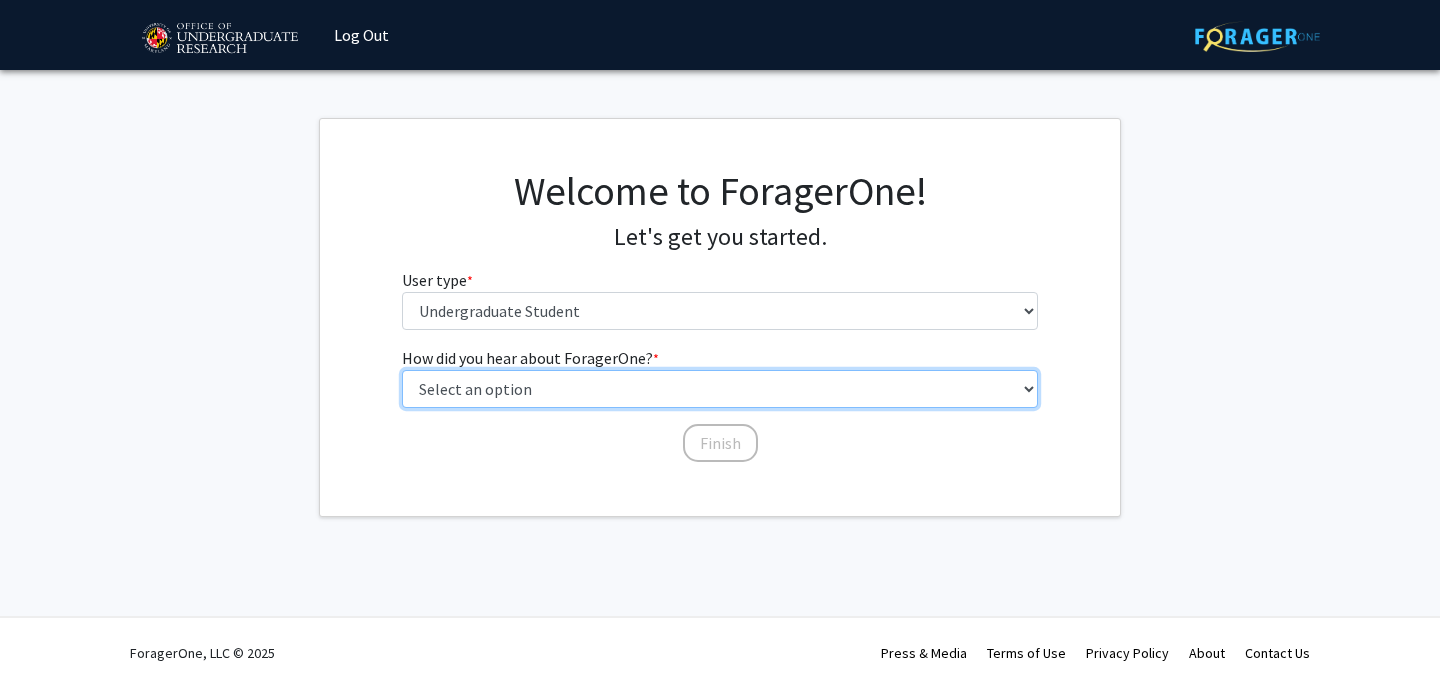 click on "Select an option  Peer/student recommendation   Faculty/staff recommendation   University website   University email or newsletter   Other" at bounding box center [720, 389] 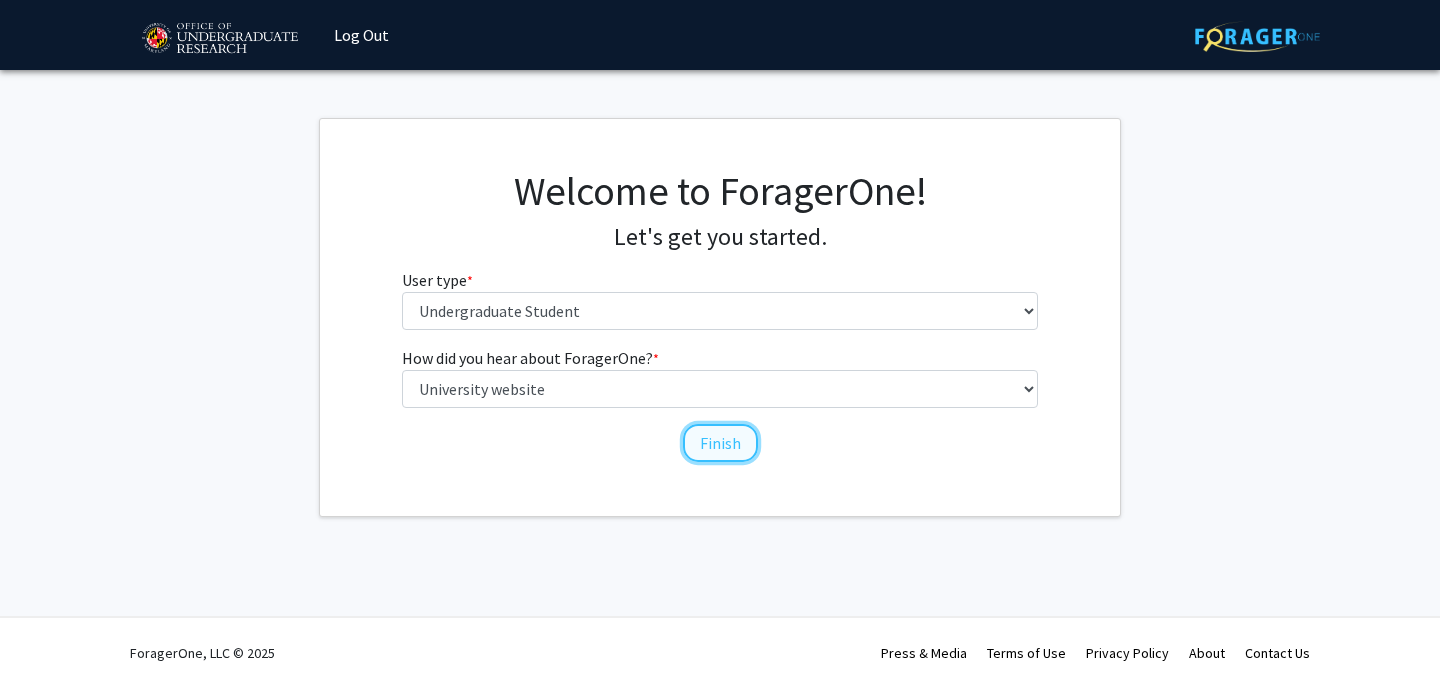 click on "Finish" 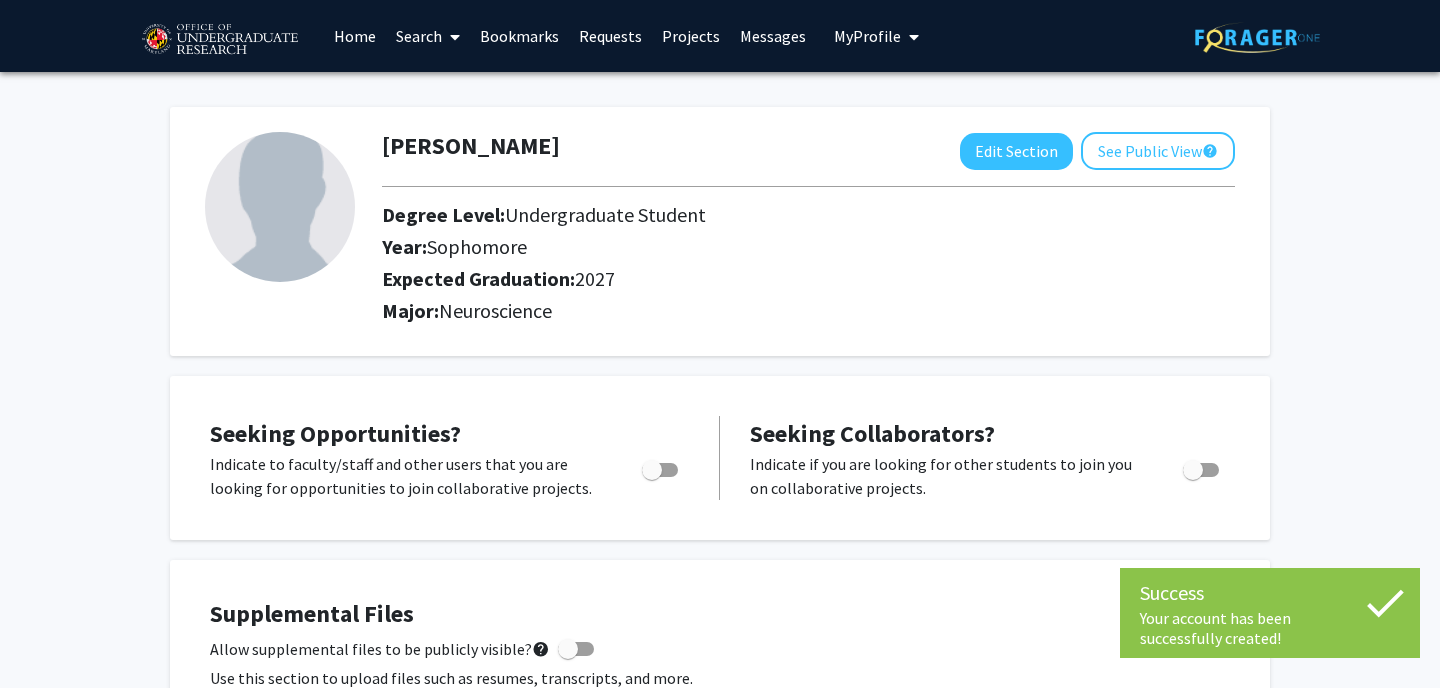 scroll, scrollTop: 25, scrollLeft: 0, axis: vertical 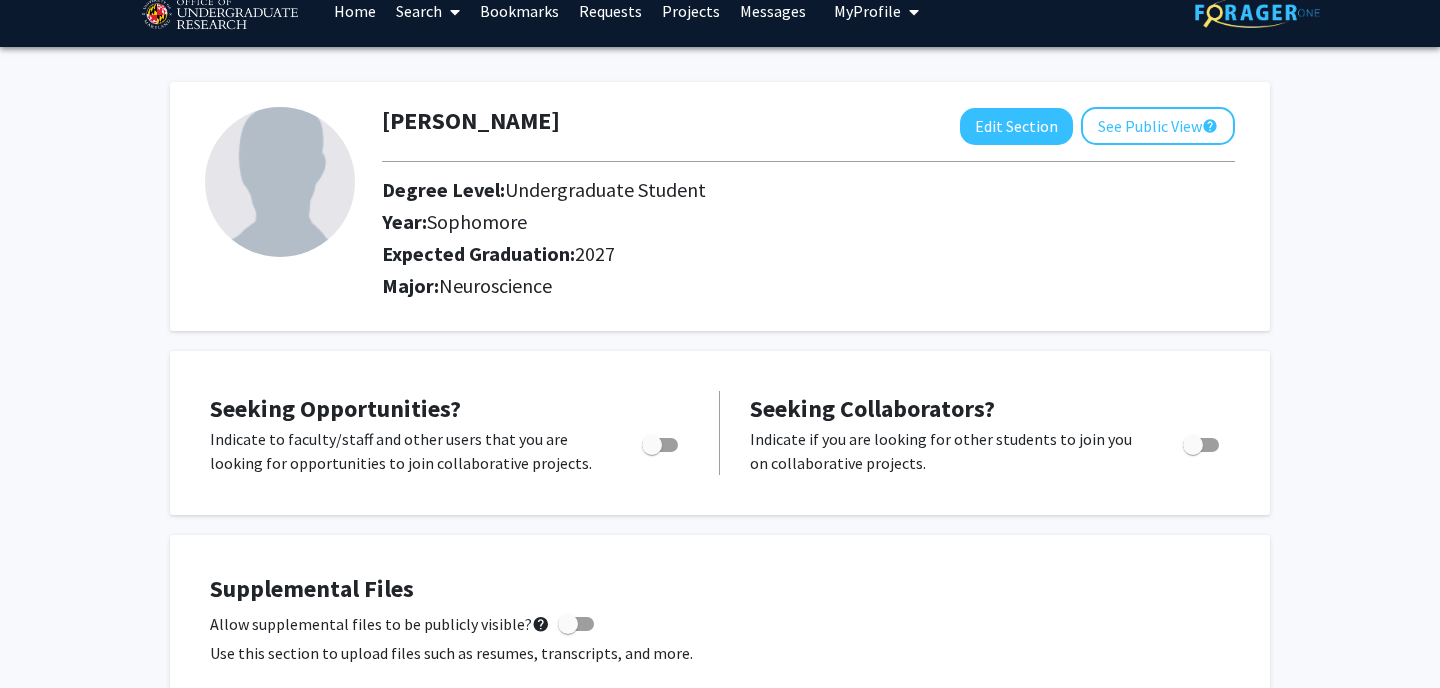 click at bounding box center [652, 445] 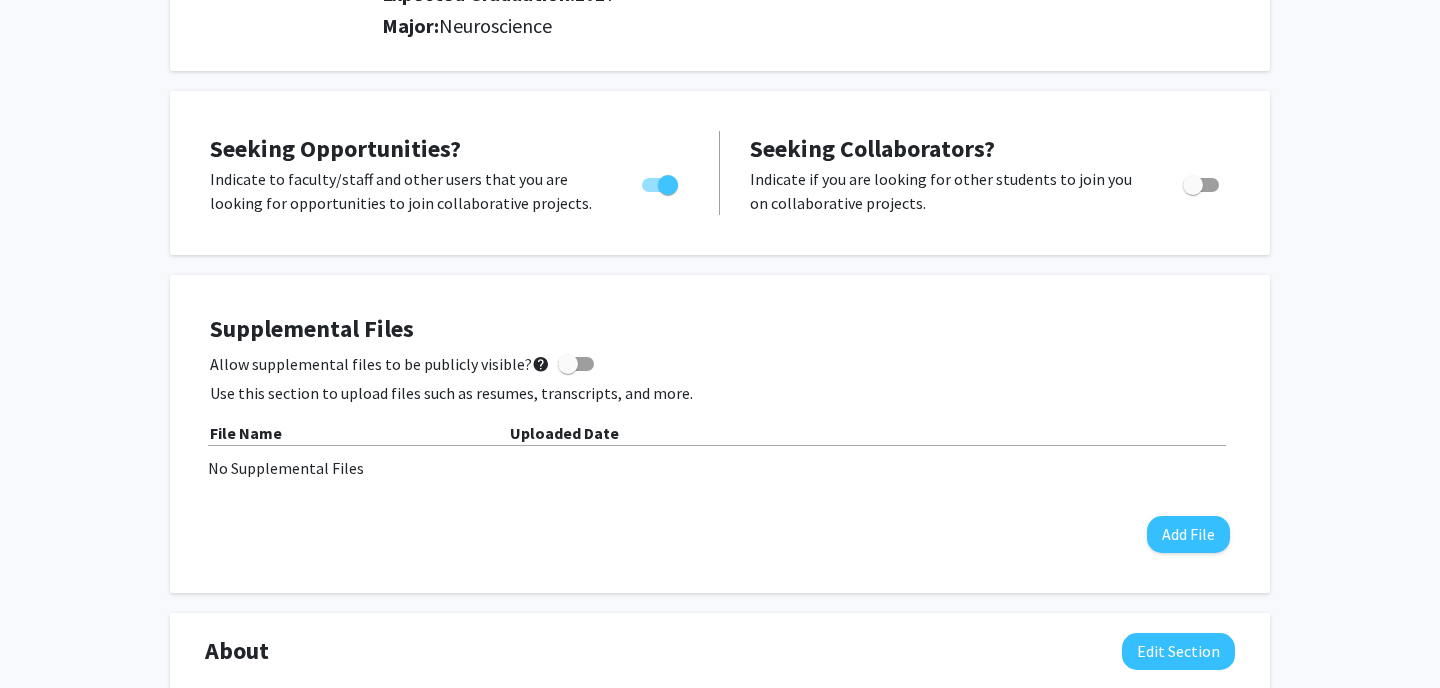 scroll, scrollTop: 287, scrollLeft: 0, axis: vertical 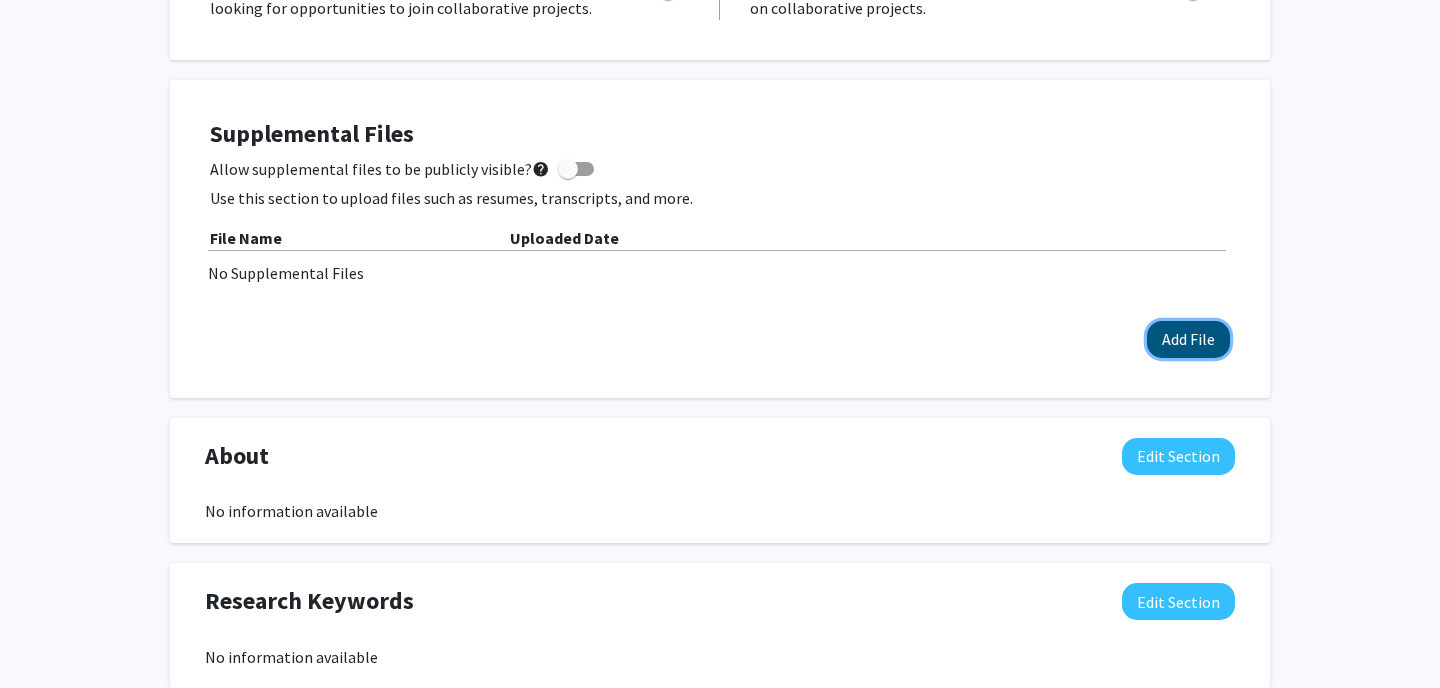 click on "Add File" 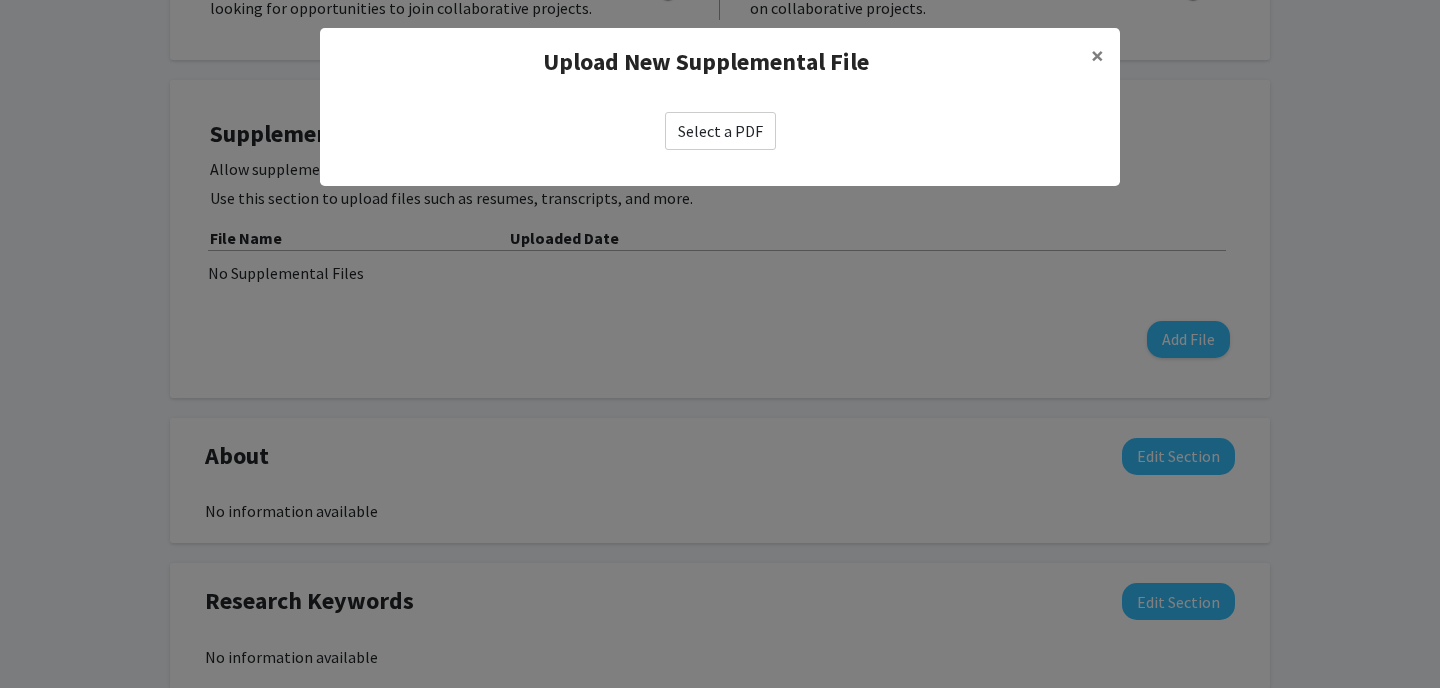 click on "Select a PDF" 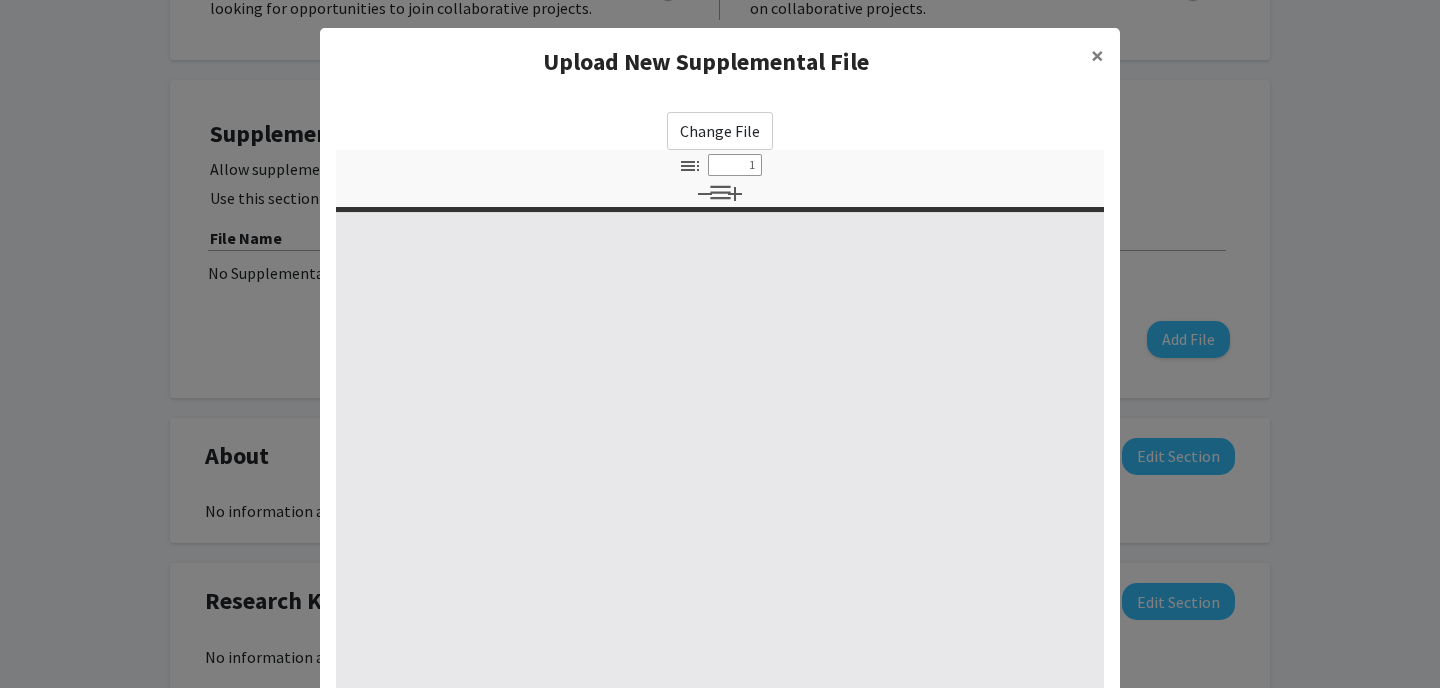 select on "custom" 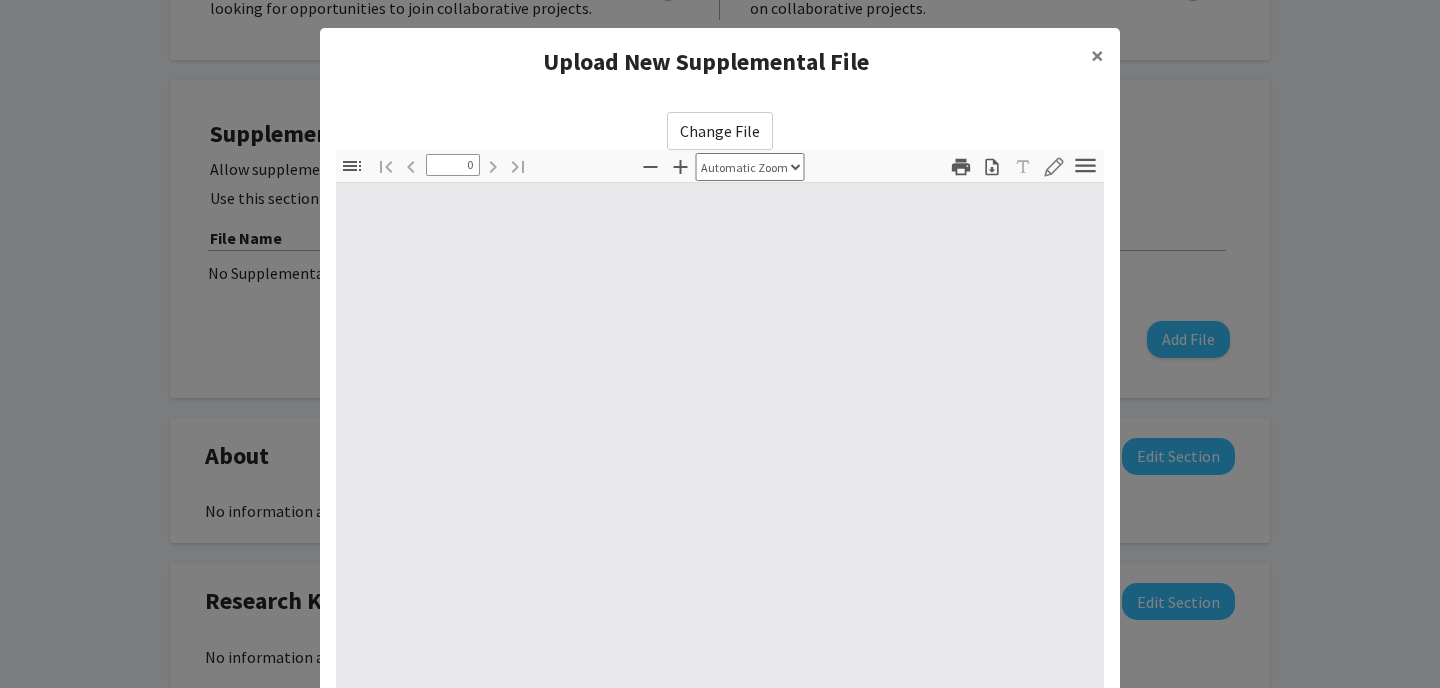 select on "custom" 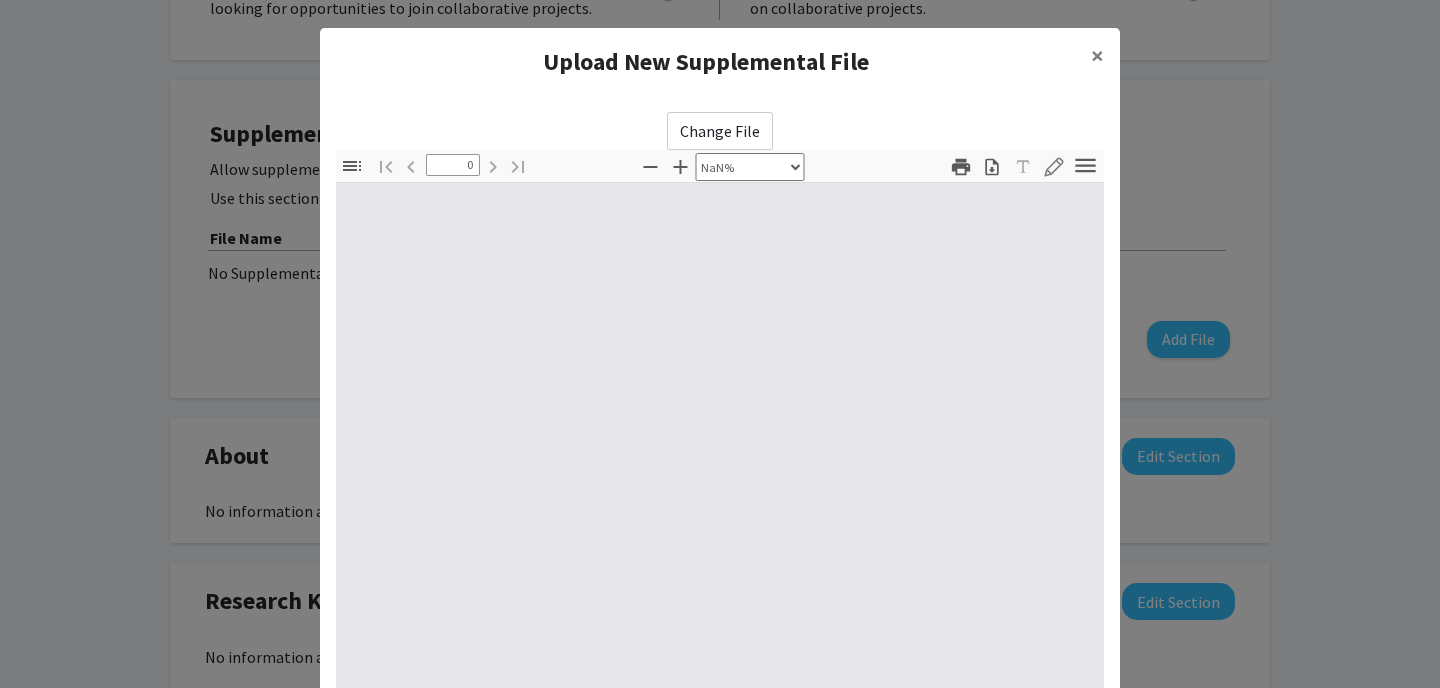 type on "1" 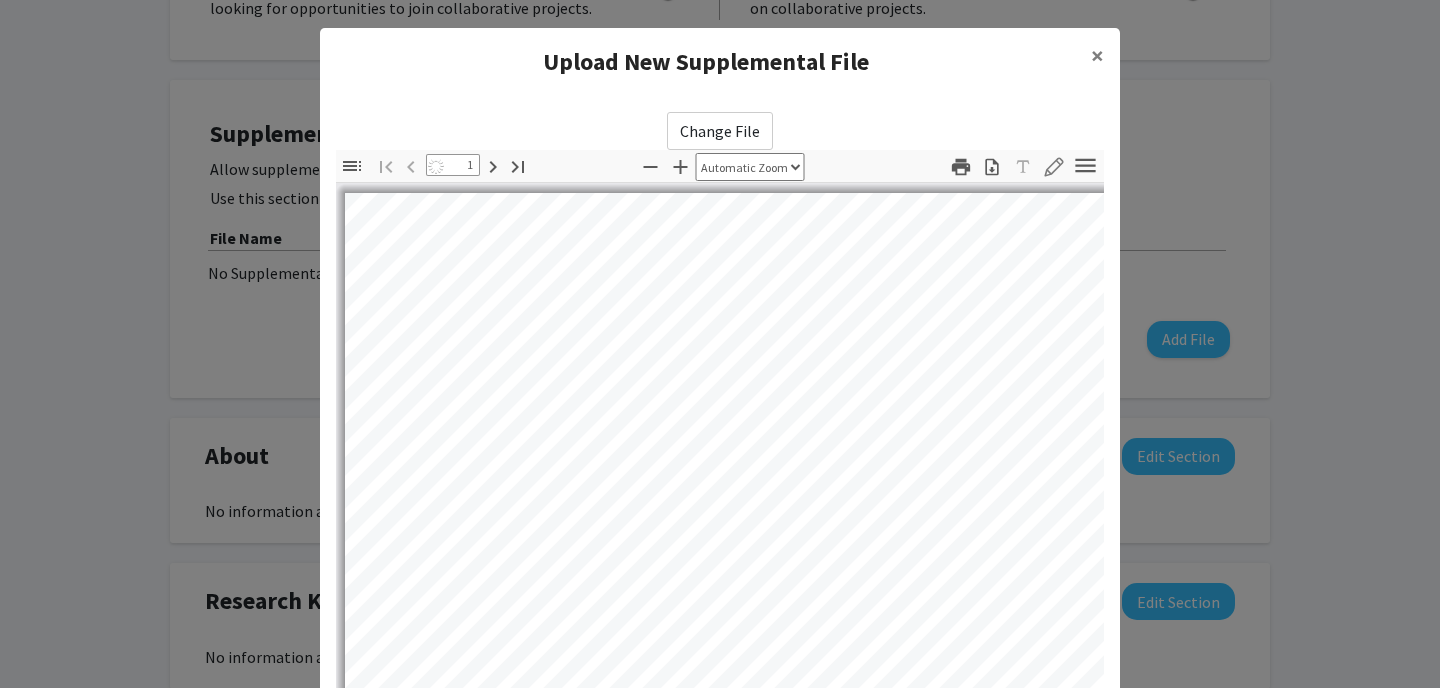 select on "auto" 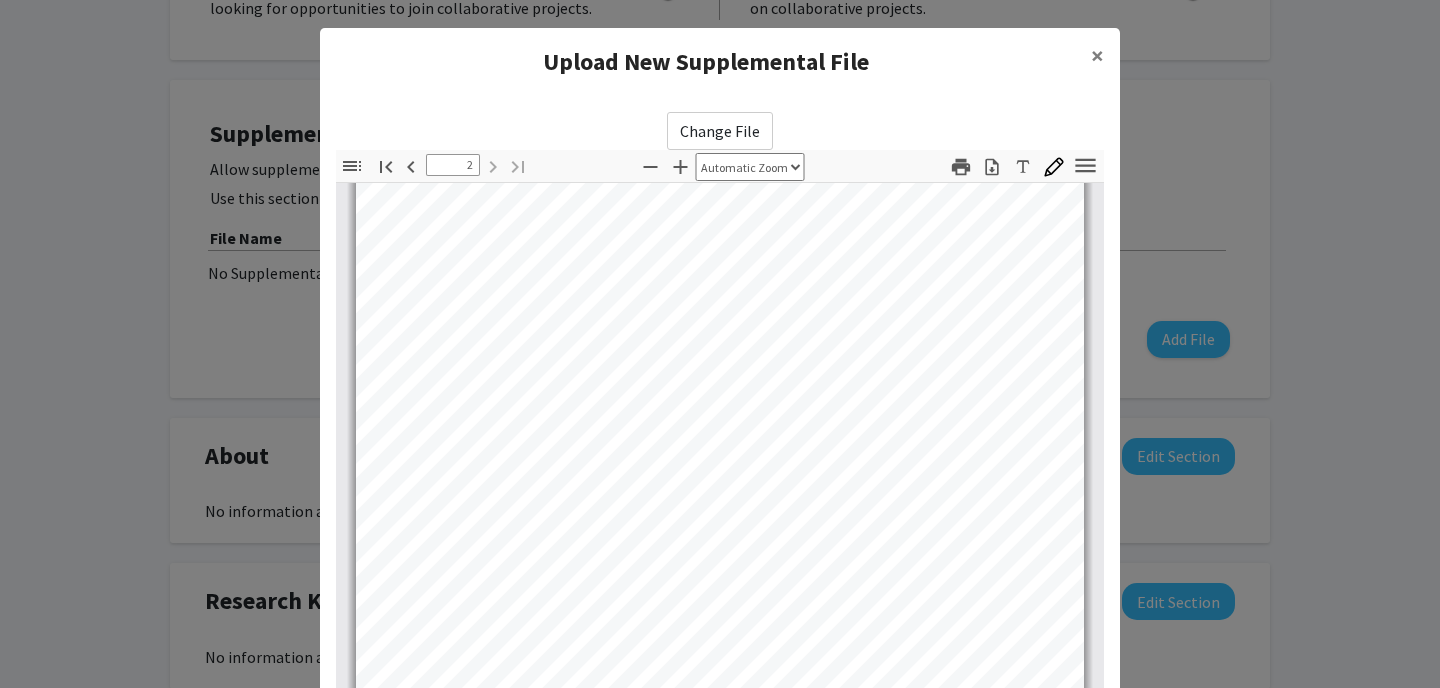 scroll, scrollTop: 1347, scrollLeft: 0, axis: vertical 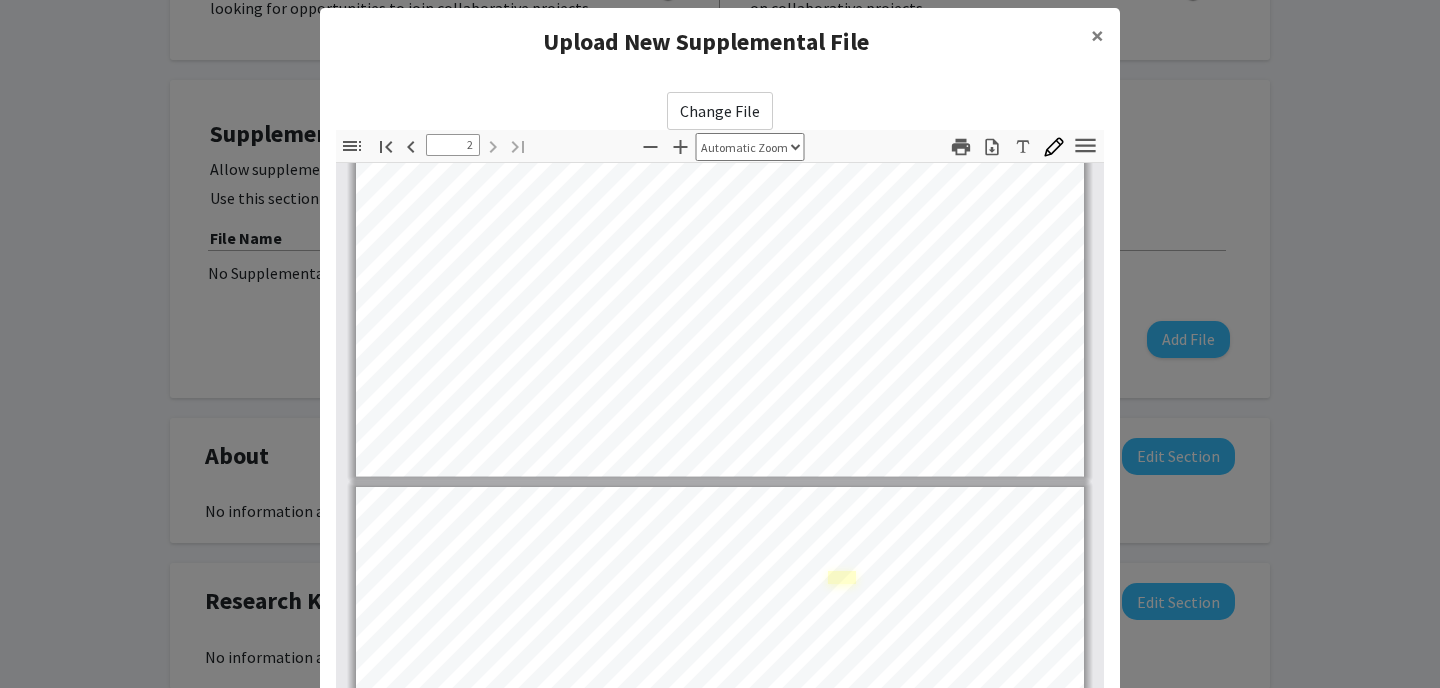type on "1" 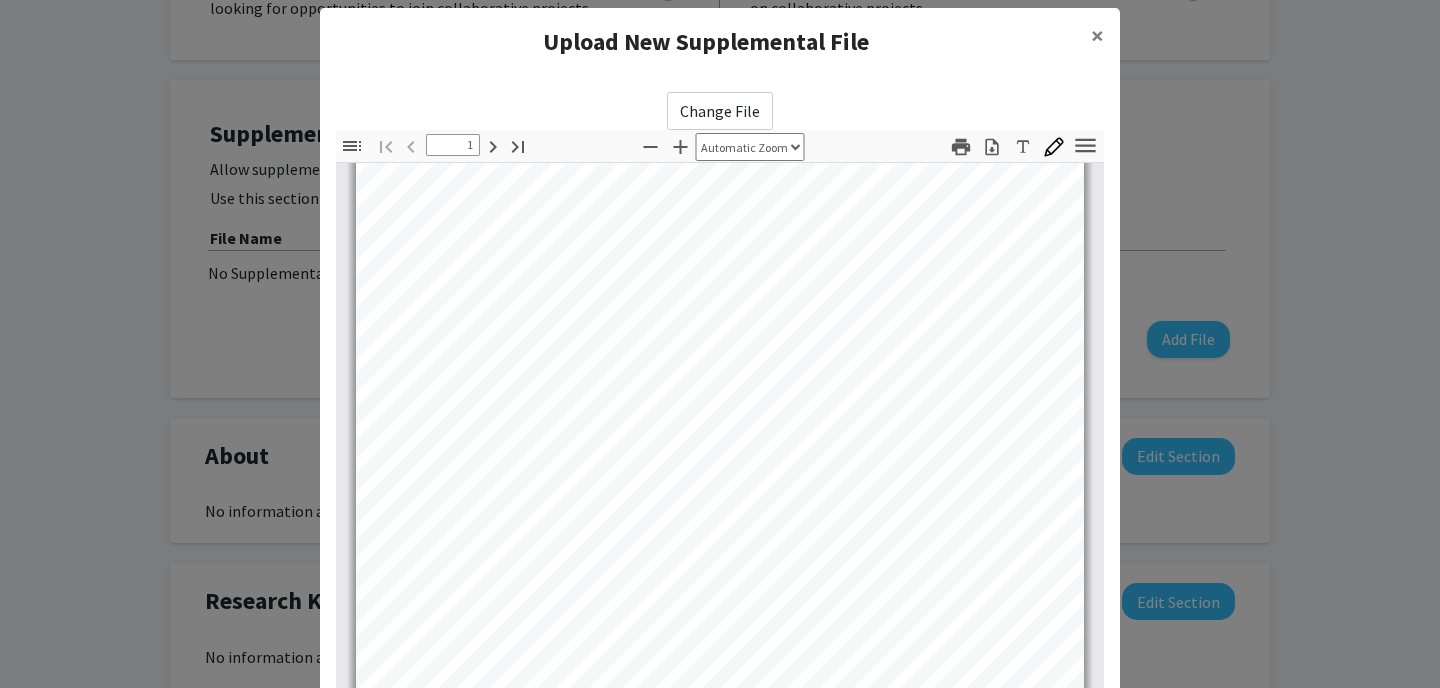 scroll, scrollTop: 0, scrollLeft: 0, axis: both 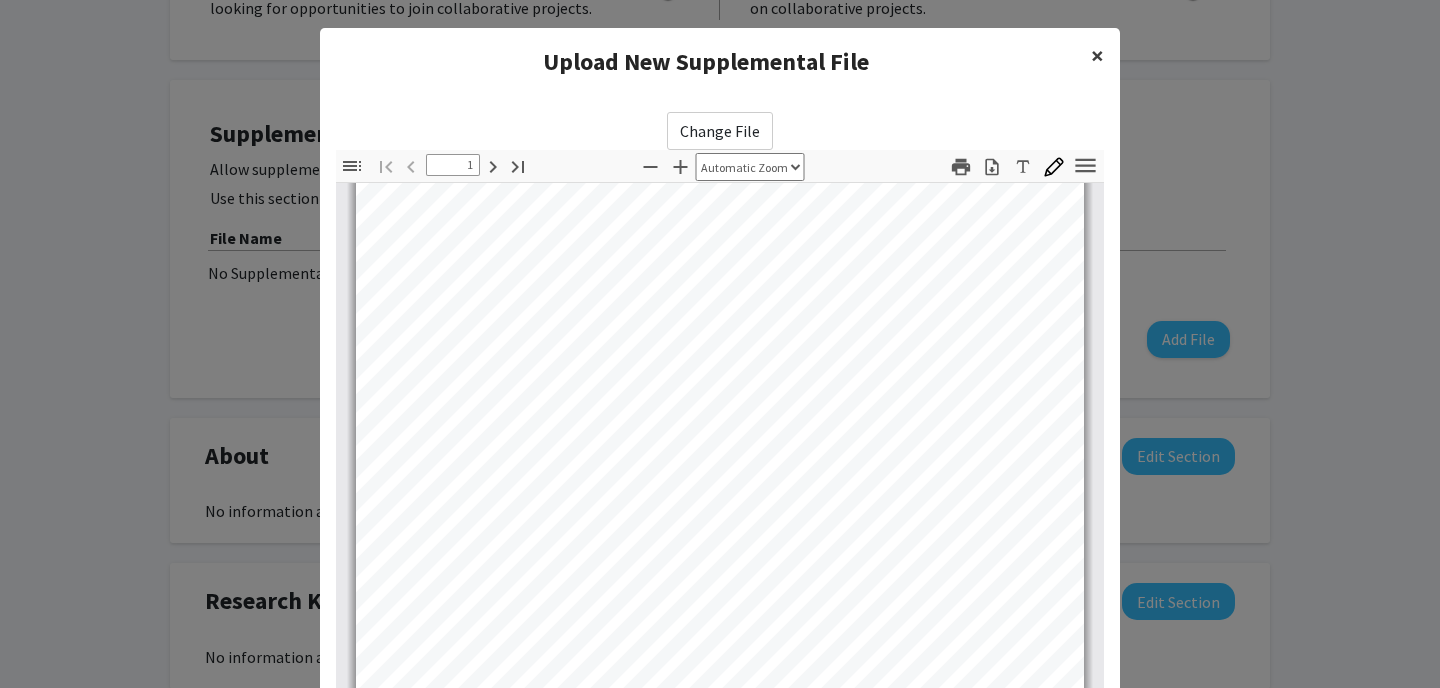 click on "×" 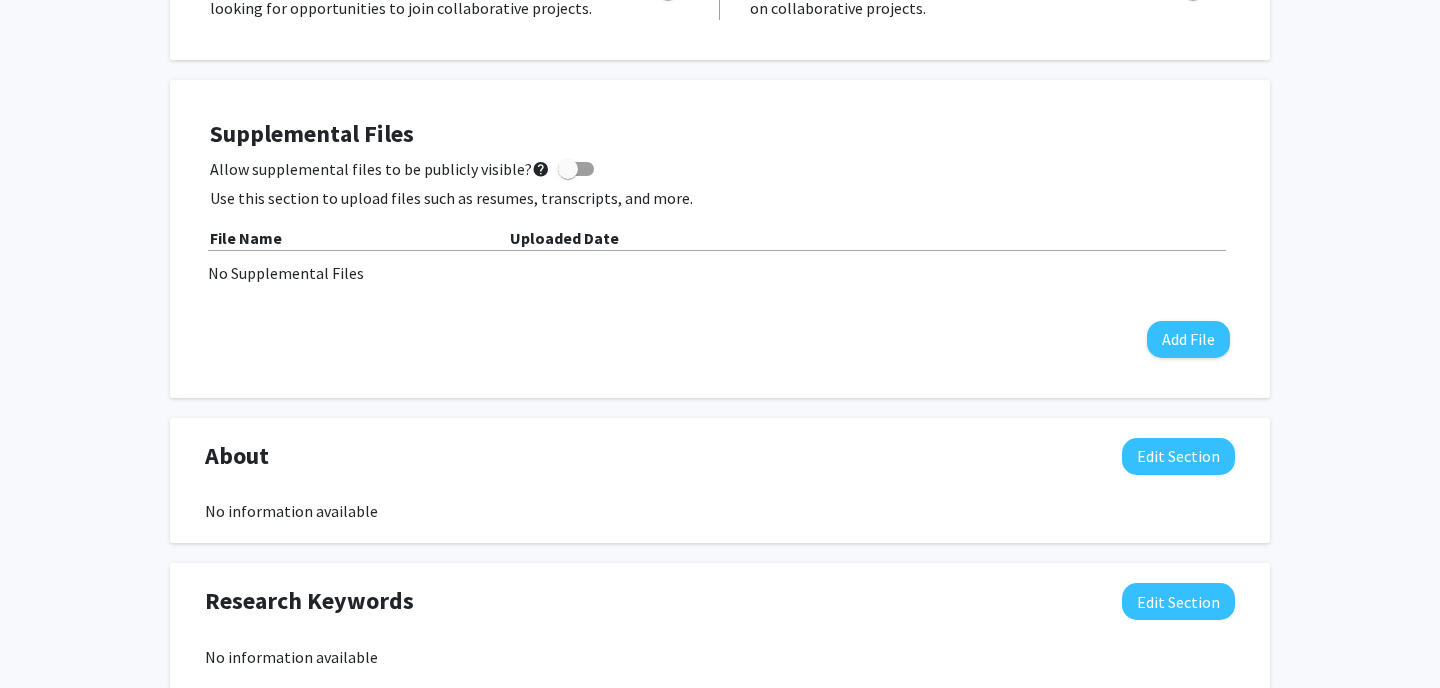 click on "Supplemental Files    Allow supplemental files to be publicly visible?  help  Use this section to upload files such as resumes, transcripts, and more. File Name Uploaded Date No Supplemental Files  Add File" 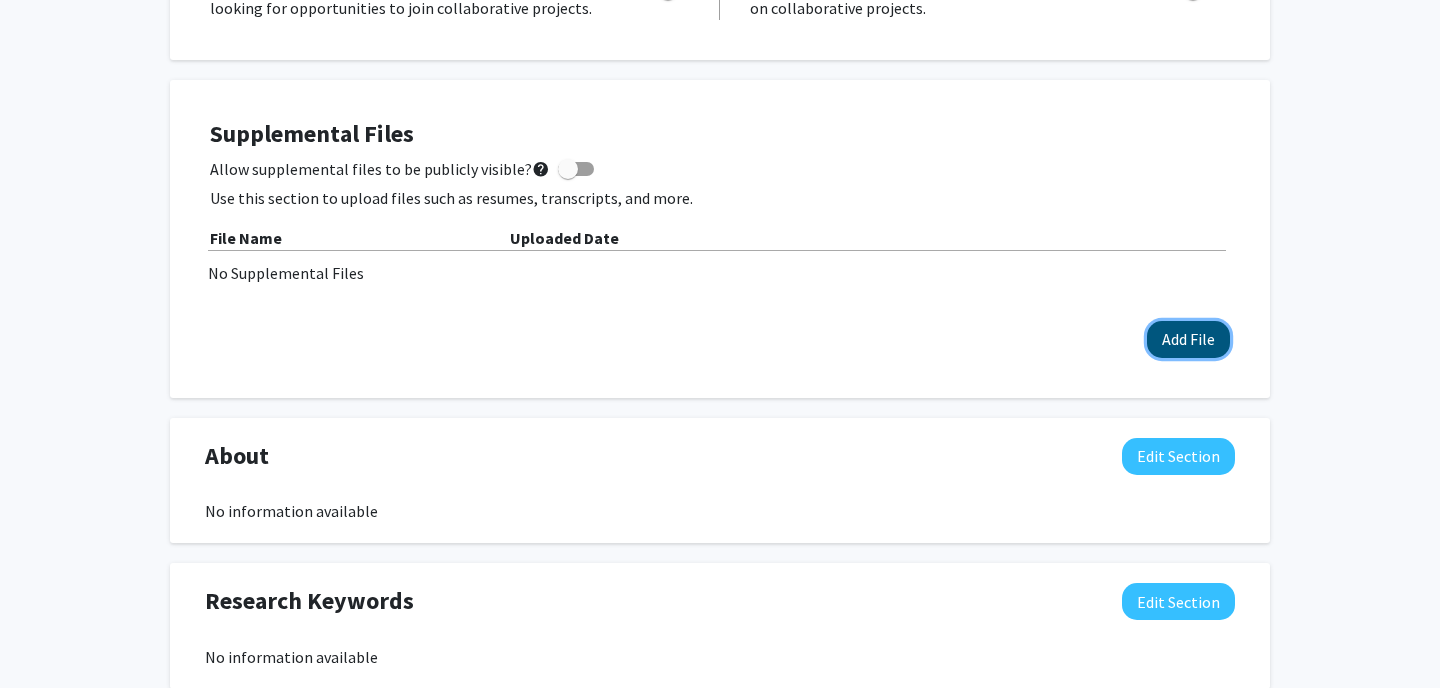 click on "Add File" 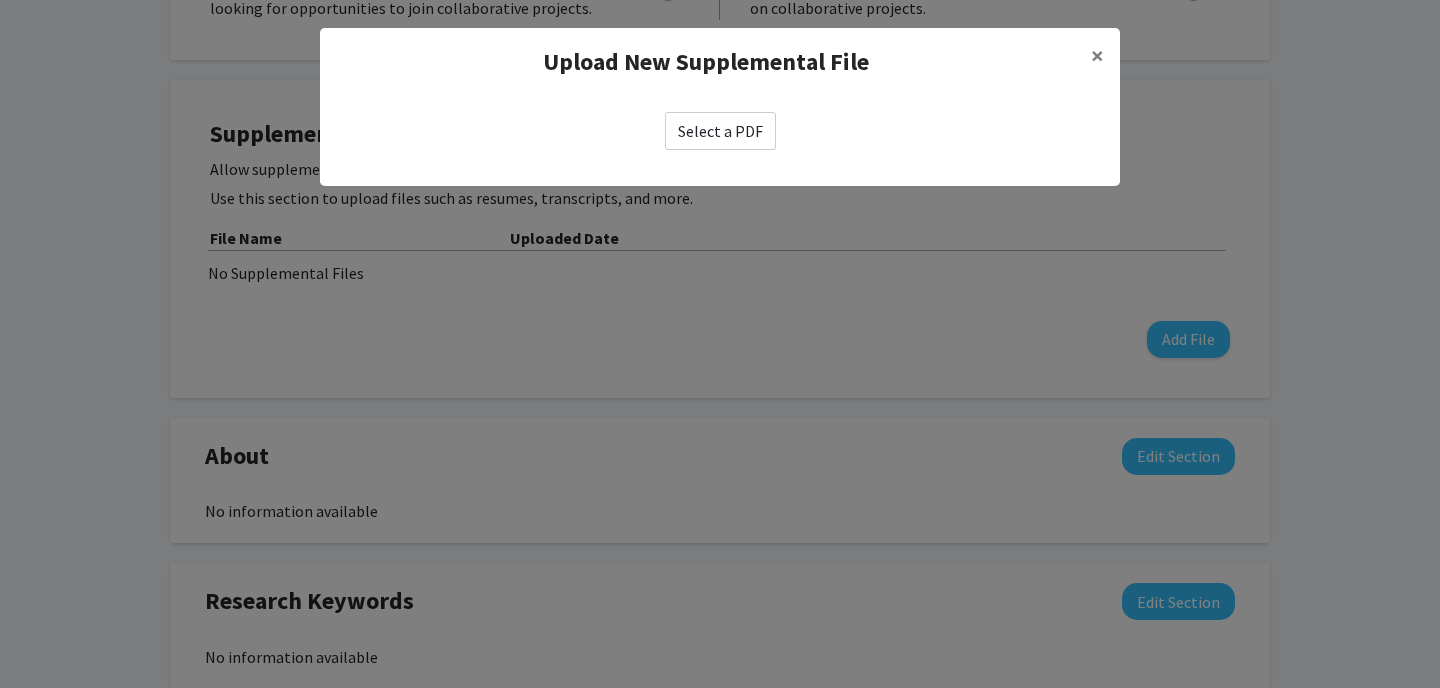 click on "Select a PDF" 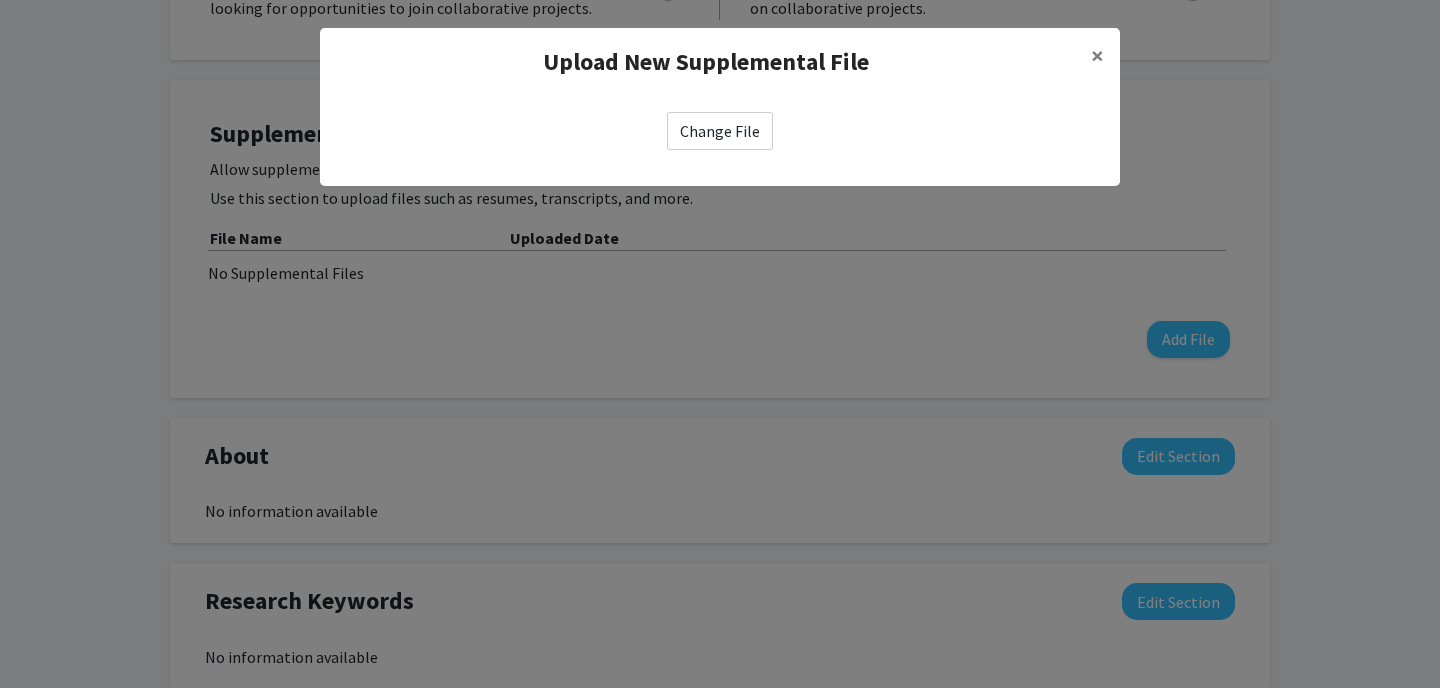 select on "custom" 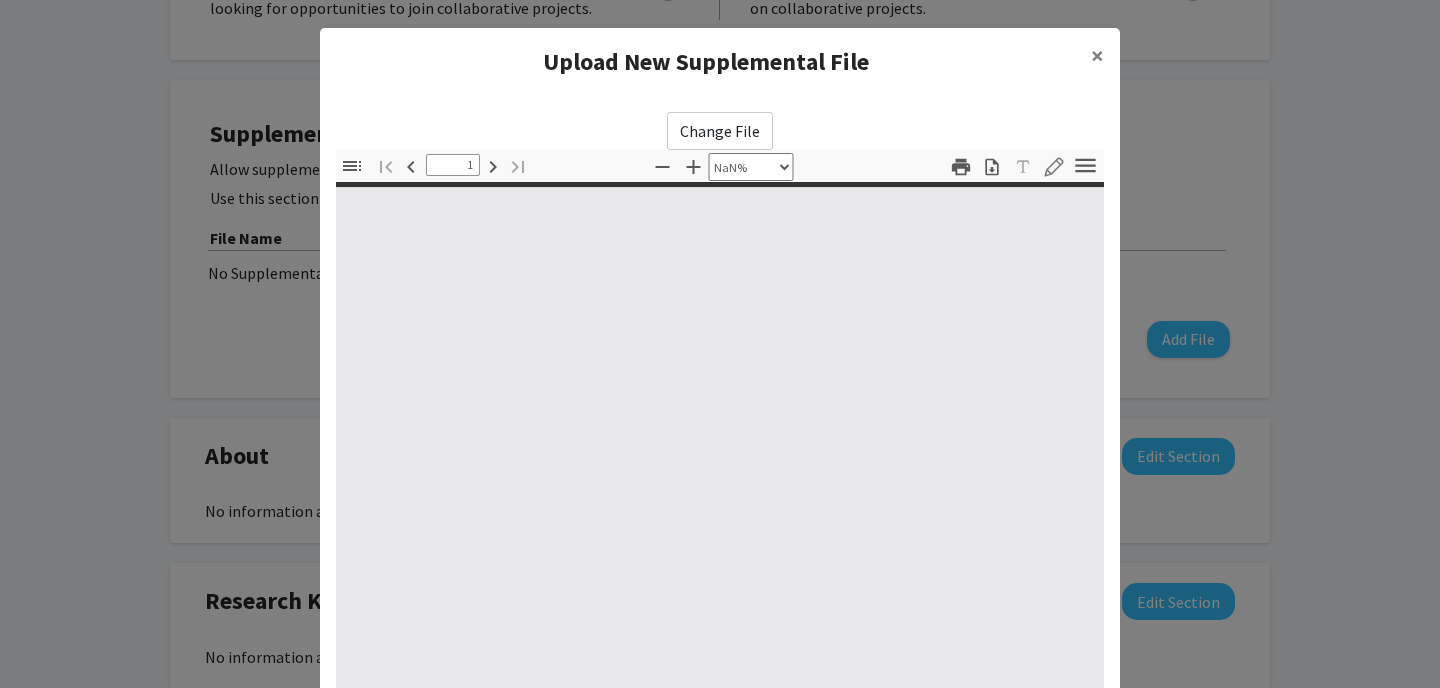 type on "0" 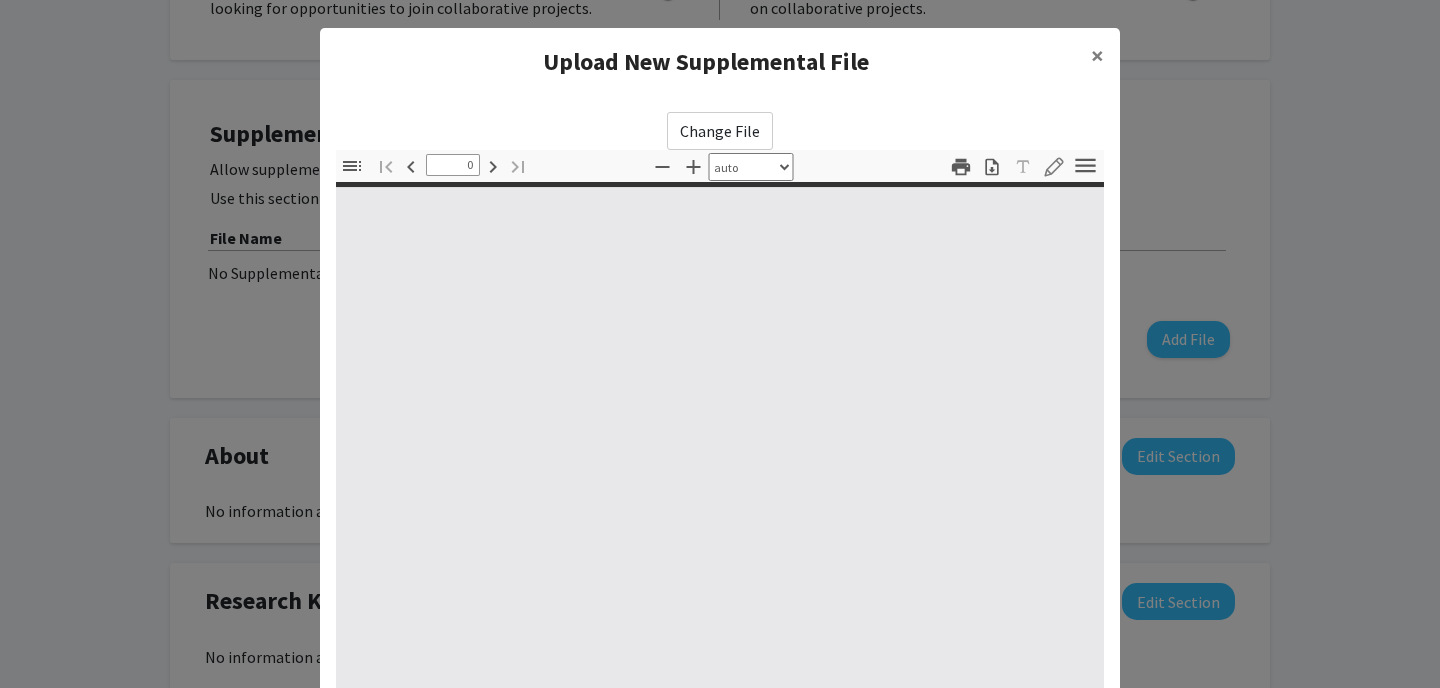 select on "custom" 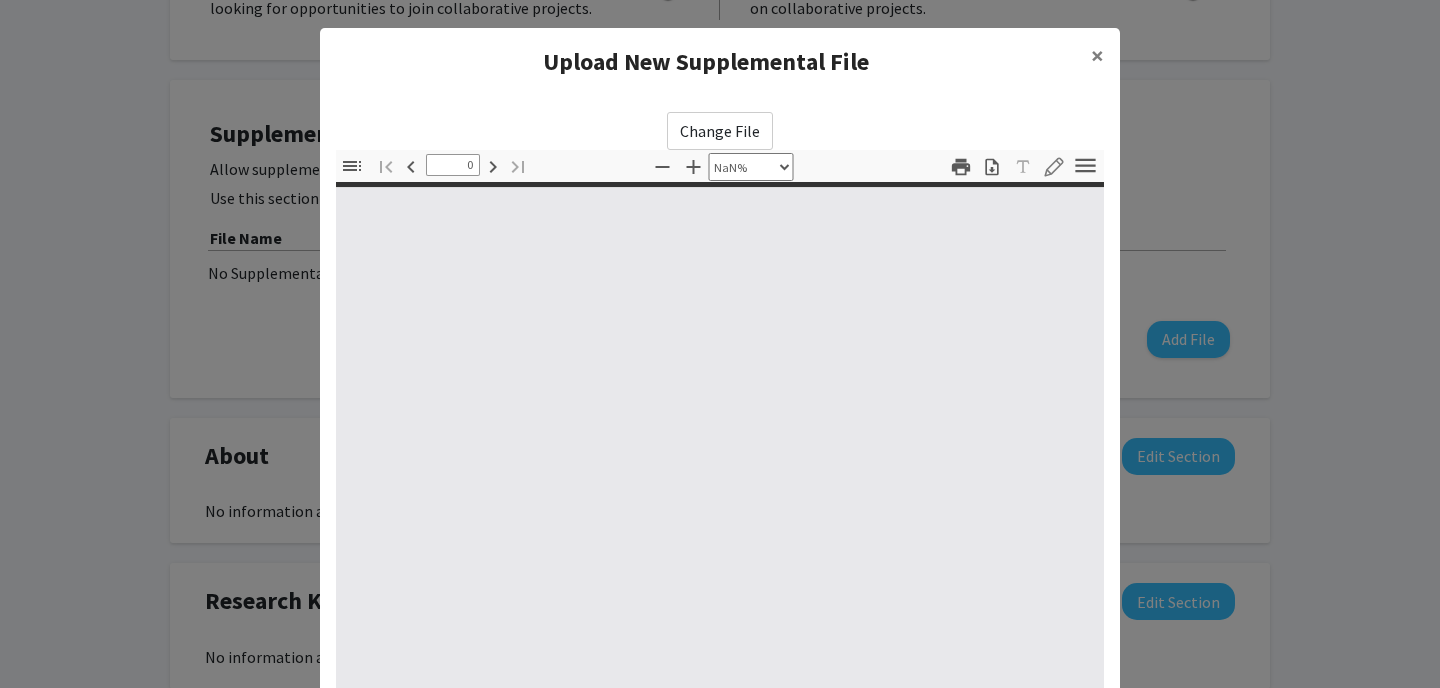 type on "1" 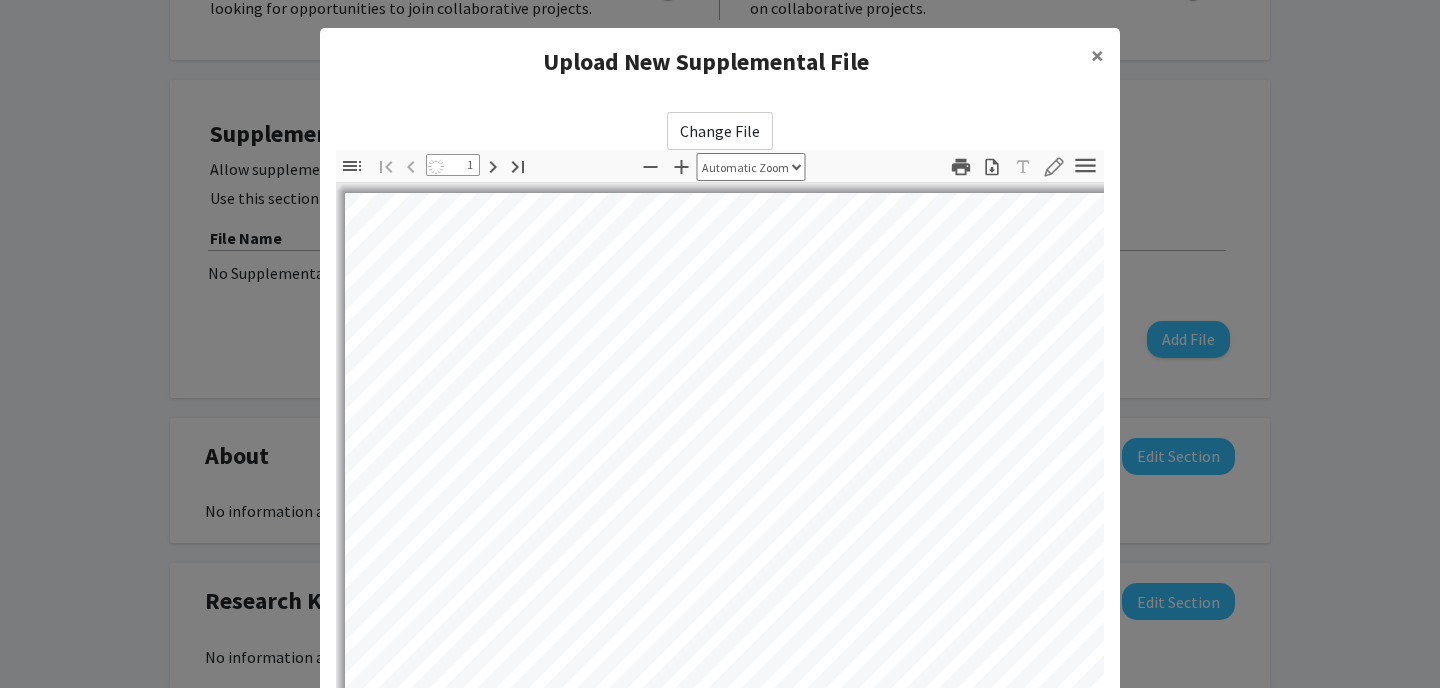 select on "auto" 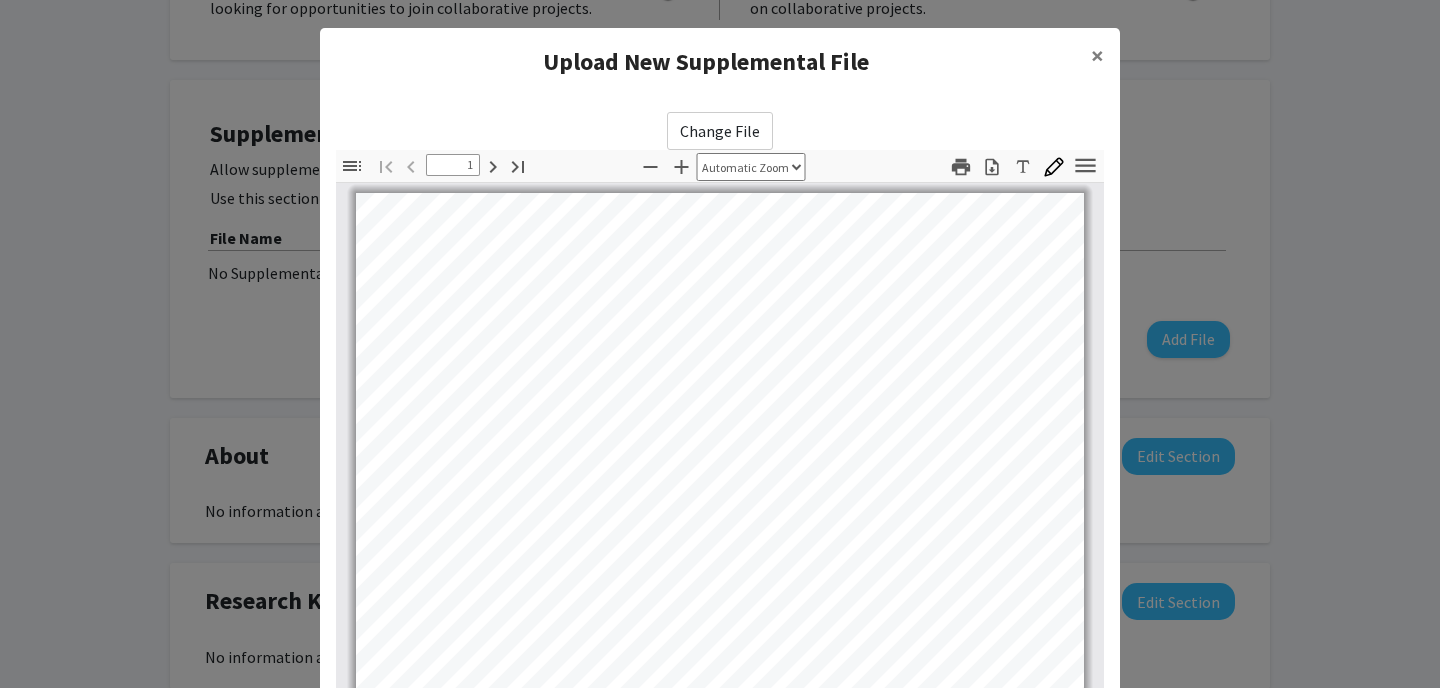 scroll, scrollTop: 0, scrollLeft: 0, axis: both 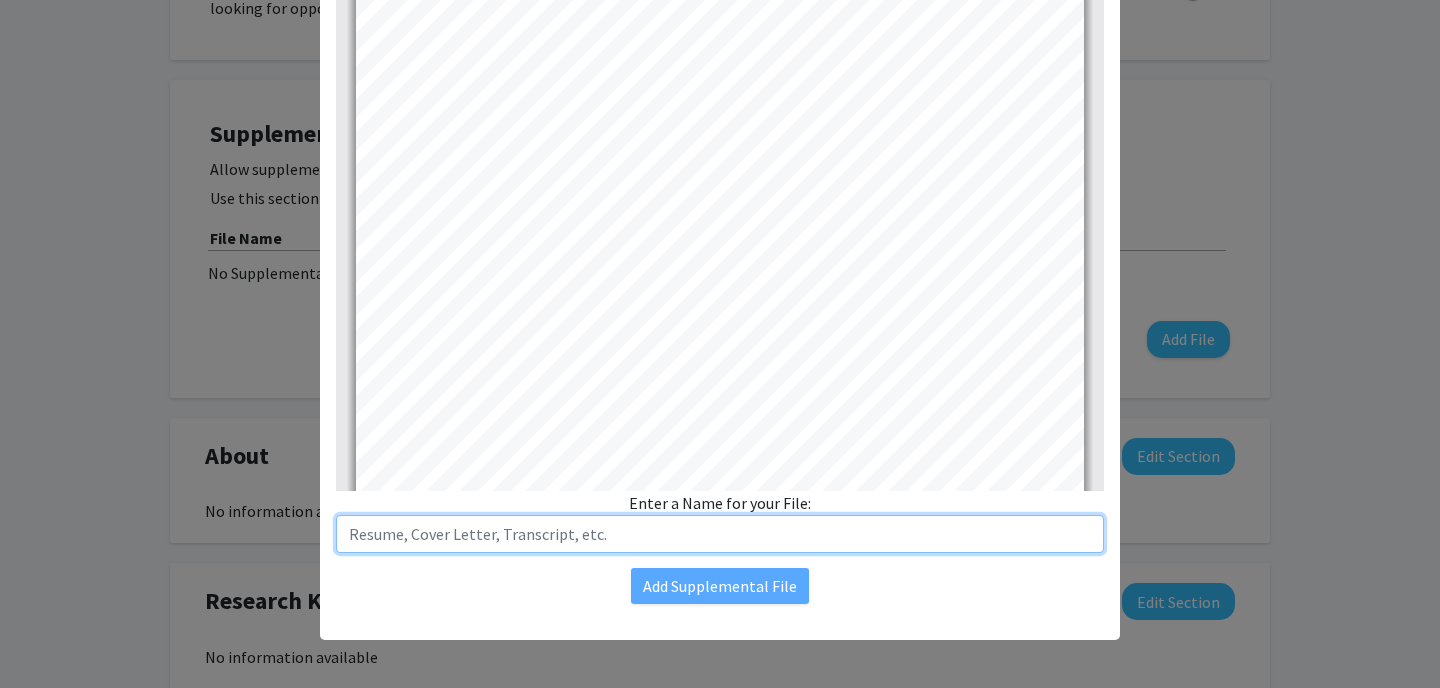 click at bounding box center (720, 534) 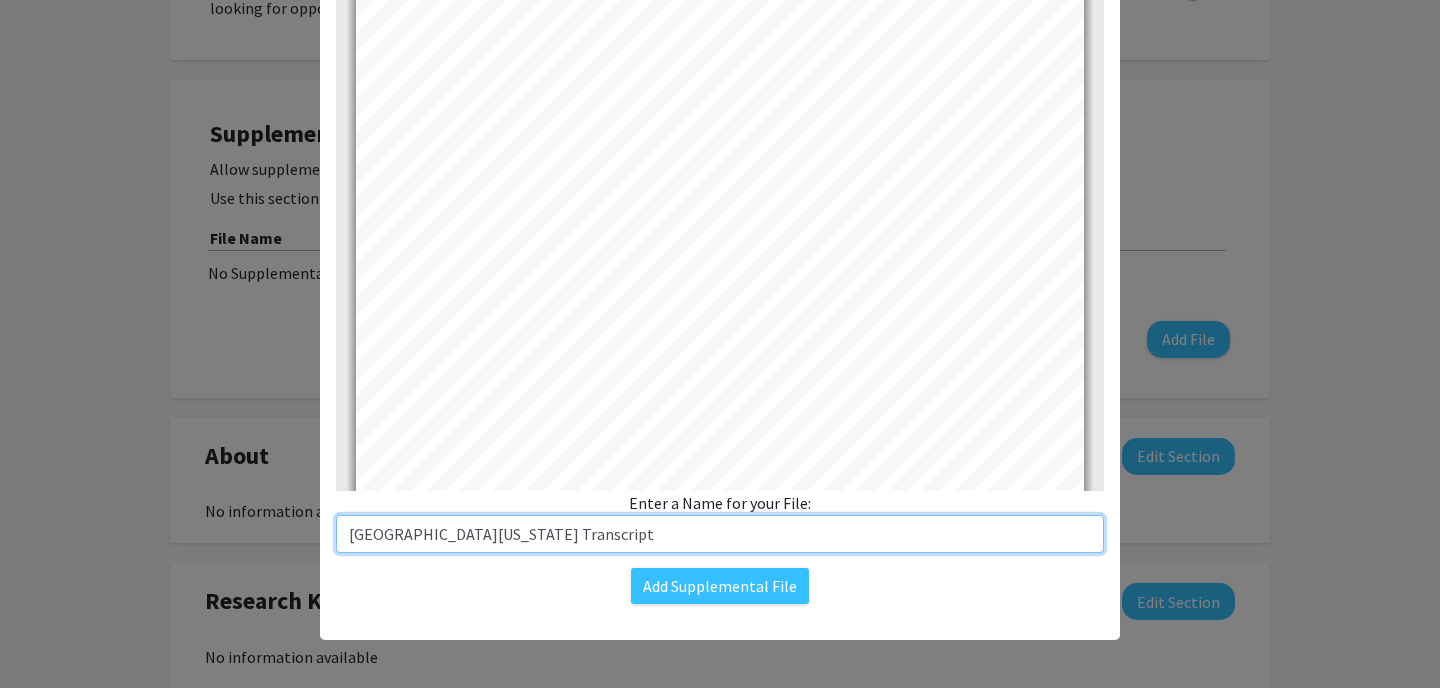 click on "University of Maryland Transcript" at bounding box center (720, 534) 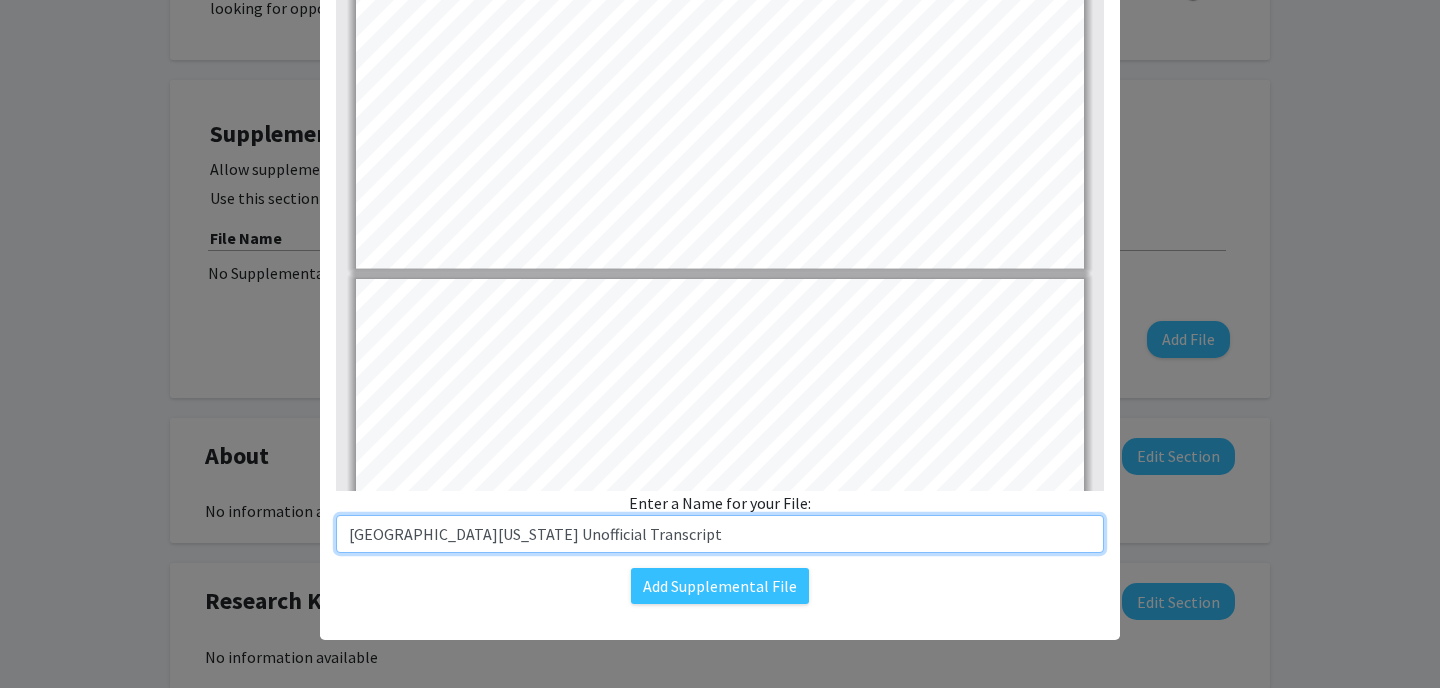 scroll, scrollTop: 635, scrollLeft: 0, axis: vertical 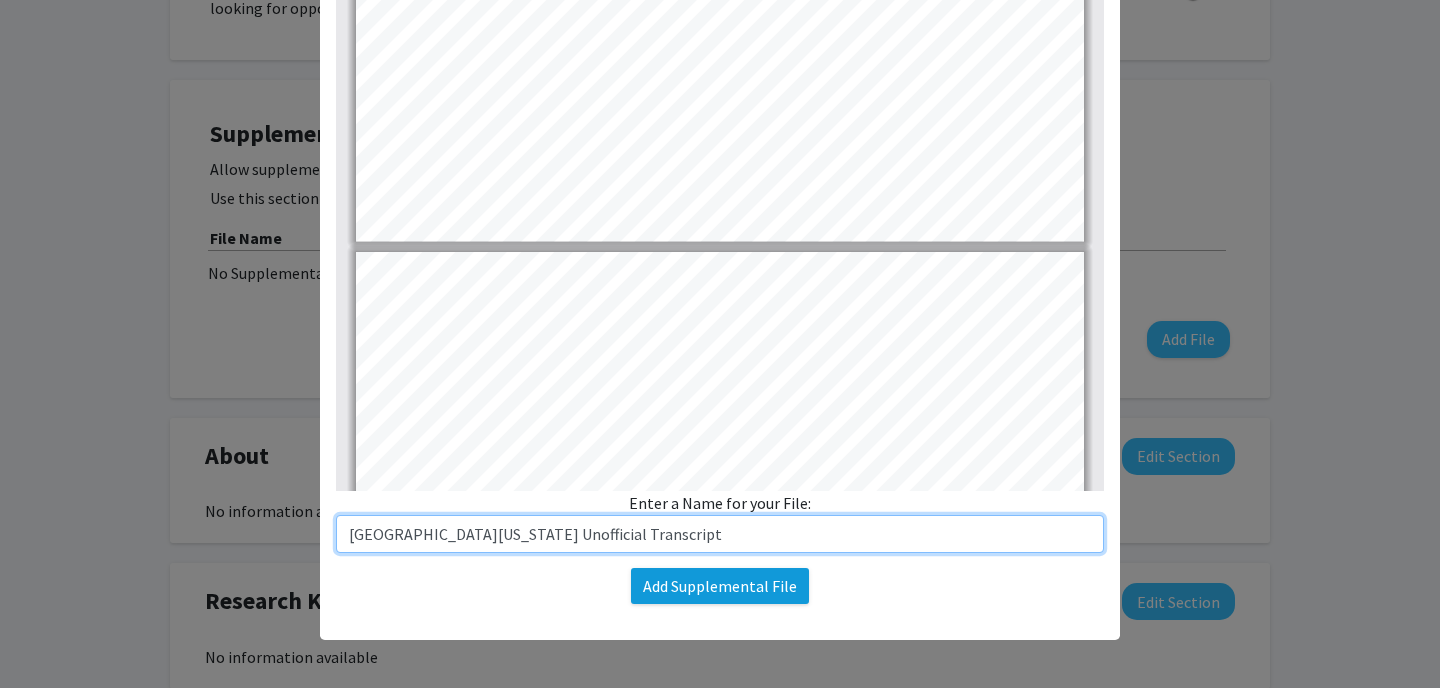 type on "University of Maryland Unofficial Transcript" 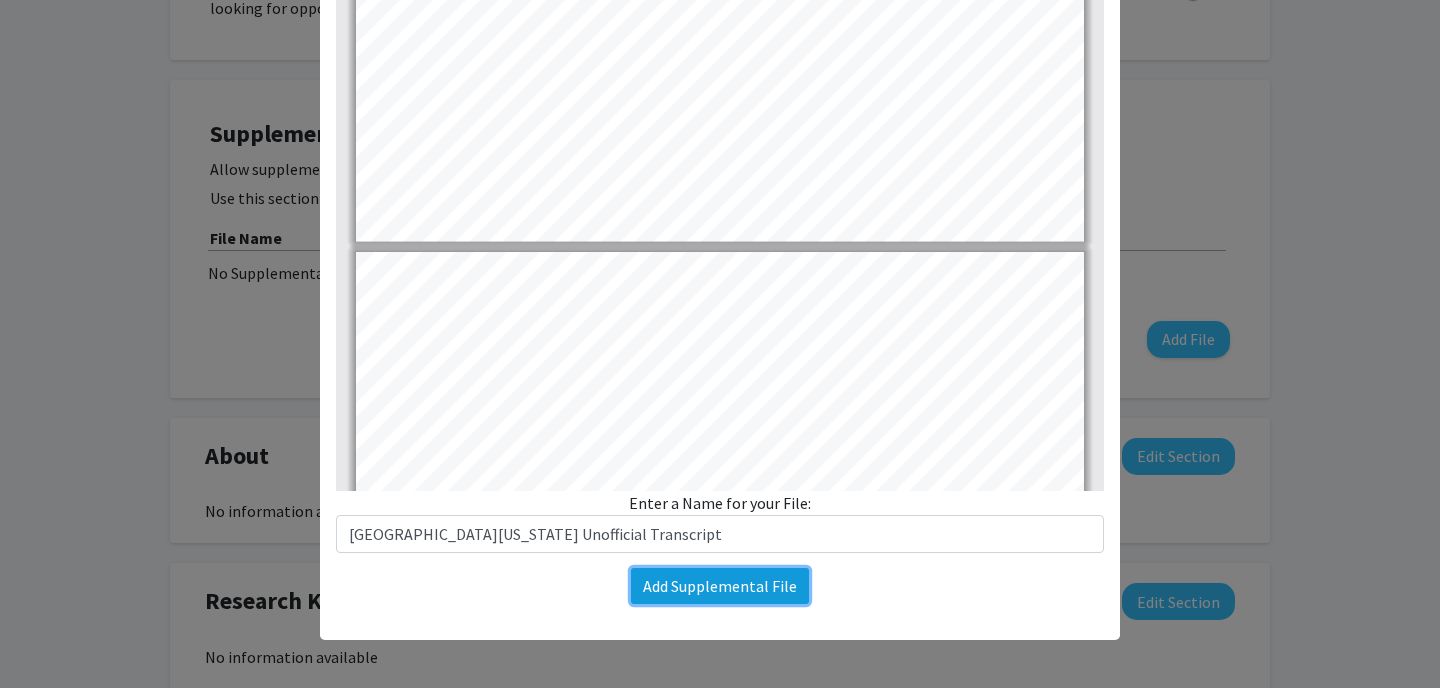click on "Add Supplemental File" 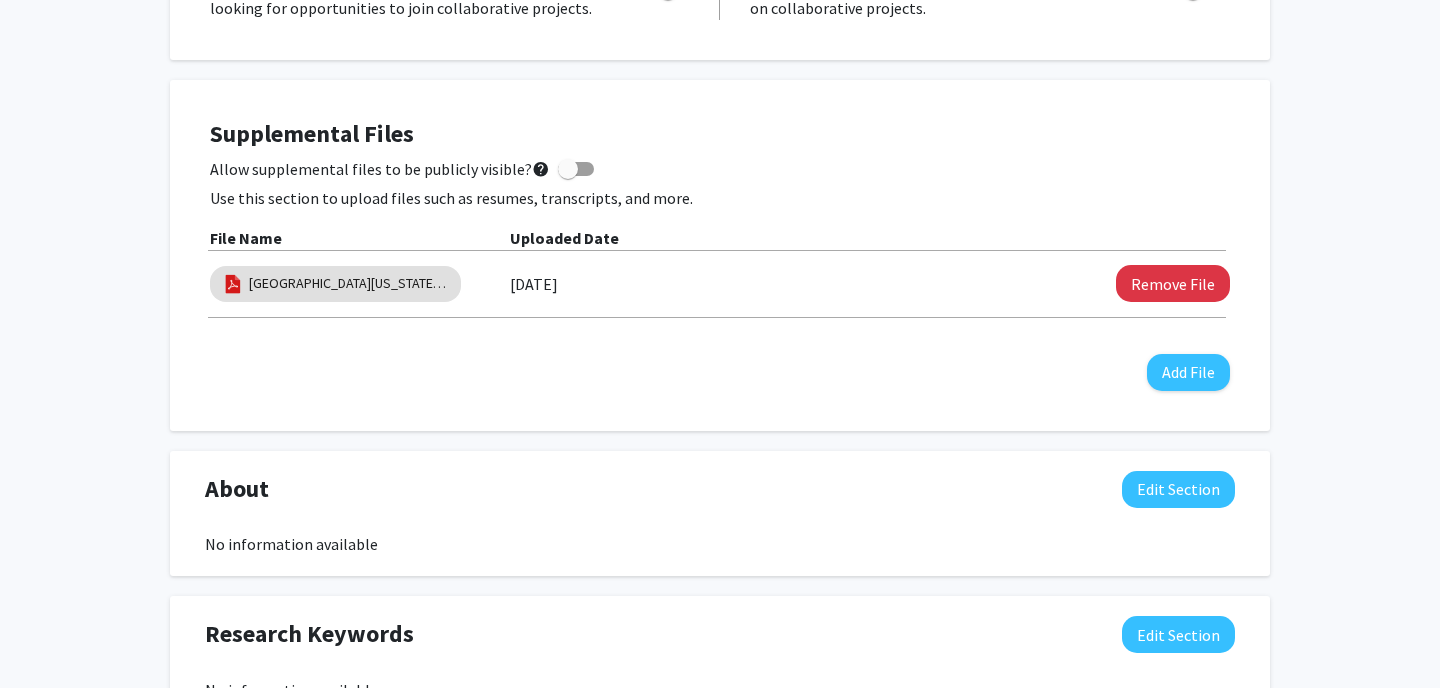 click on "Supplemental Files    Allow supplemental files to be publicly visible?  help  Use this section to upload files such as resumes, transcripts, and more. File Name Uploaded Date  University of Maryland Unofficial Transcript   07/20/2025   Remove File   Add File" 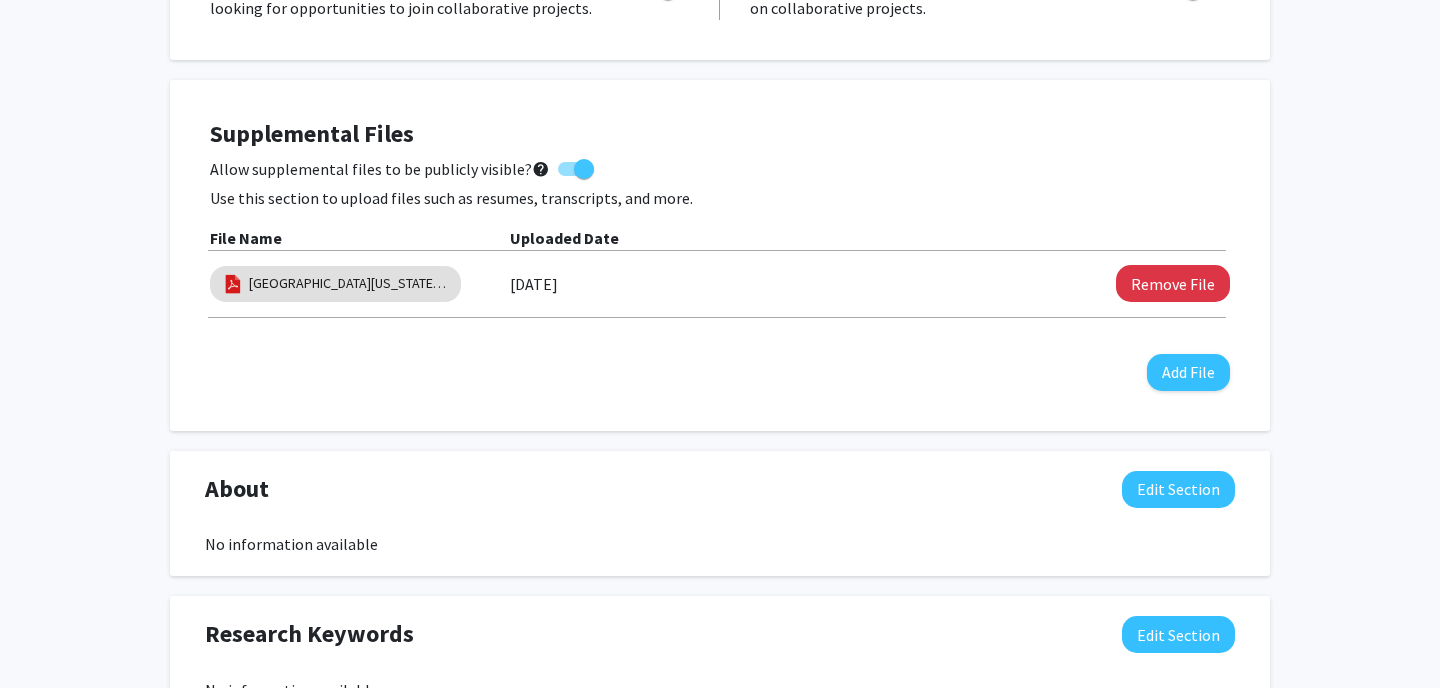 click on "Supplemental Files    Allow supplemental files to be publicly visible?  help  Use this section to upload files such as resumes, transcripts, and more. File Name Uploaded Date  University of Maryland Unofficial Transcript   07/20/2025   Remove File   Add File" 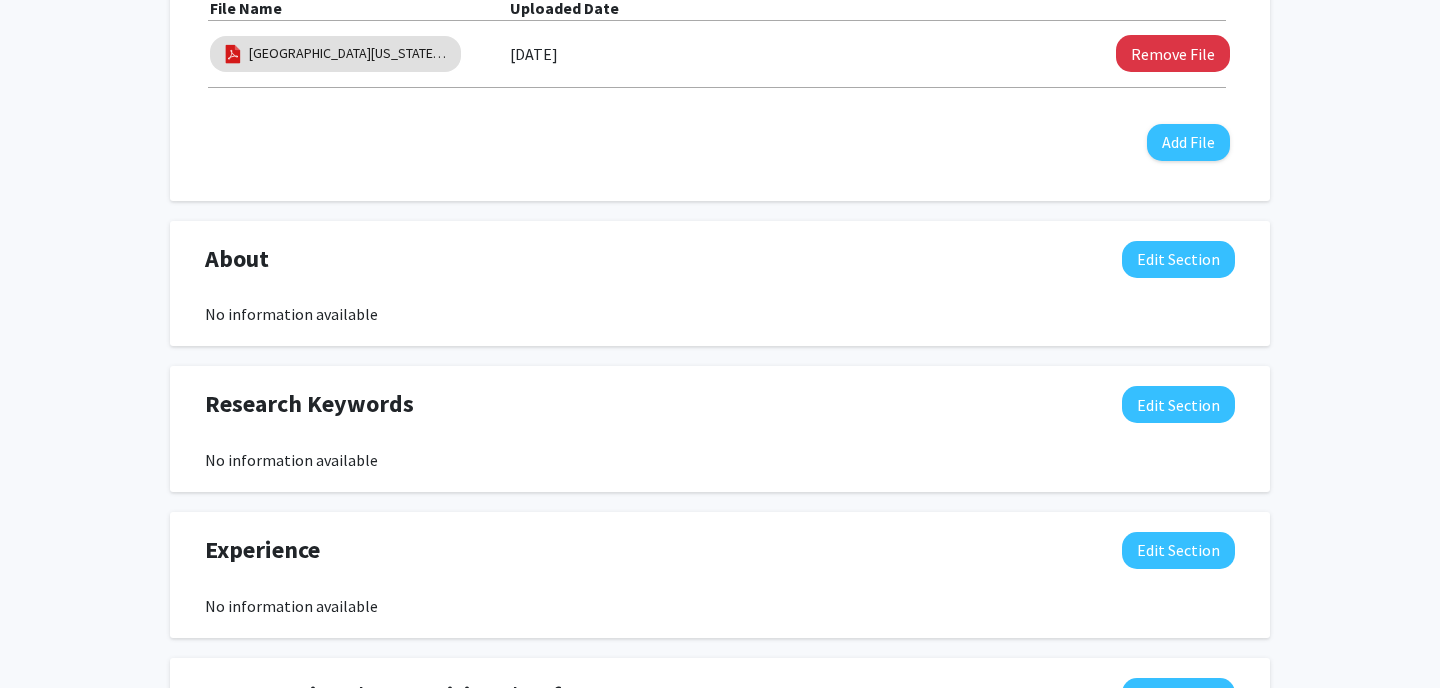 scroll, scrollTop: 703, scrollLeft: 0, axis: vertical 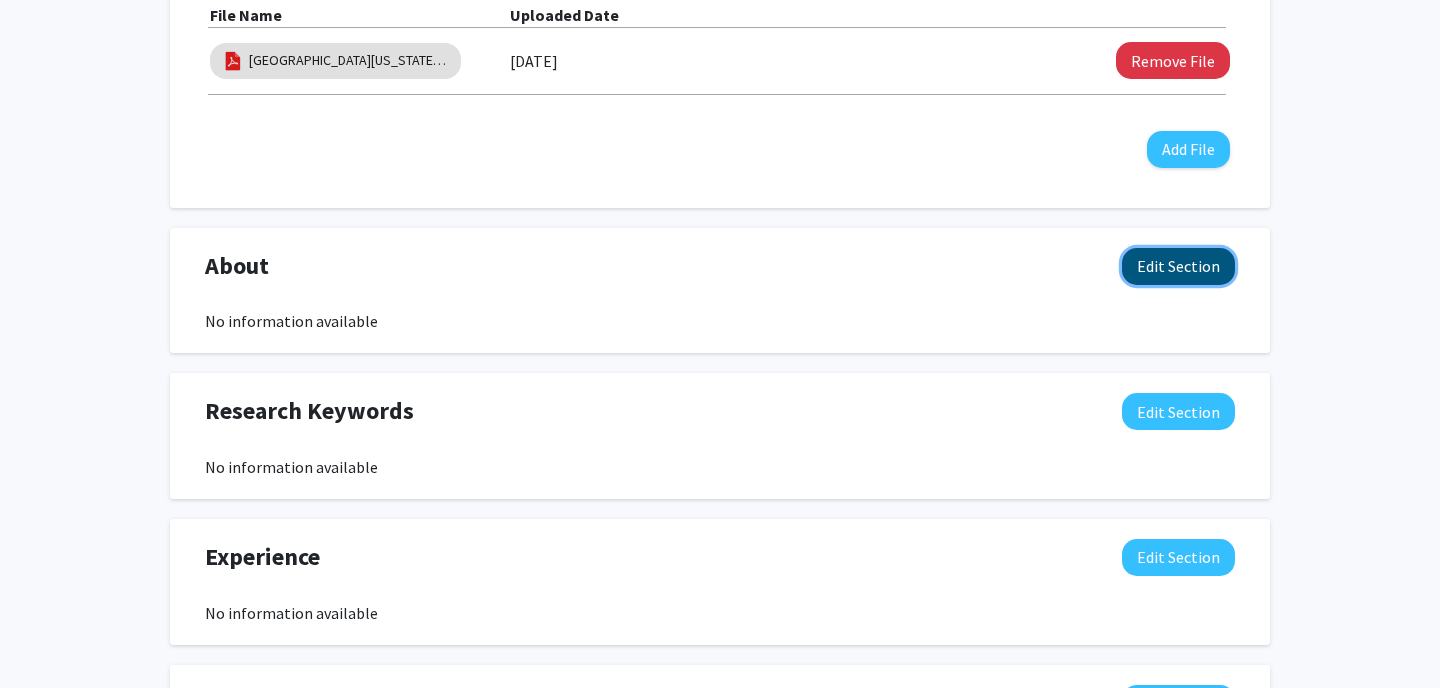 click on "Edit Section" 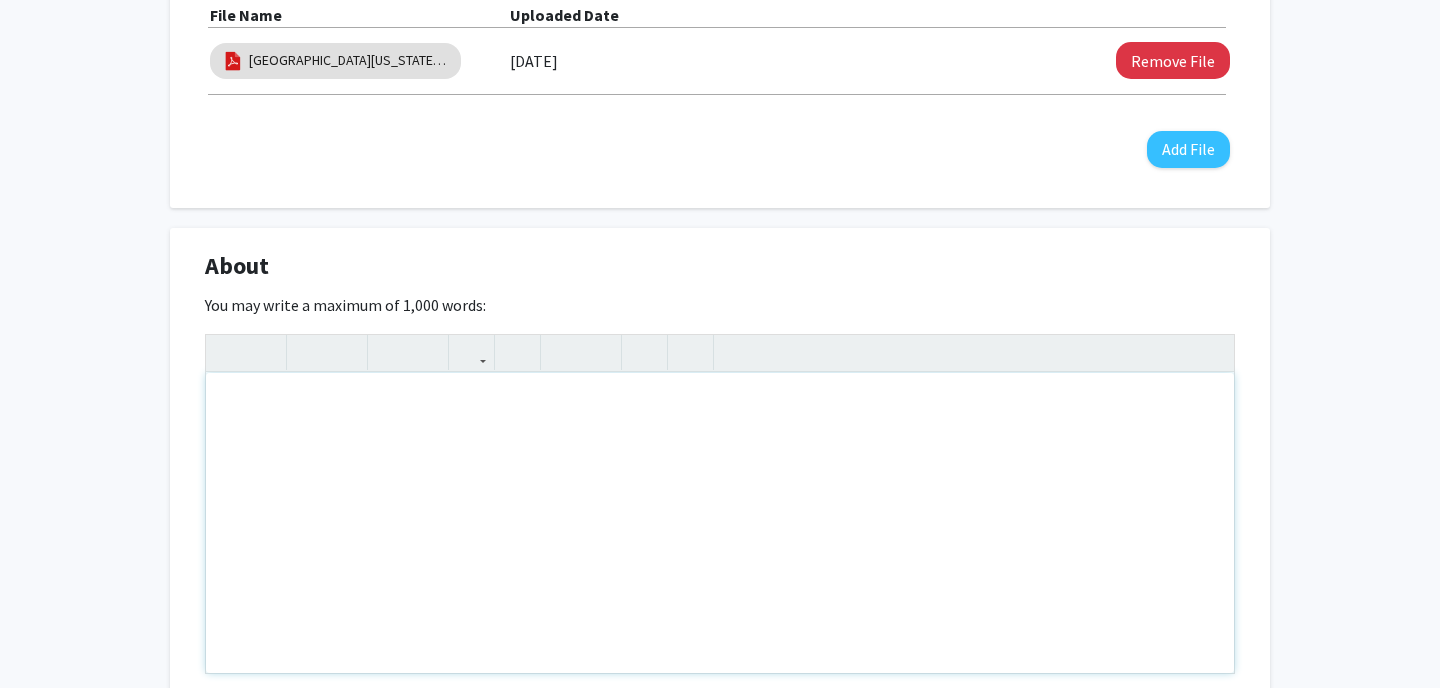 click at bounding box center (720, 523) 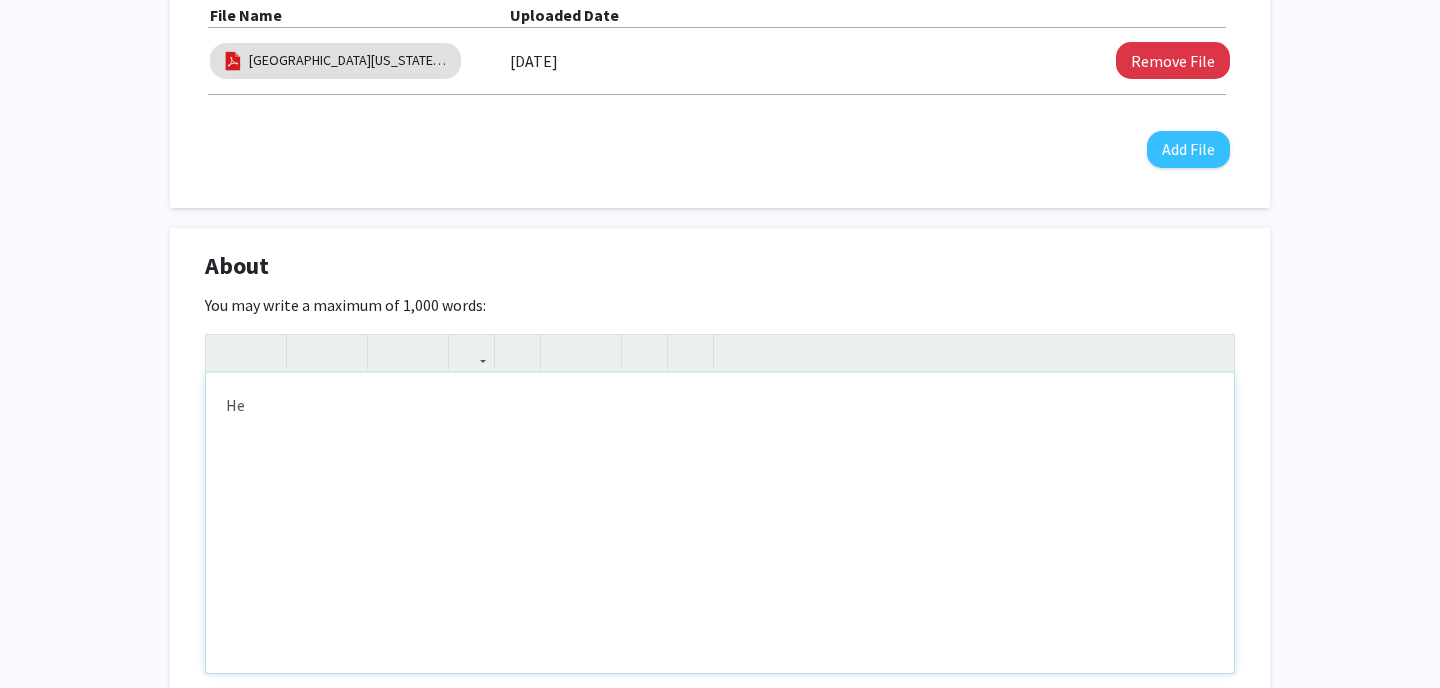 type on "H" 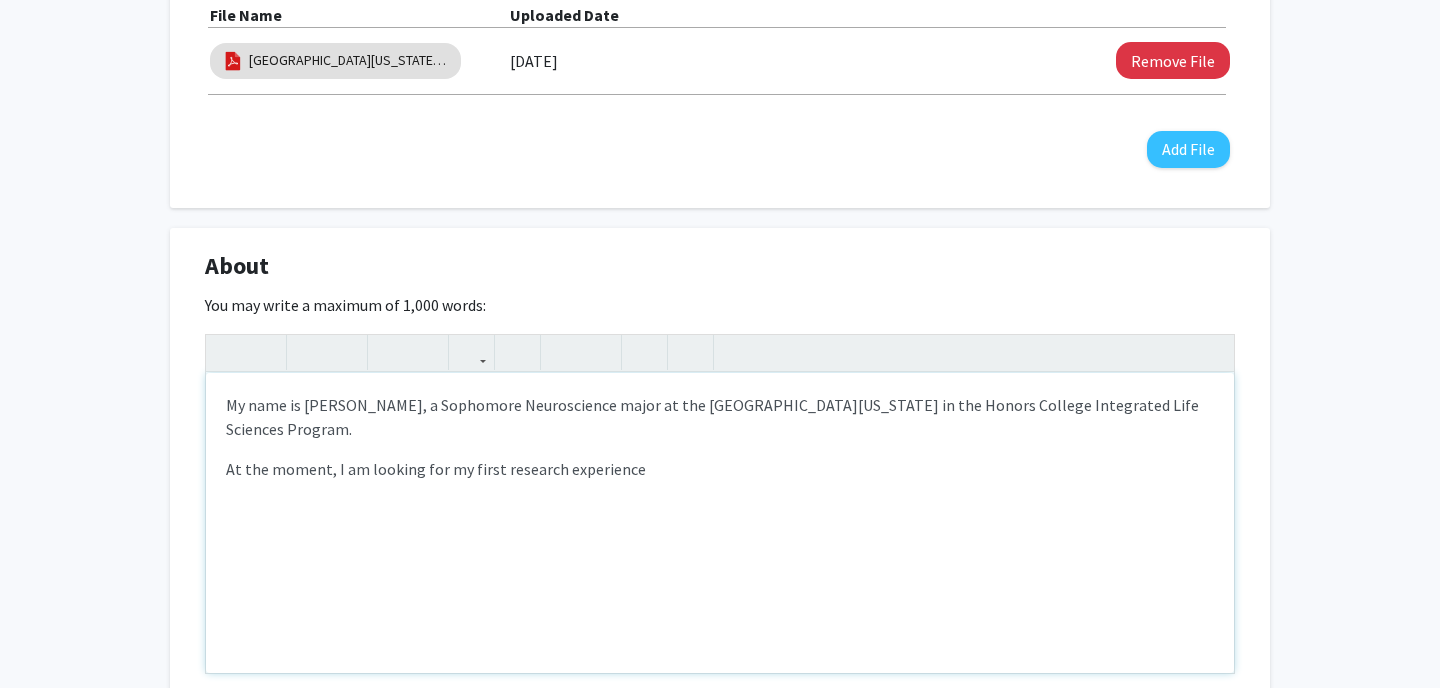 click on "My name is Teague McCarthy, a Sophomore Neuroscience major at the University of Maryland in the Honors College Integrated Life Sciences Program." at bounding box center [720, 417] 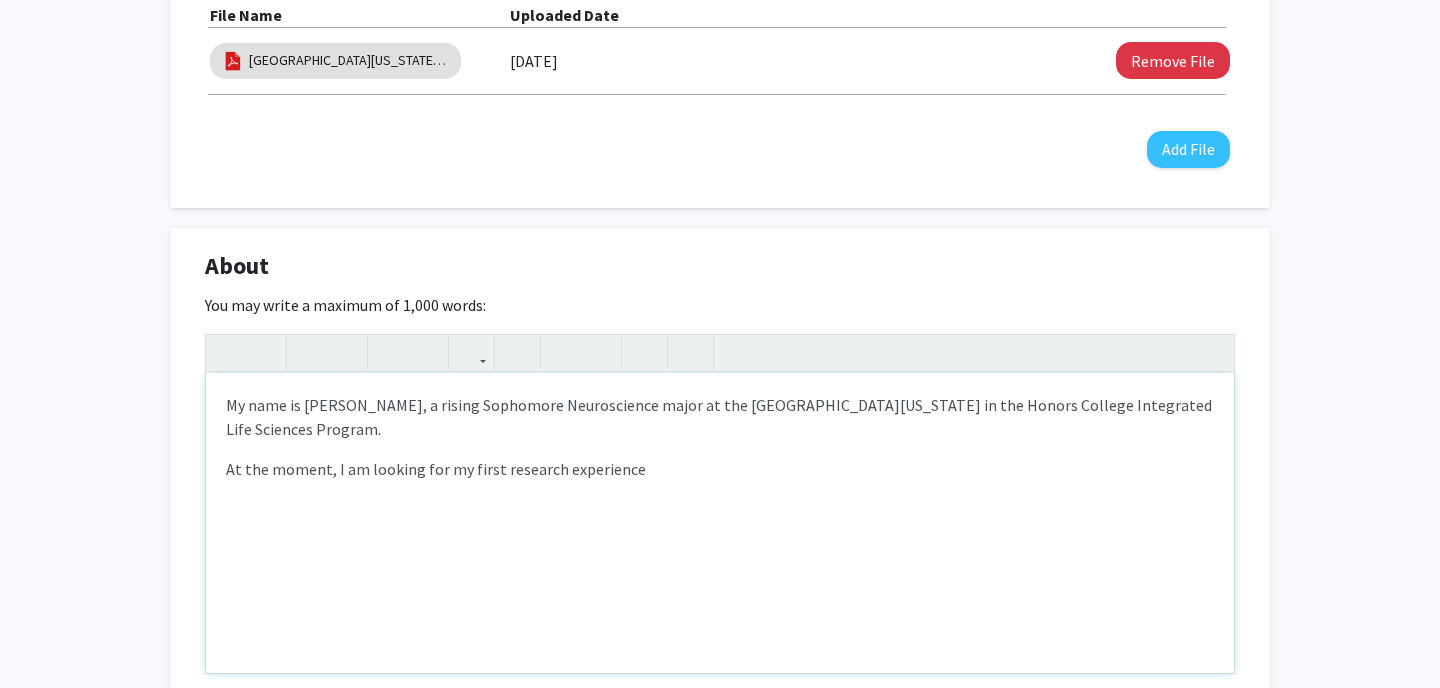 click on "My name is Teague McCarthy, a rising Sophomore Neuroscience major at the University of Maryland in the Honors College Integrated Life Sciences Program. At the moment, I am looking for my first research experience" at bounding box center [720, 523] 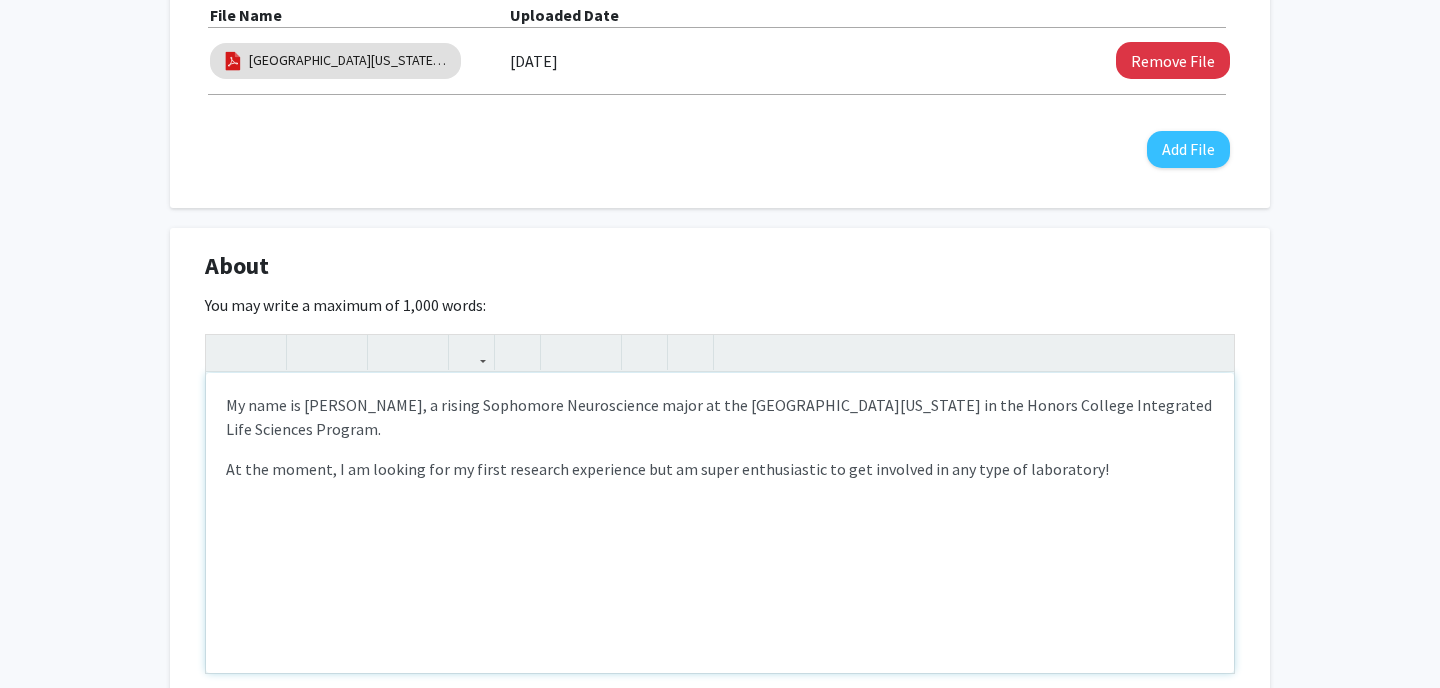 type on "<p>My name is Teague McCarthy, a rising Sophomore Neuroscience major at the University of Maryland in the Honors College Integrated Life Sciences Program.</p><p>At the moment, I am looking for my first research experience but am super enthusiastic to get involved in any type of laboratory!</p>" 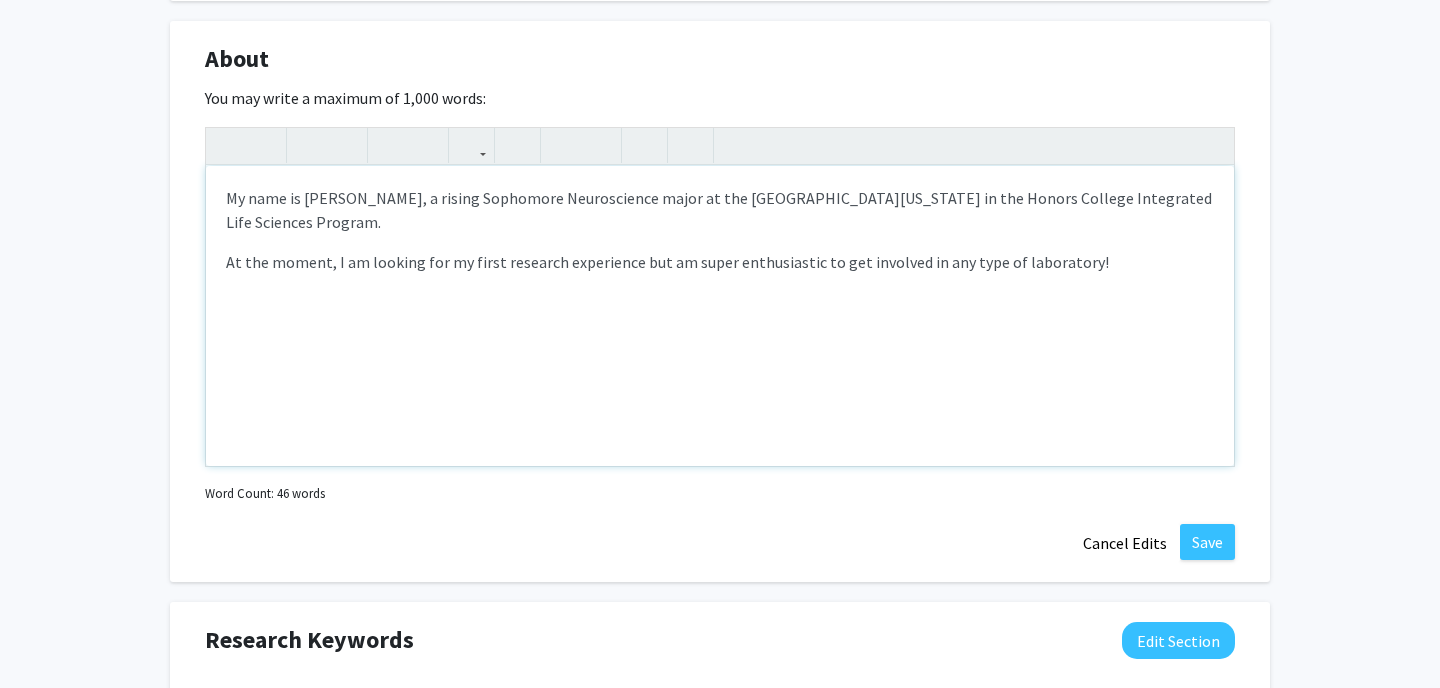 scroll, scrollTop: 912, scrollLeft: 0, axis: vertical 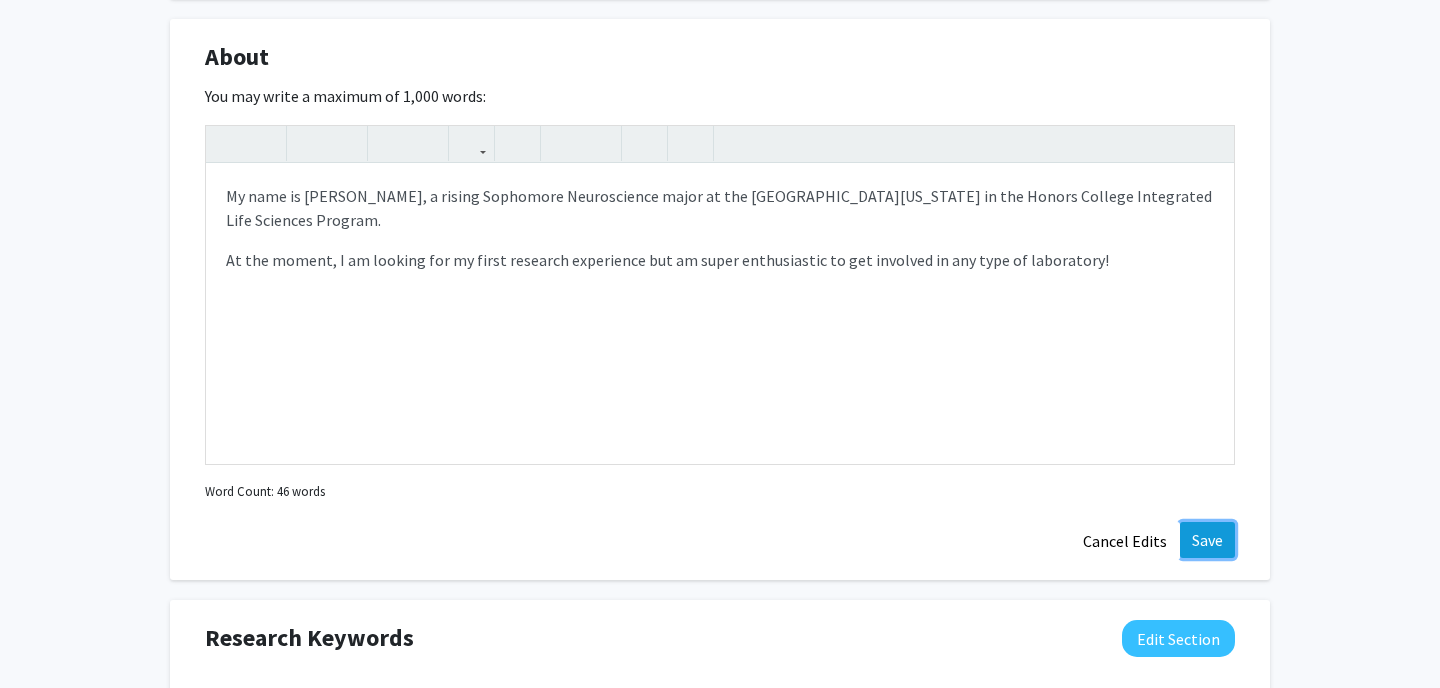 click on "Save" 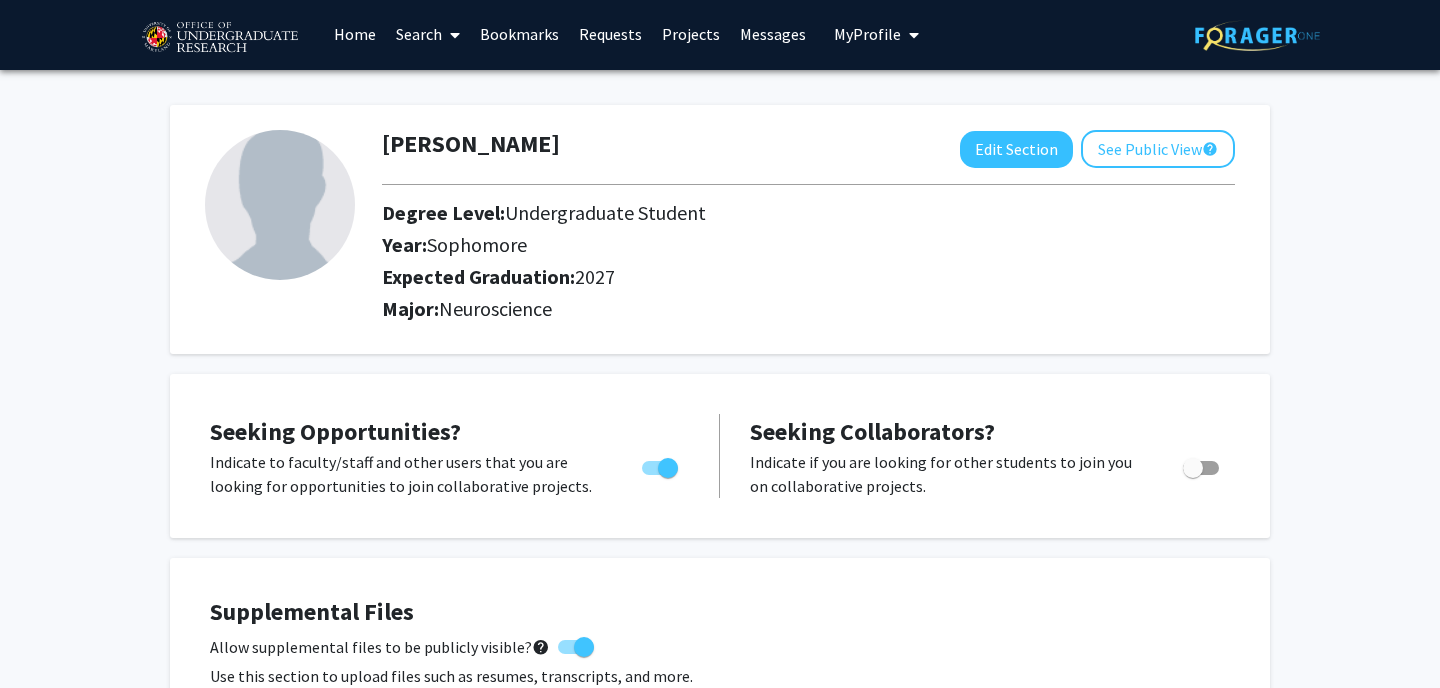 scroll, scrollTop: 0, scrollLeft: 0, axis: both 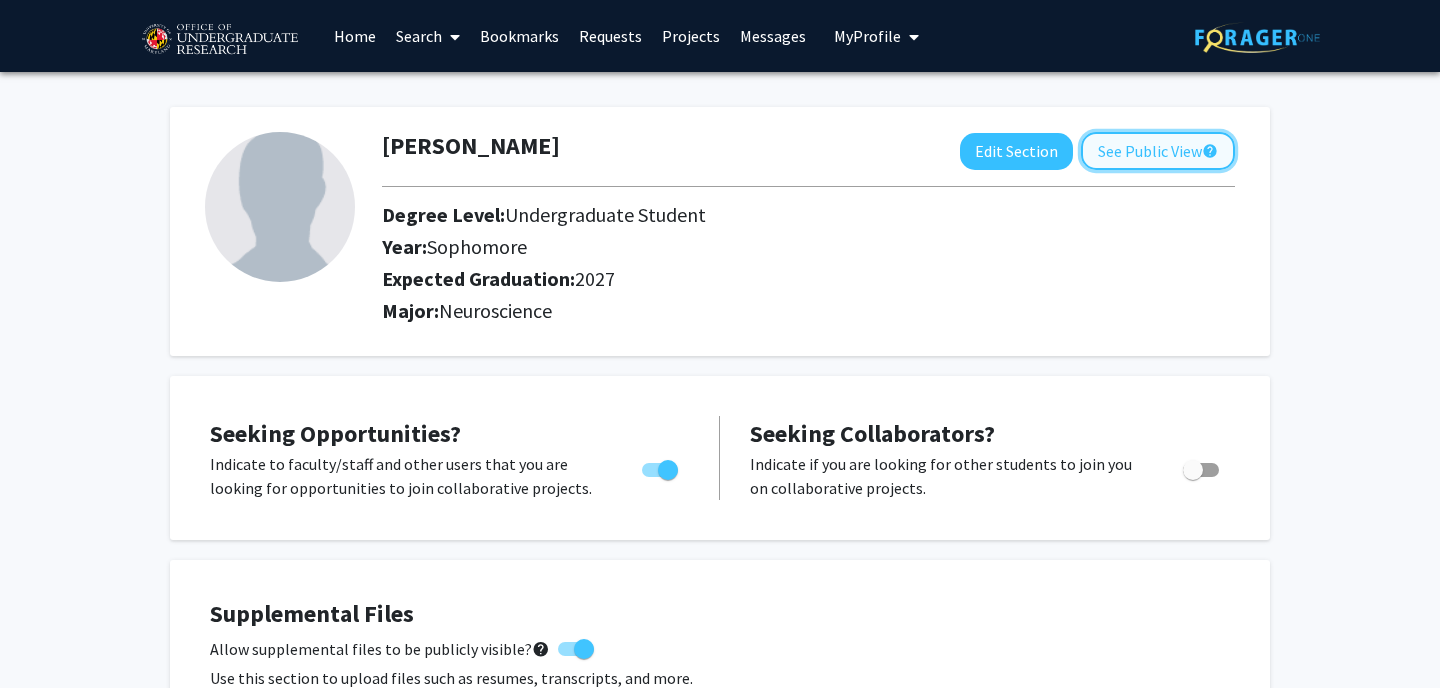click on "See Public View  help" 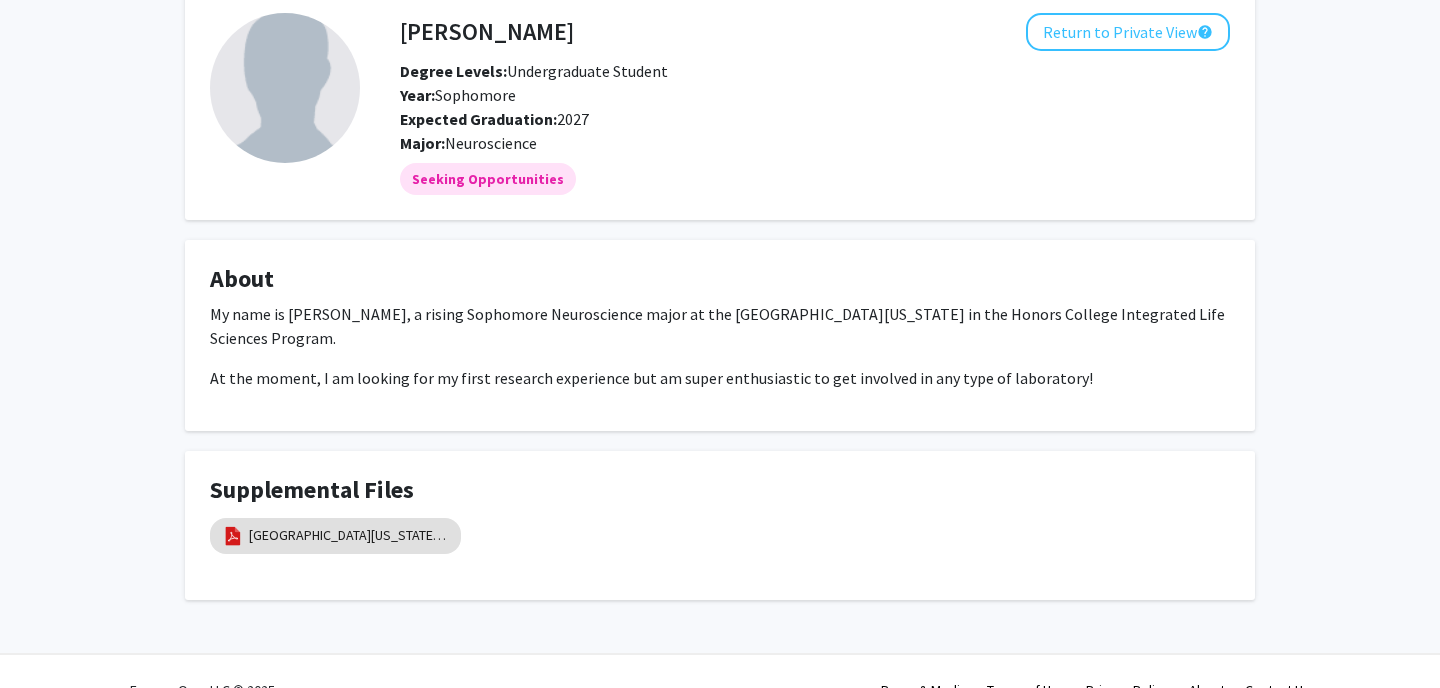 scroll, scrollTop: 0, scrollLeft: 0, axis: both 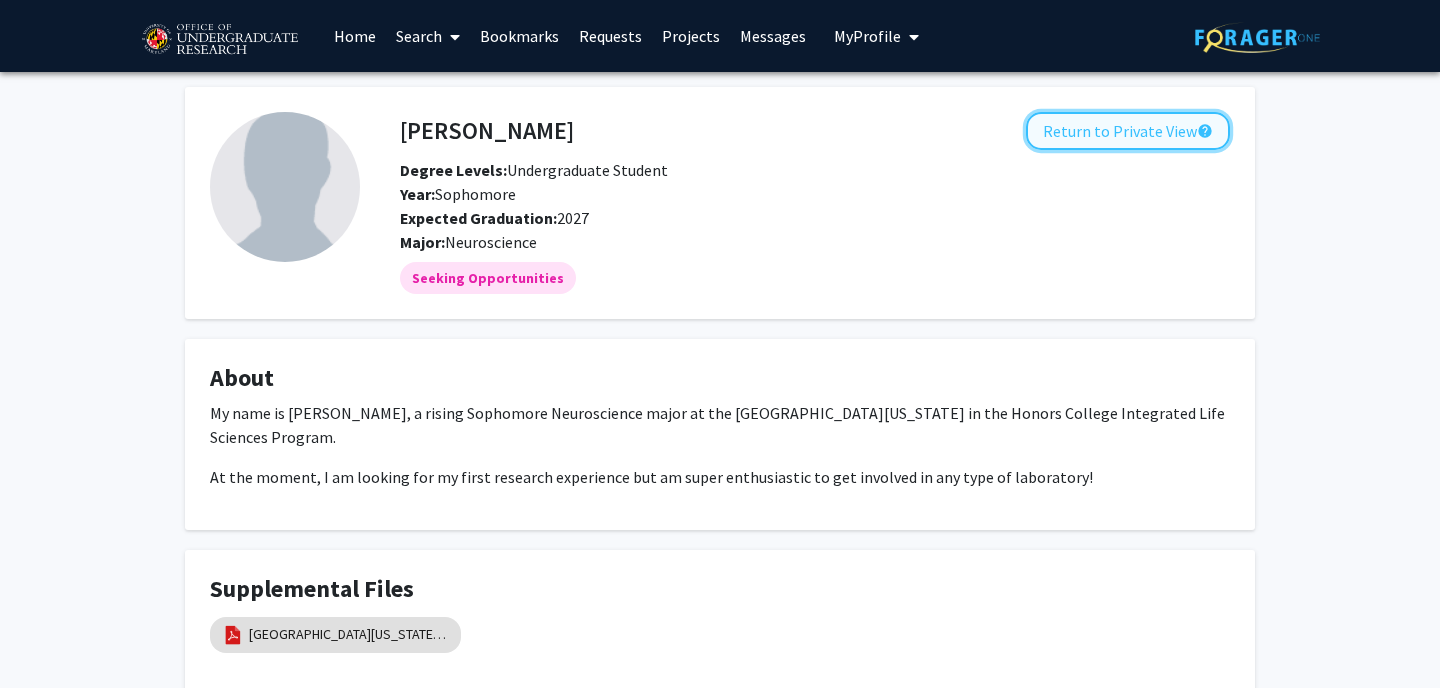 click on "Return to Private View  help" 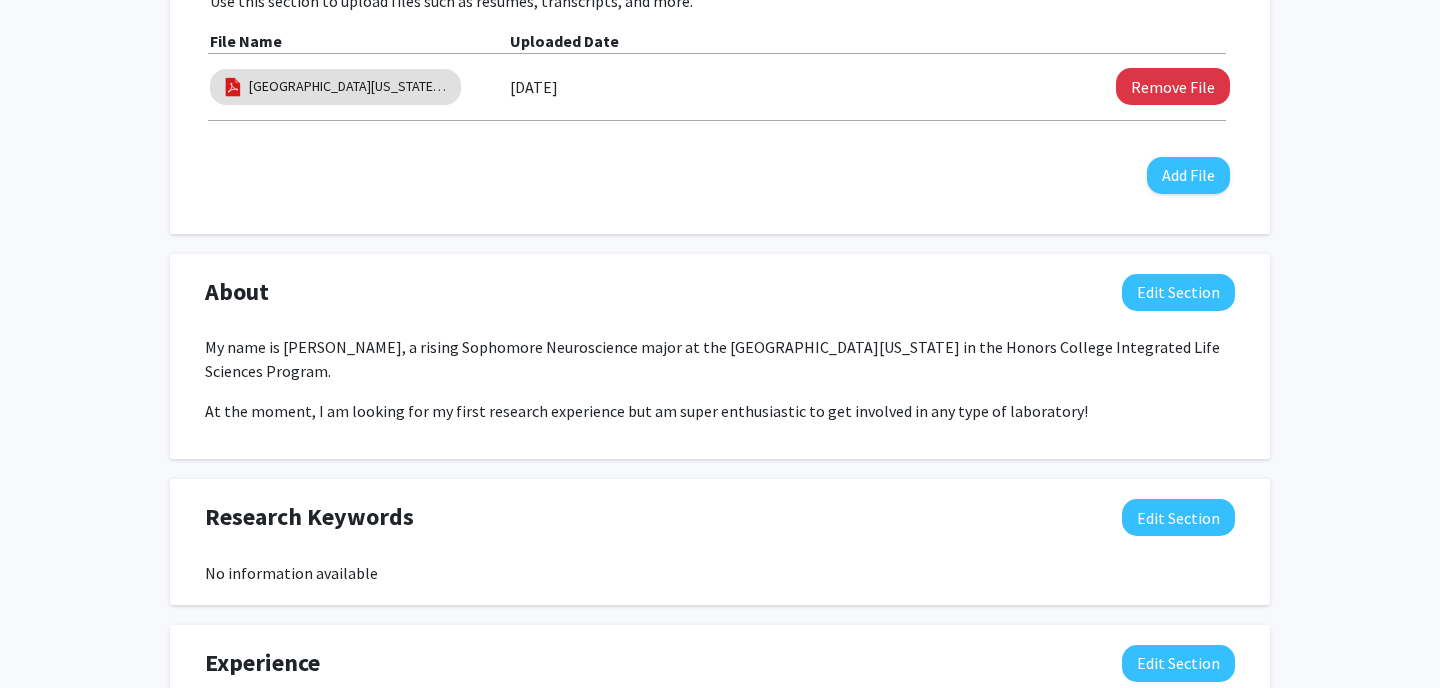 scroll, scrollTop: 0, scrollLeft: 0, axis: both 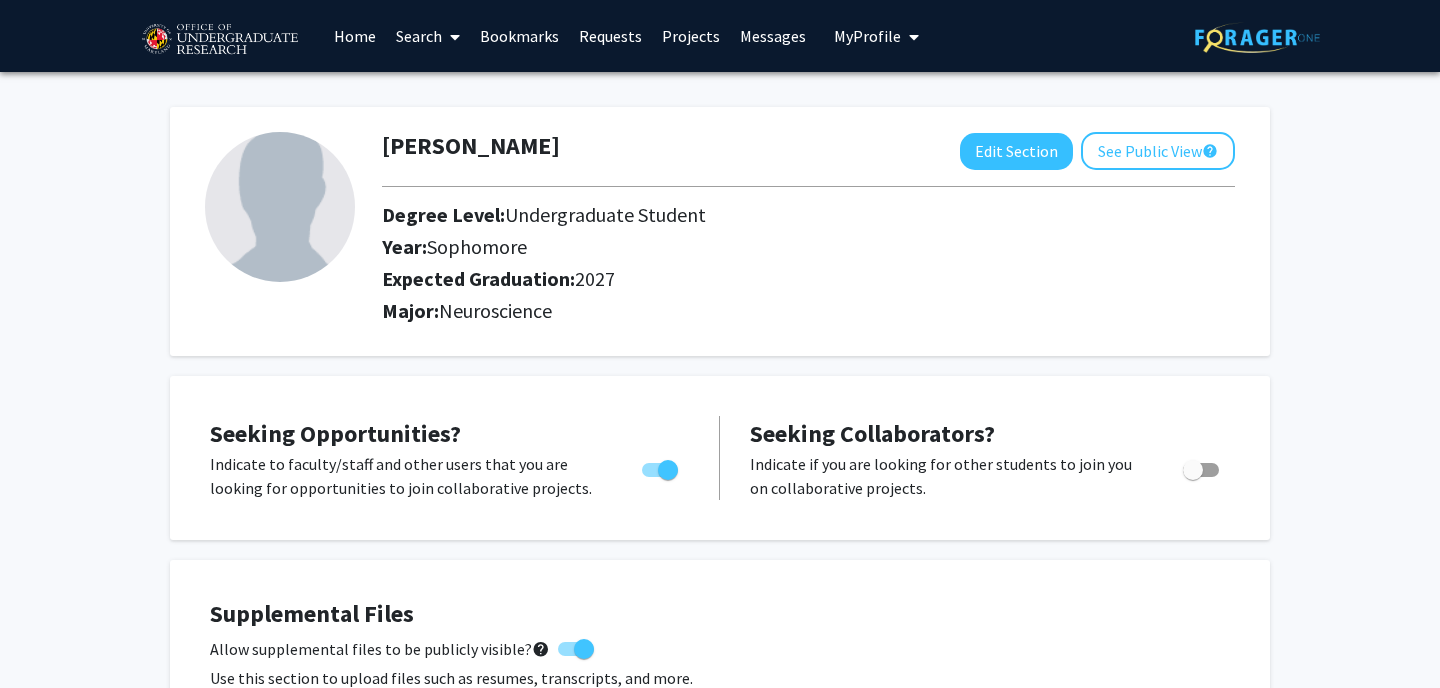 click on "Search" at bounding box center (428, 36) 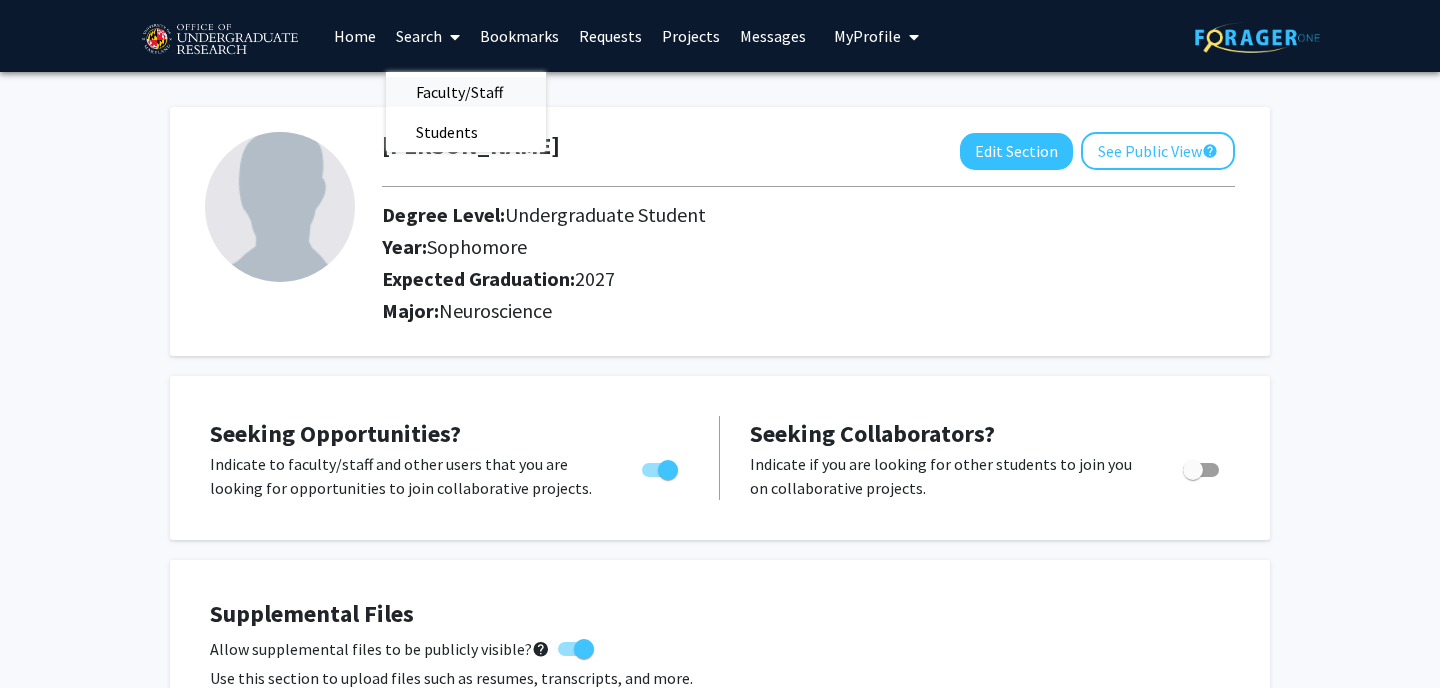 click on "Faculty/Staff" at bounding box center (459, 92) 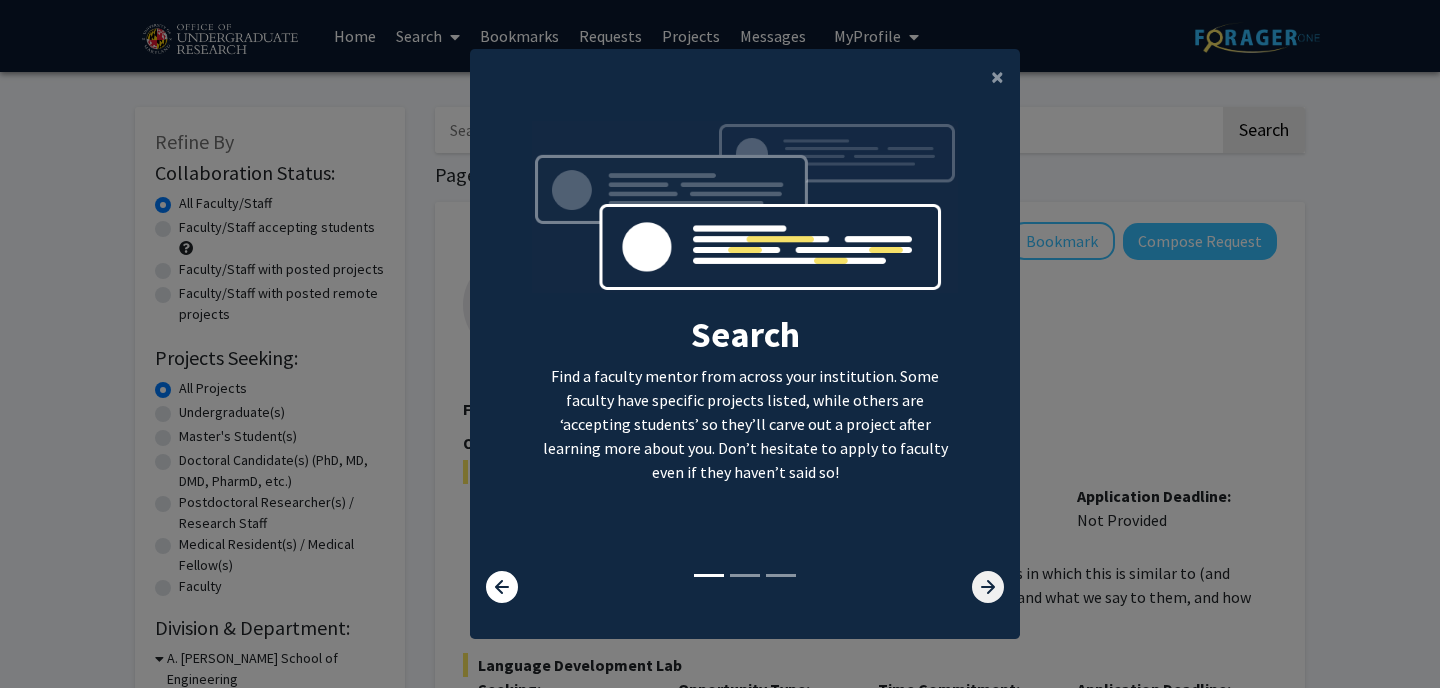 click 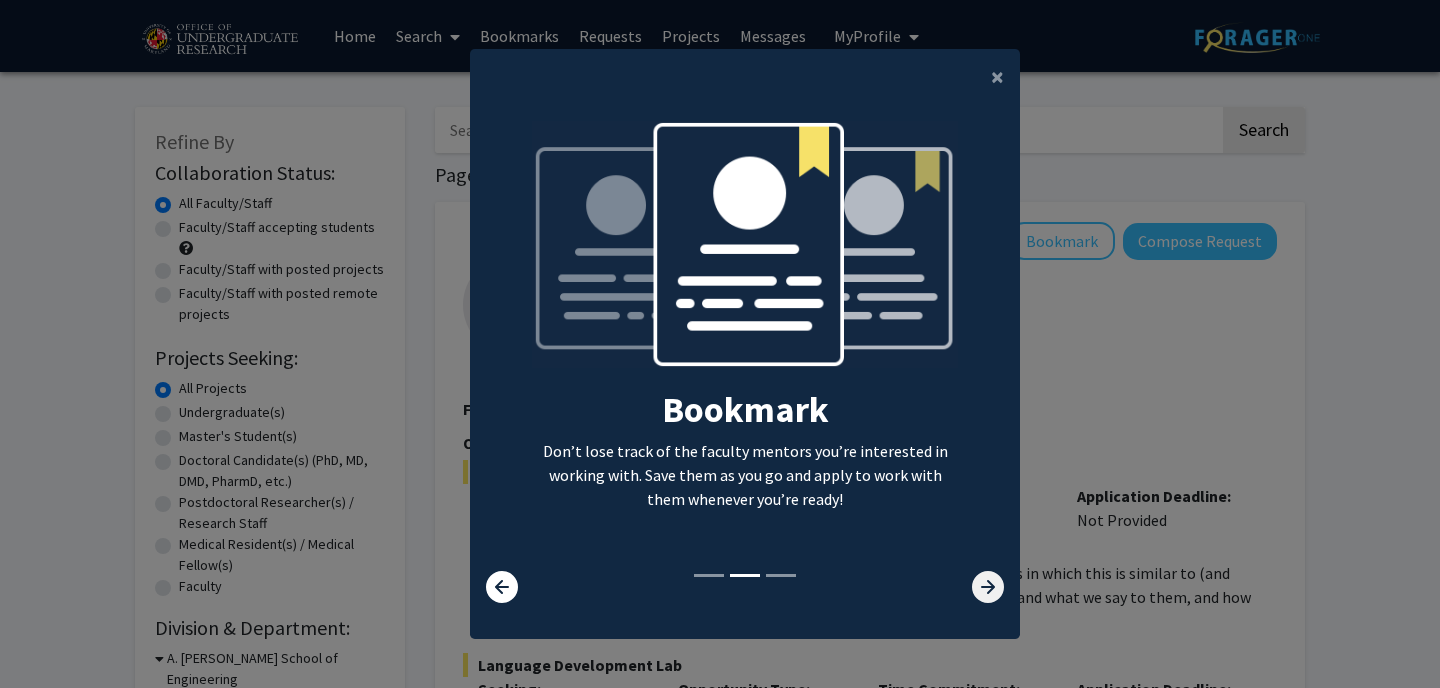 click 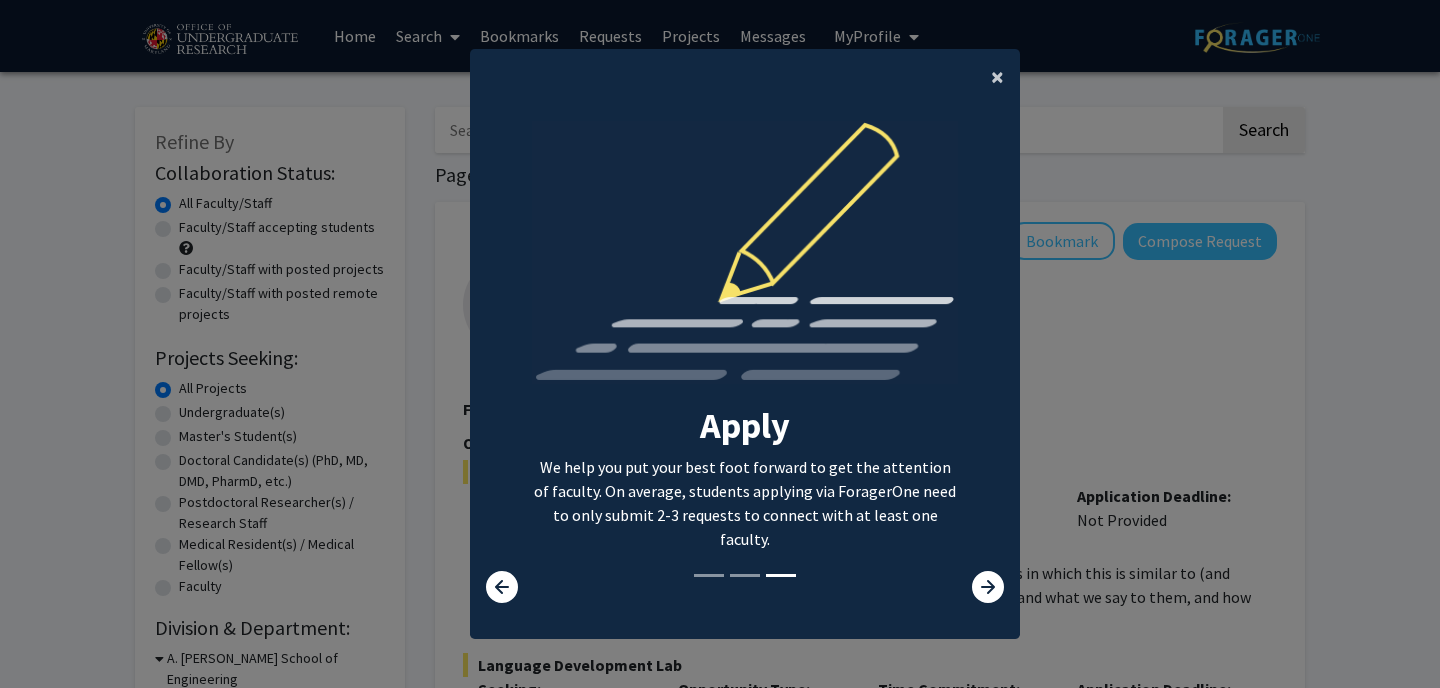 click on "×" 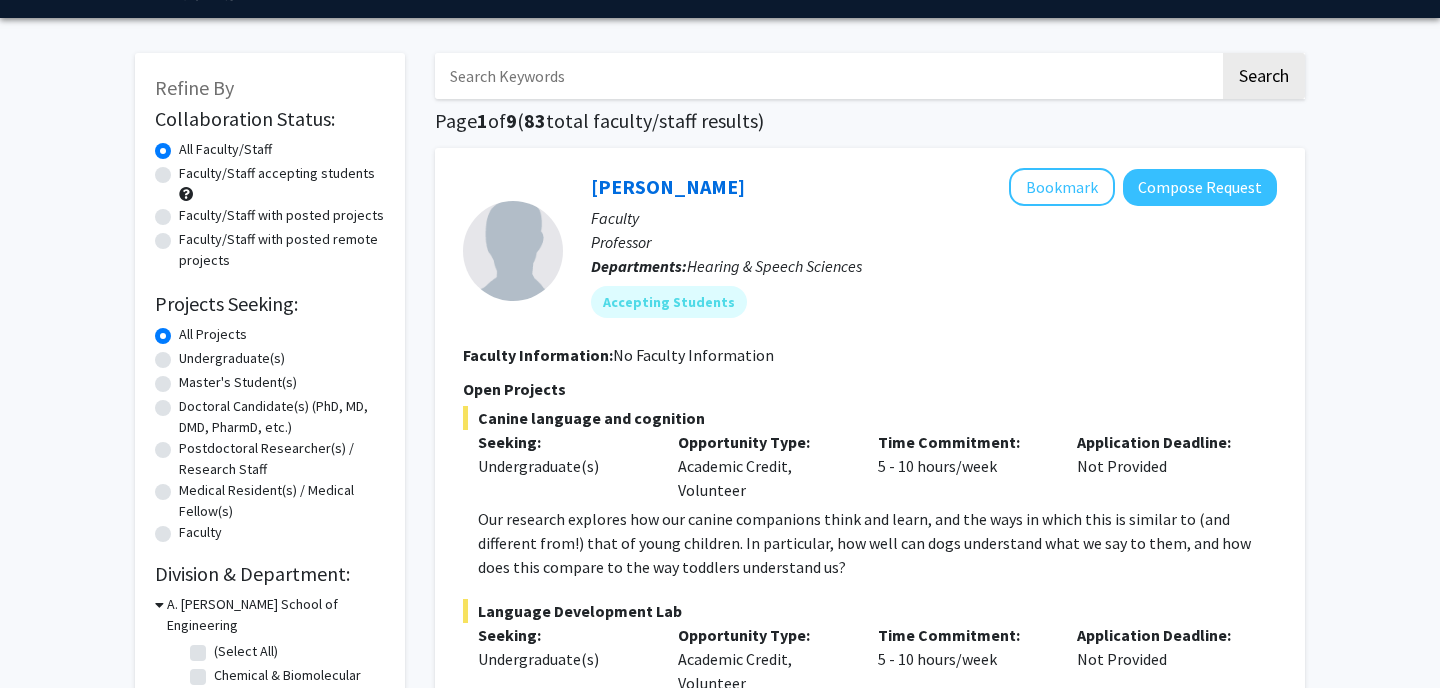 scroll, scrollTop: 25, scrollLeft: 0, axis: vertical 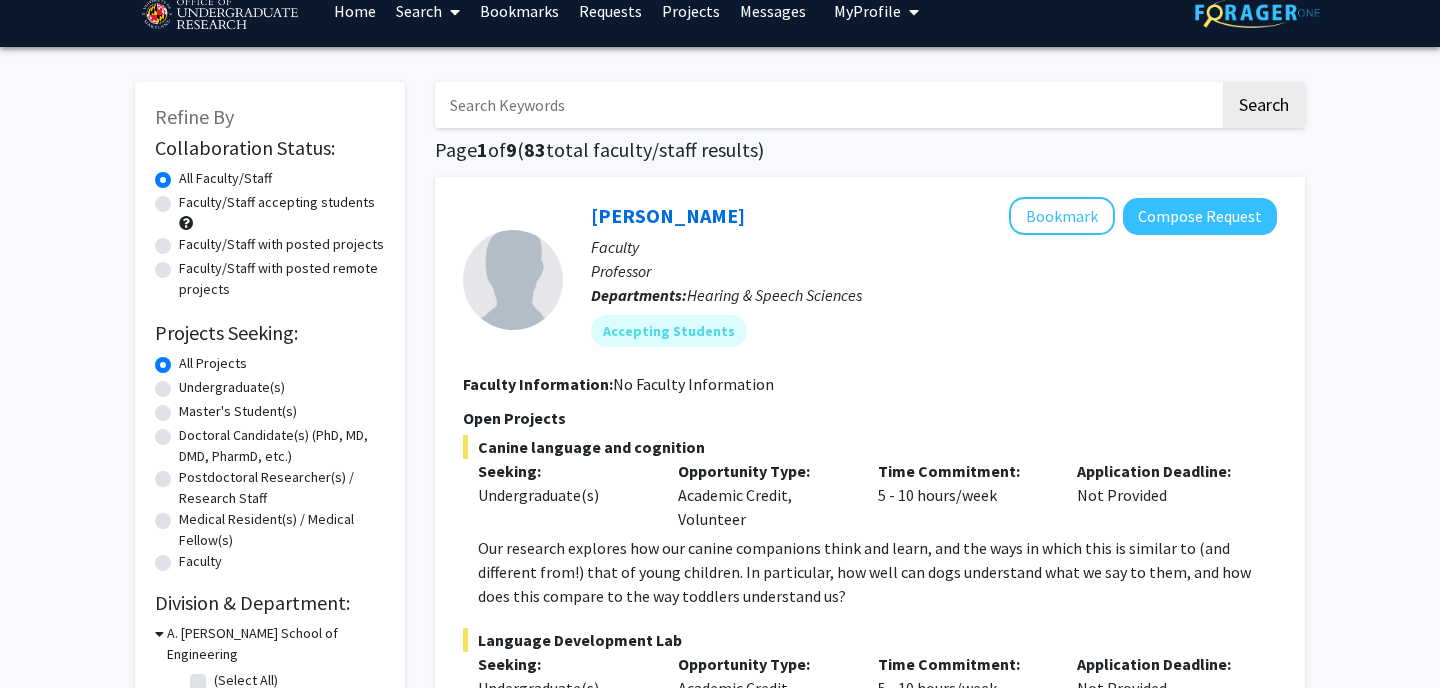 click on "Undergraduate(s)" 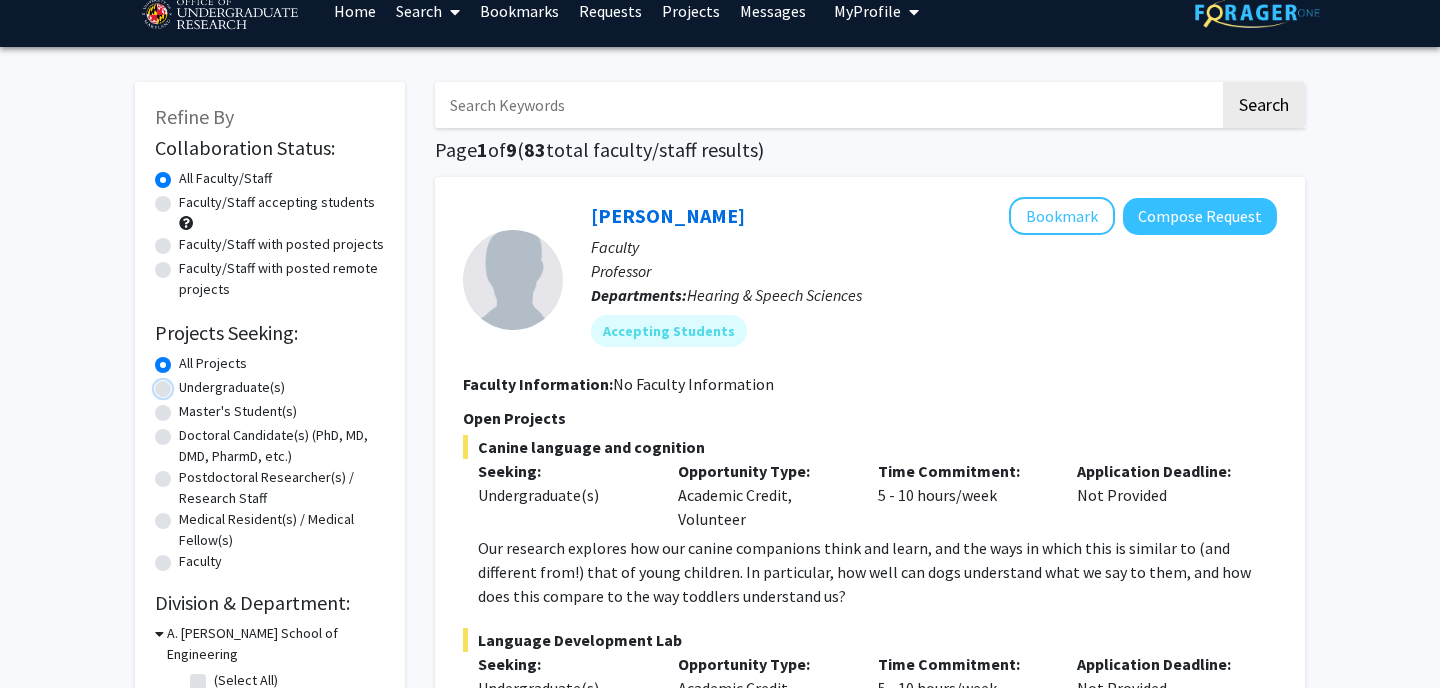 click on "Undergraduate(s)" at bounding box center (185, 383) 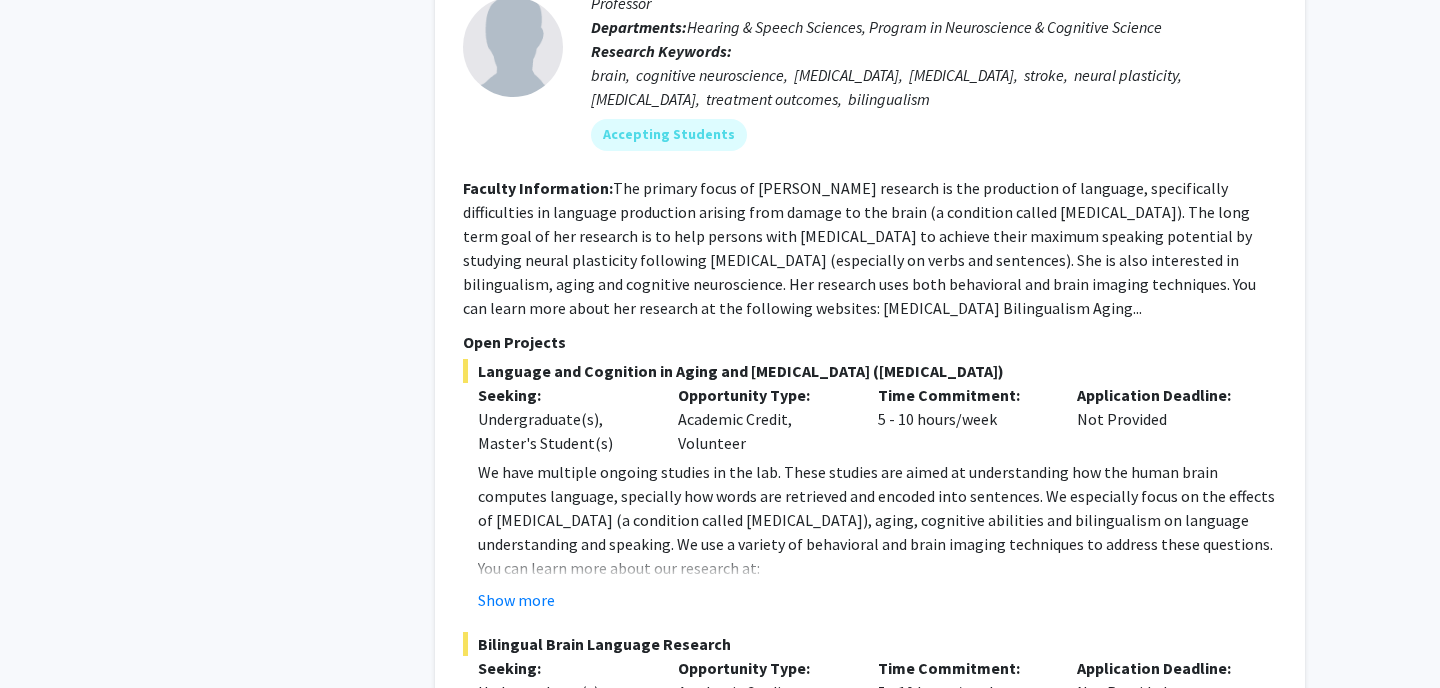 scroll, scrollTop: 2751, scrollLeft: 0, axis: vertical 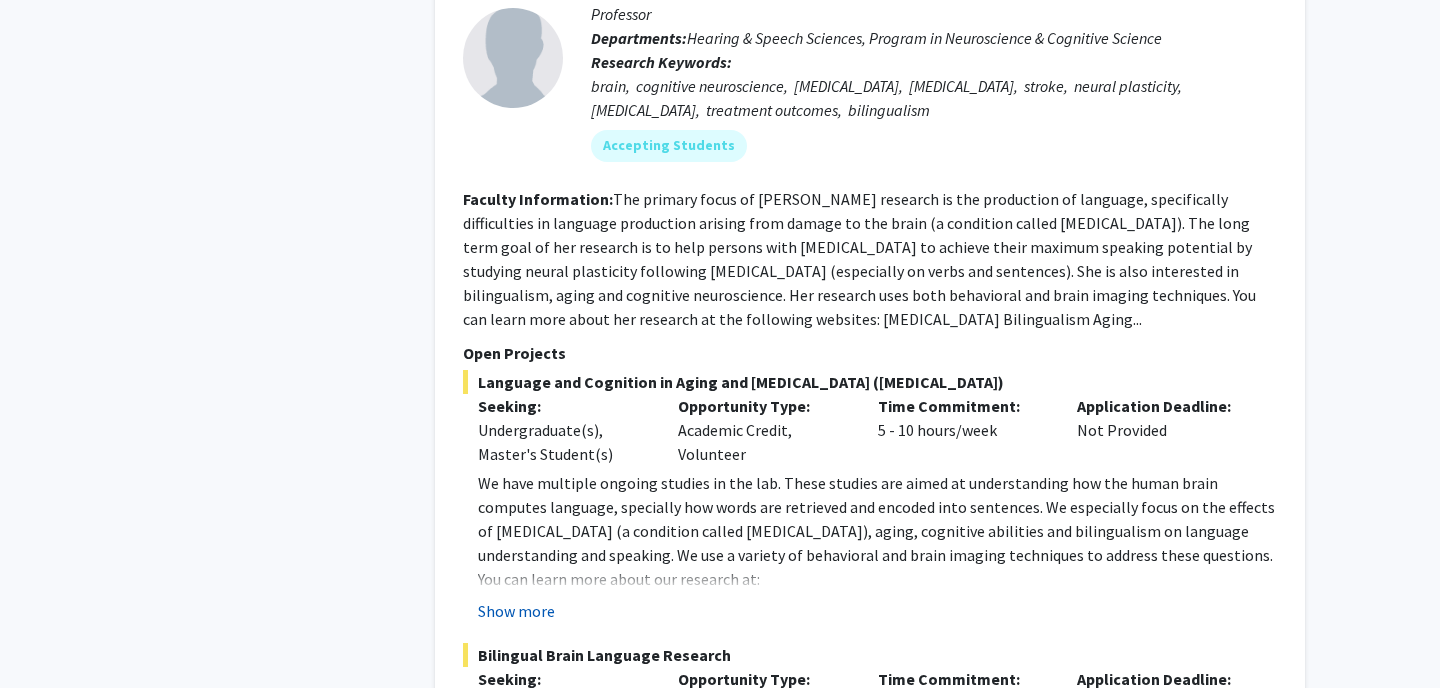click on "Show more" 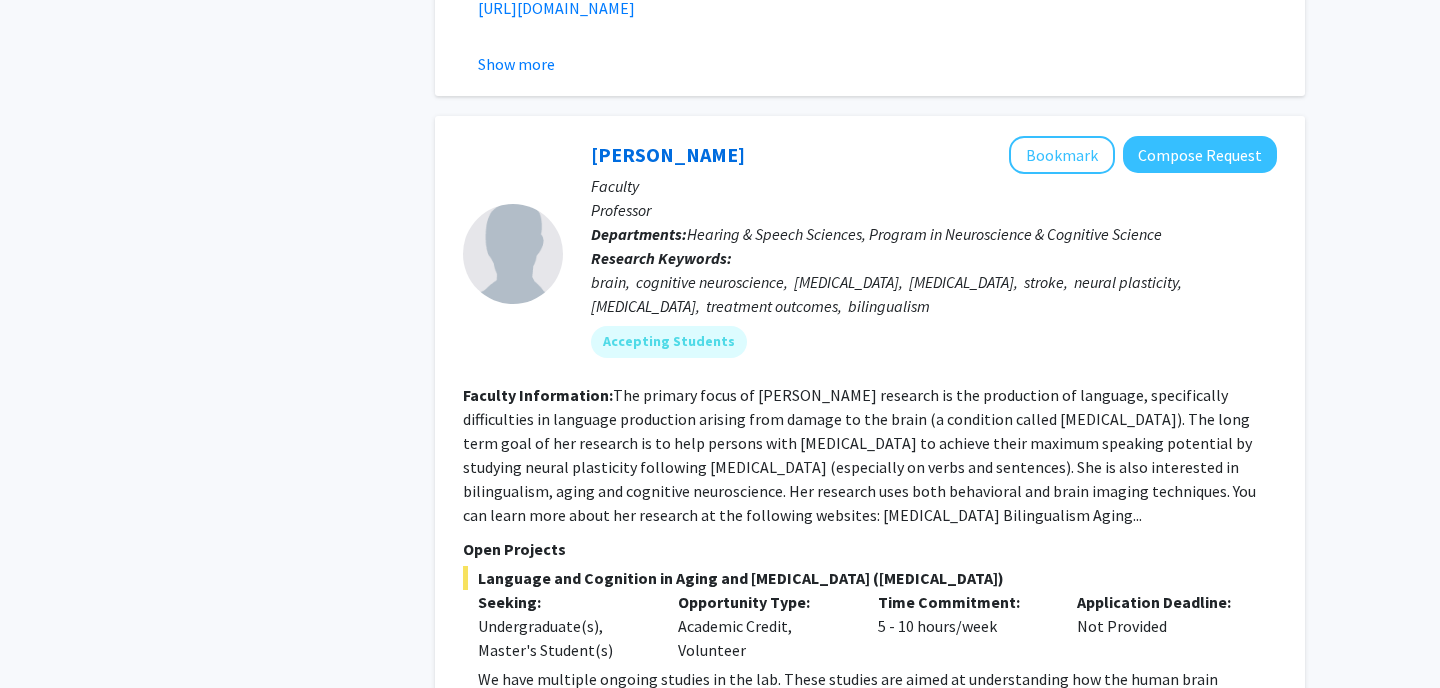 scroll, scrollTop: 2509, scrollLeft: 0, axis: vertical 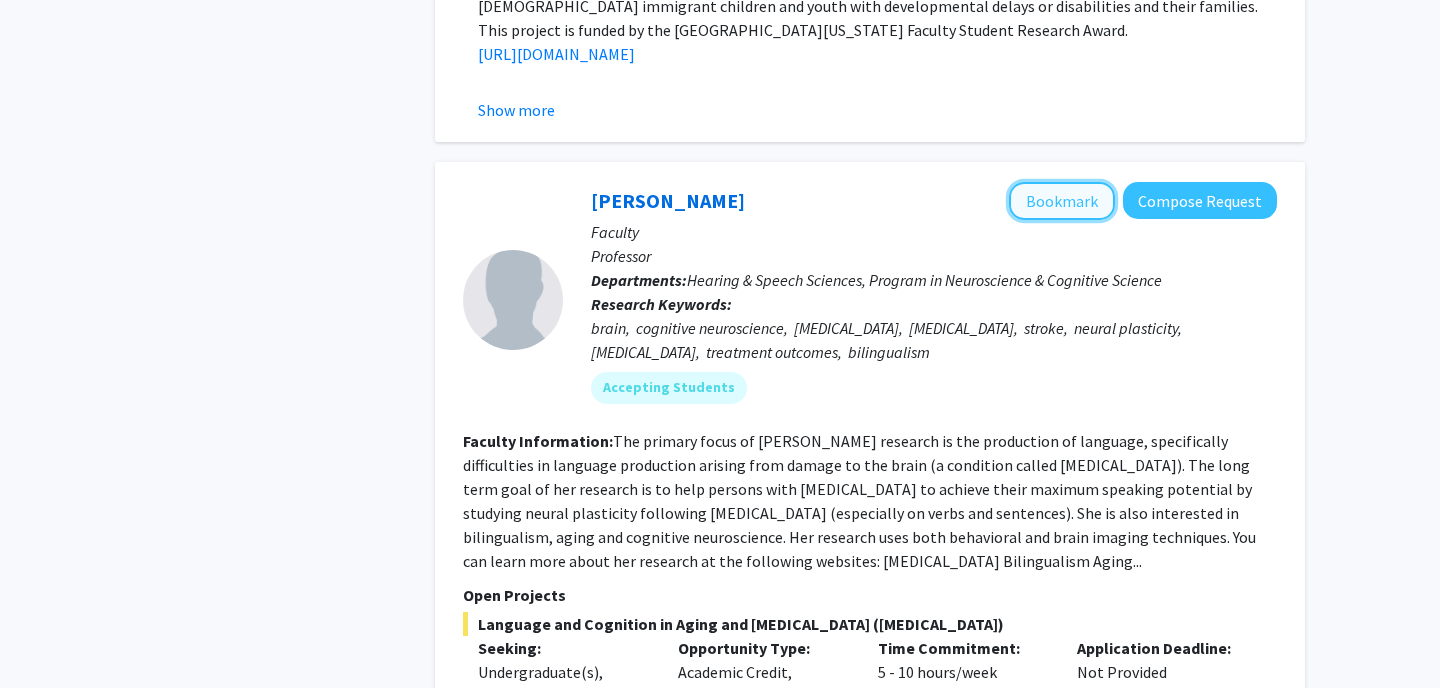 click on "Bookmark" 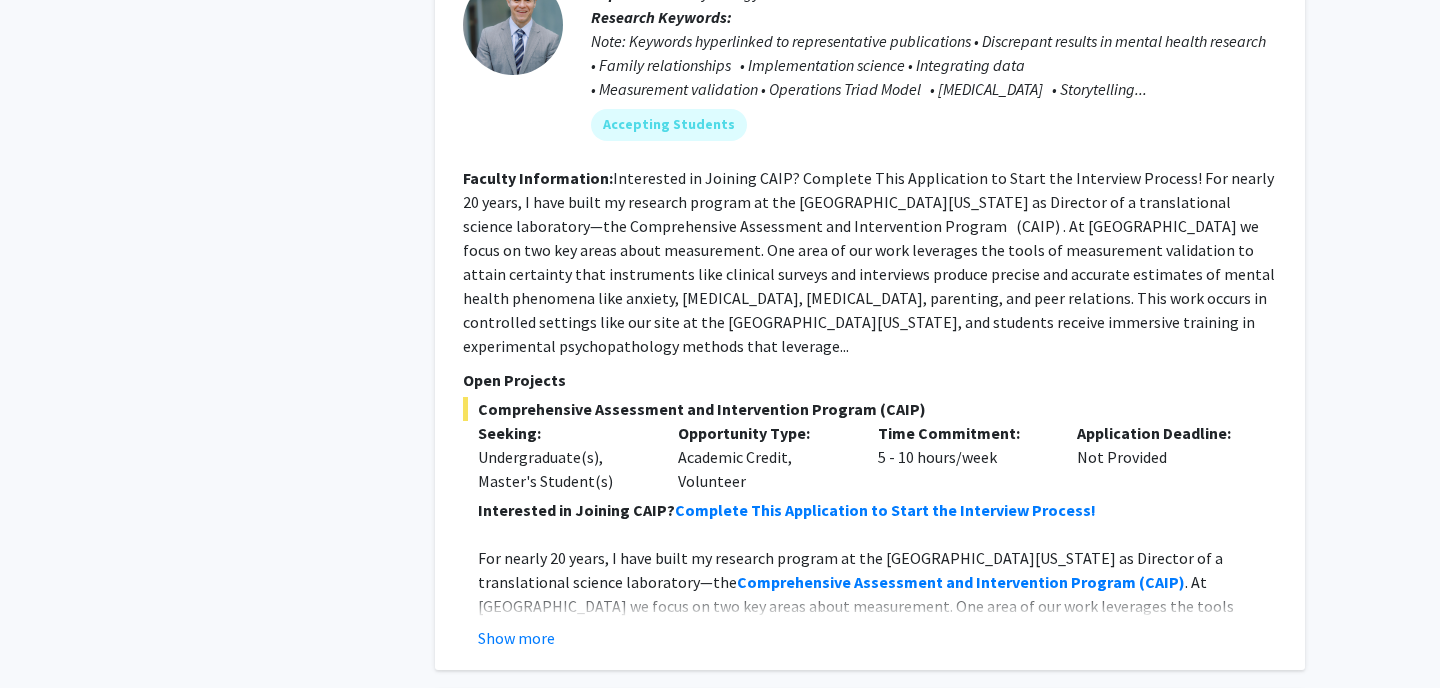 scroll, scrollTop: 3881, scrollLeft: 0, axis: vertical 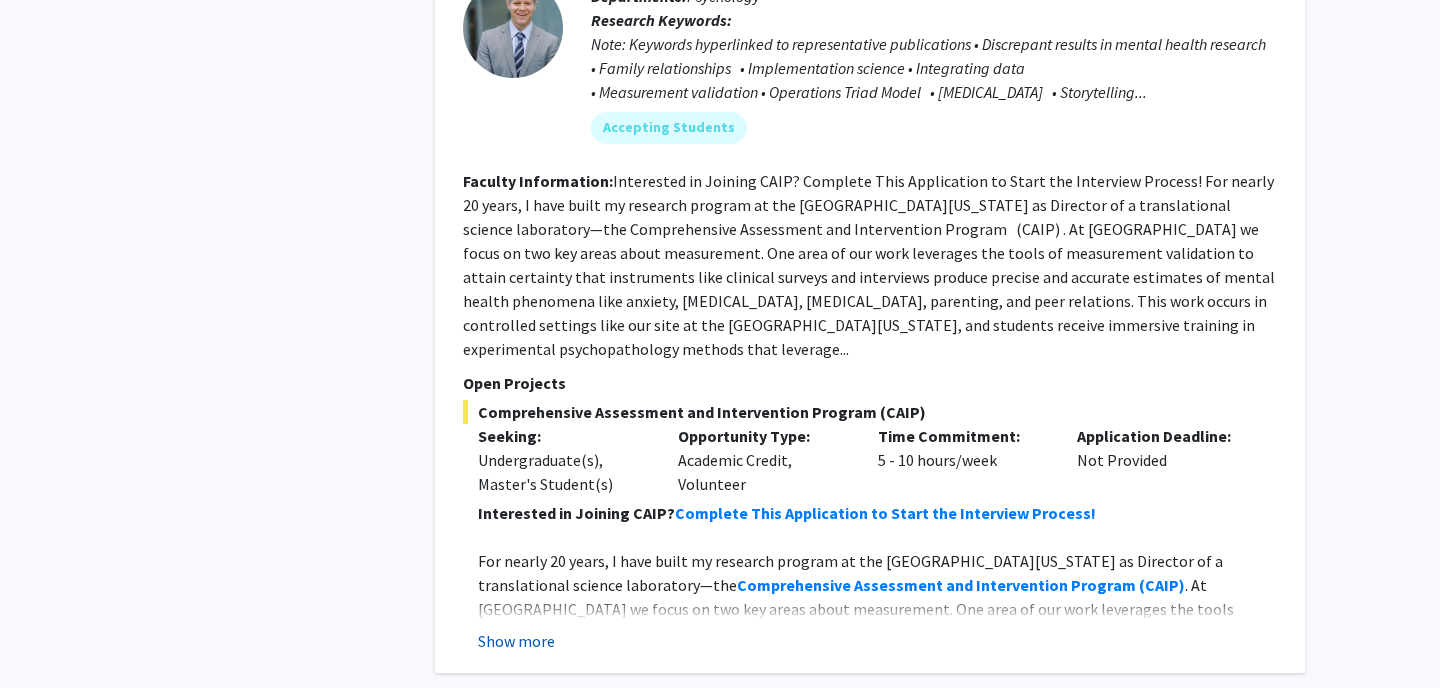 click on "Show more" 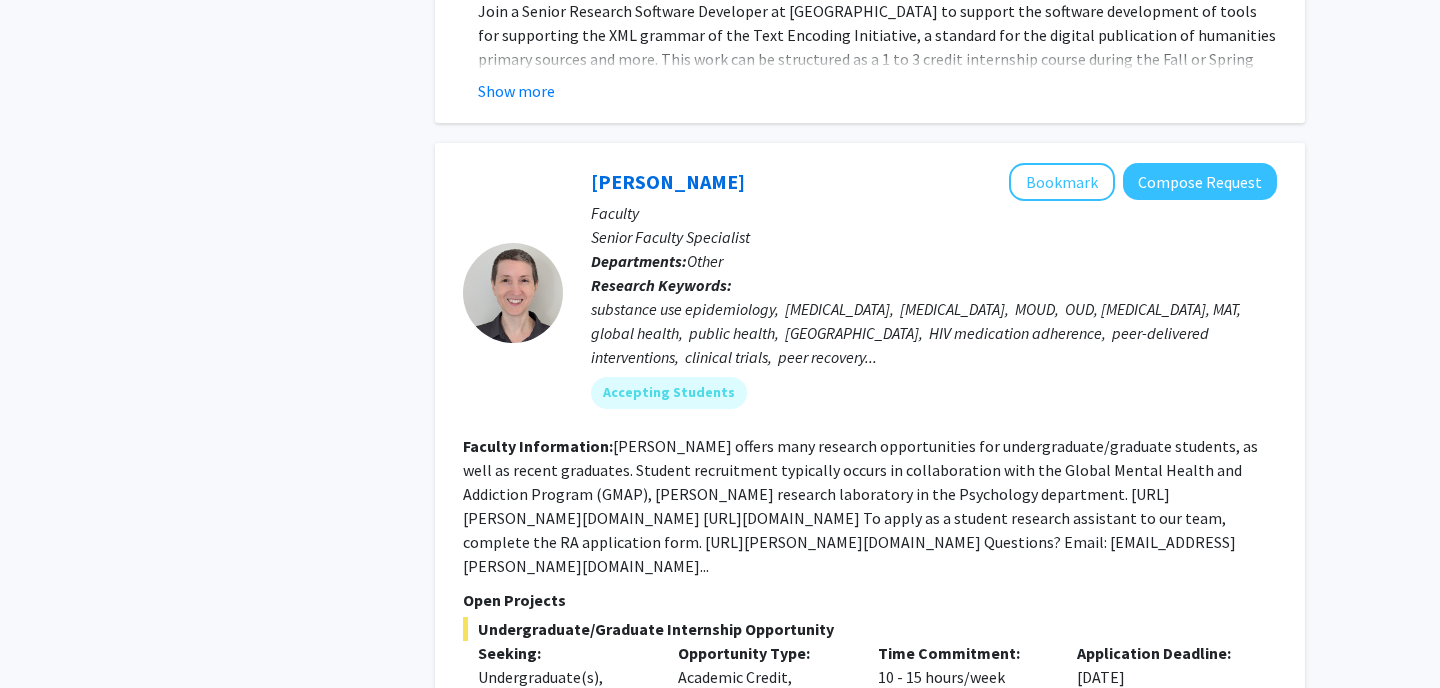 scroll, scrollTop: 6145, scrollLeft: 0, axis: vertical 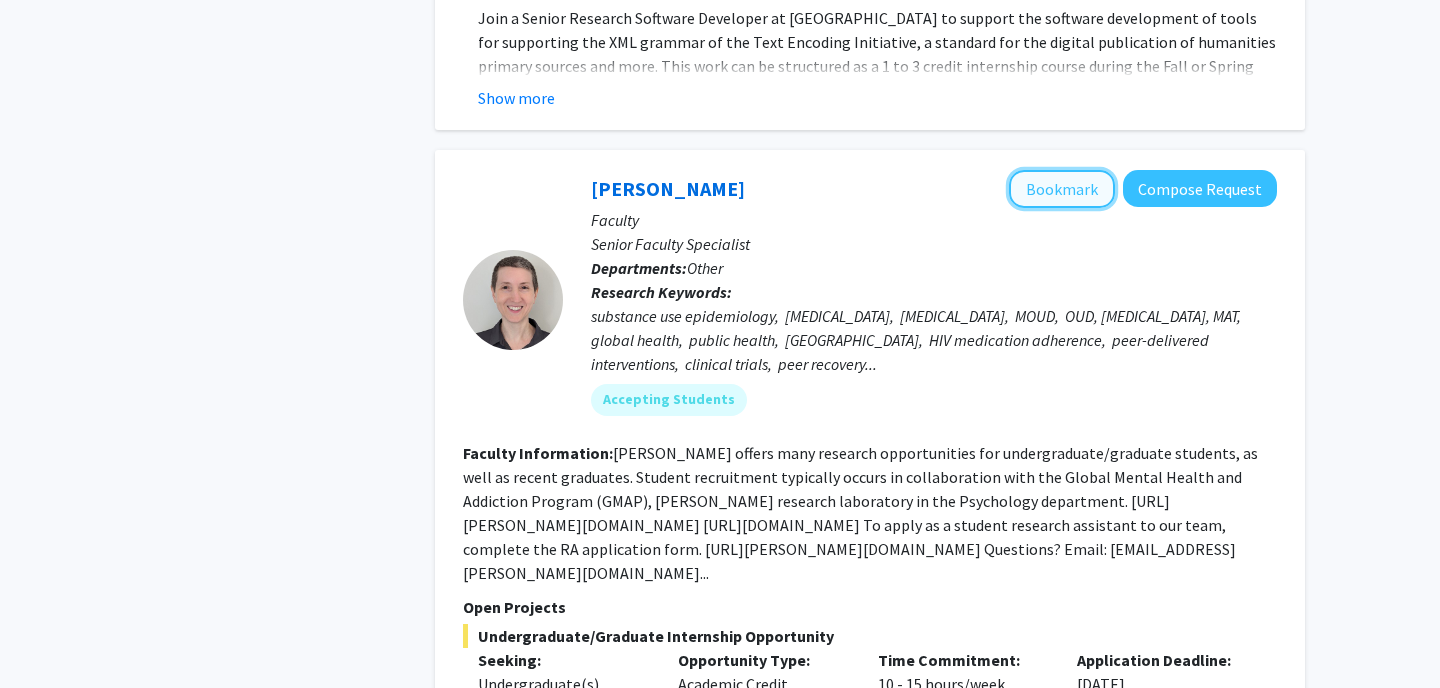 click on "Bookmark" 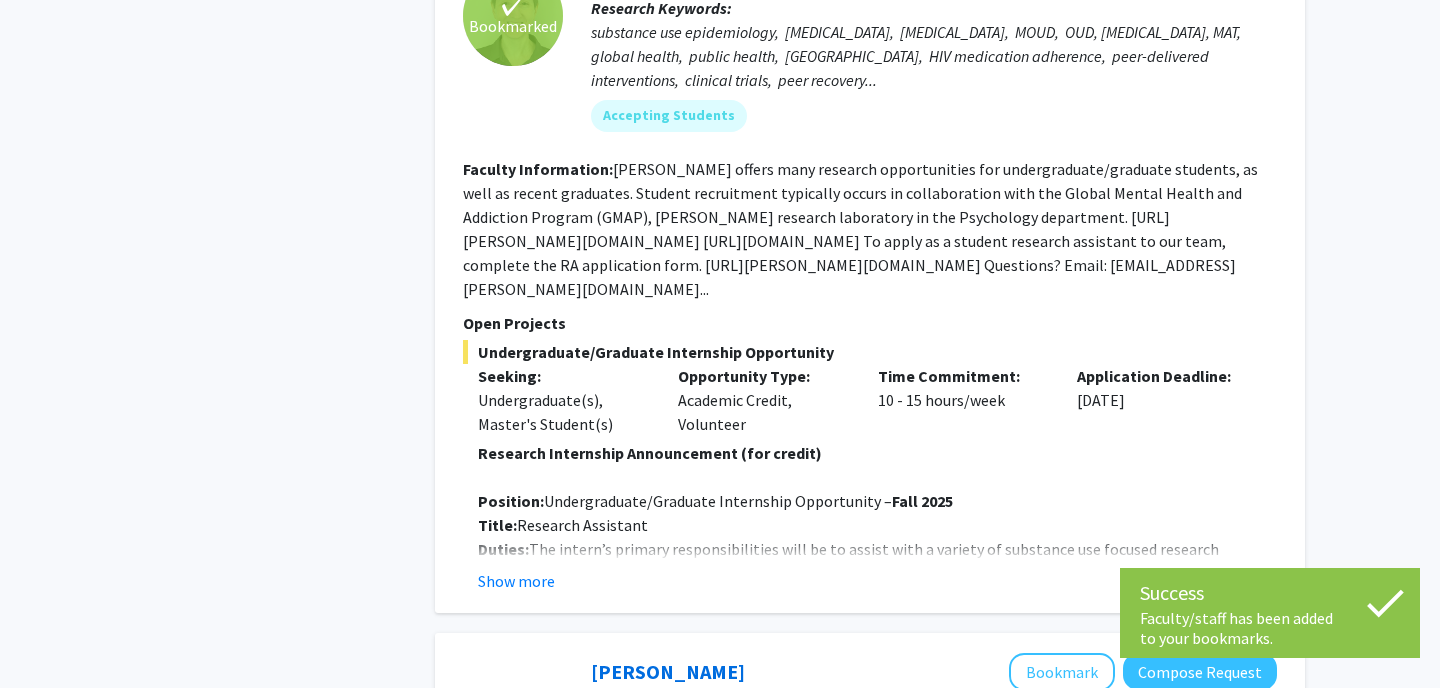 scroll, scrollTop: 6430, scrollLeft: 0, axis: vertical 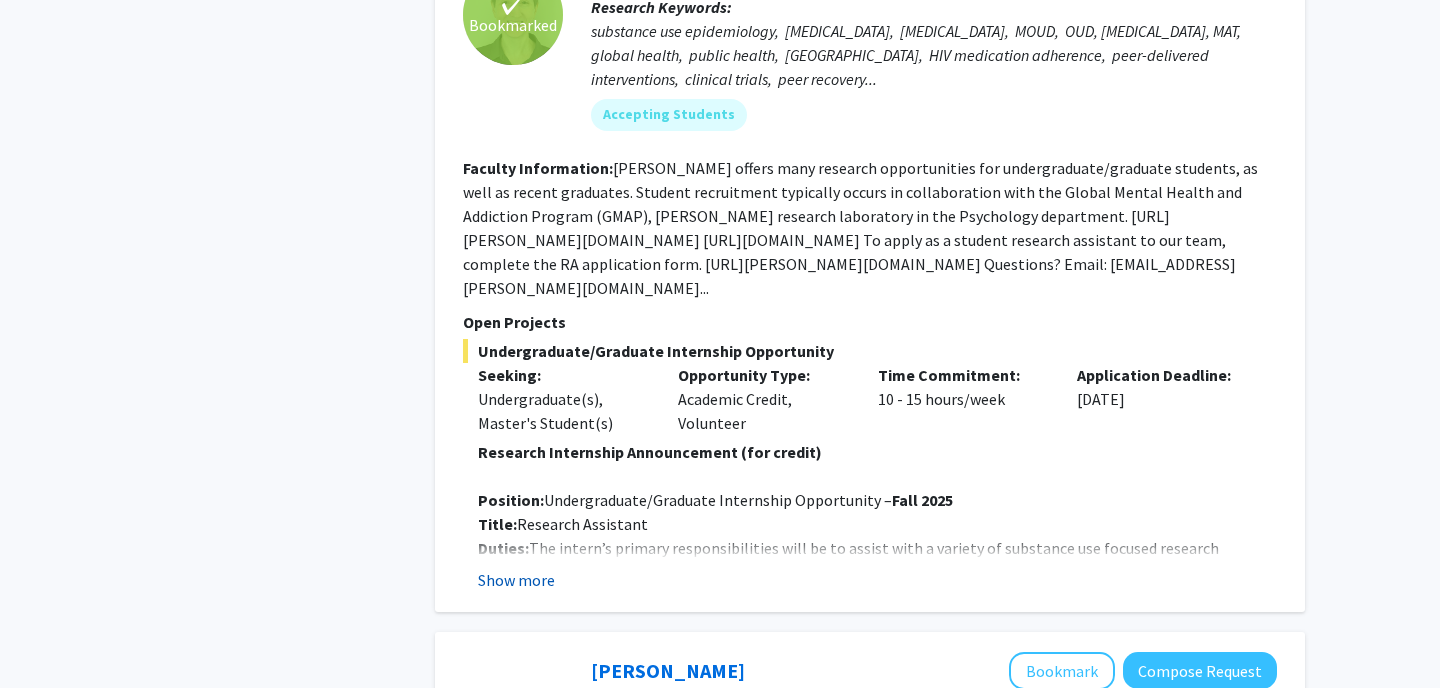 click on "Show more" 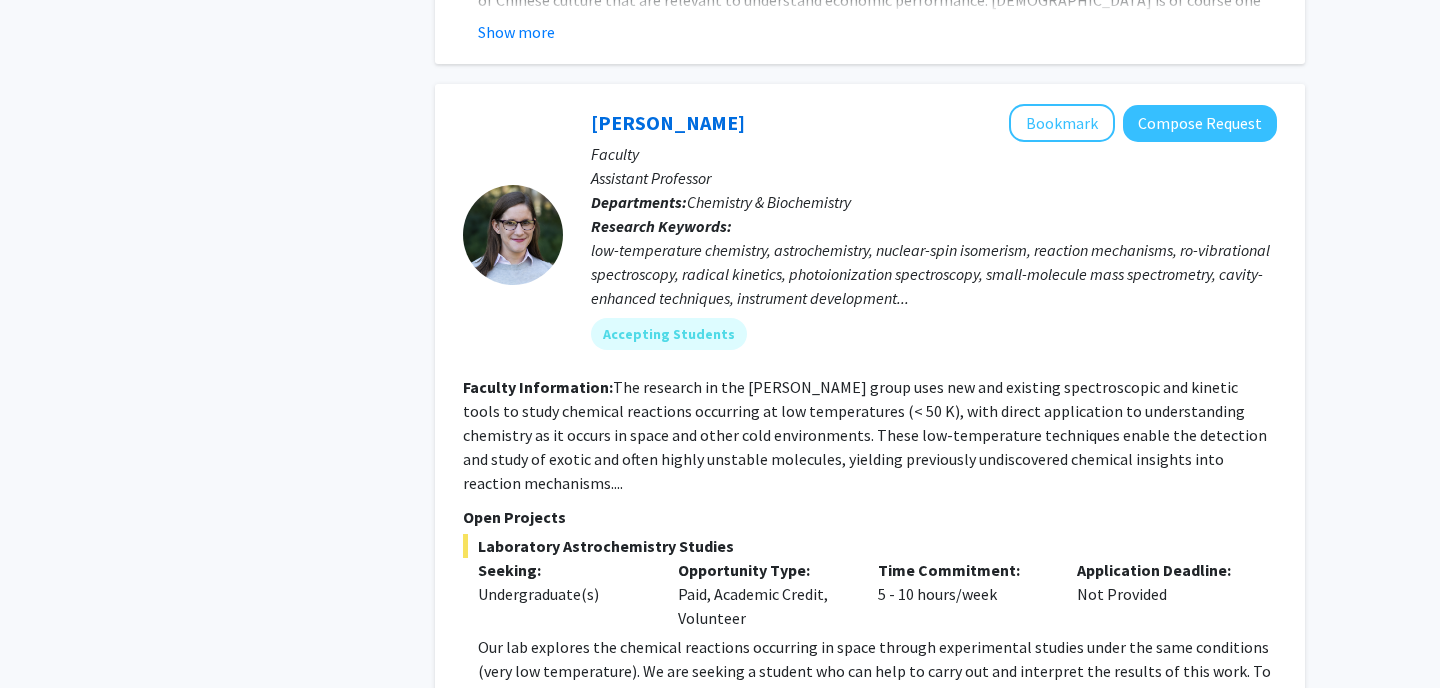 scroll, scrollTop: 8602, scrollLeft: 0, axis: vertical 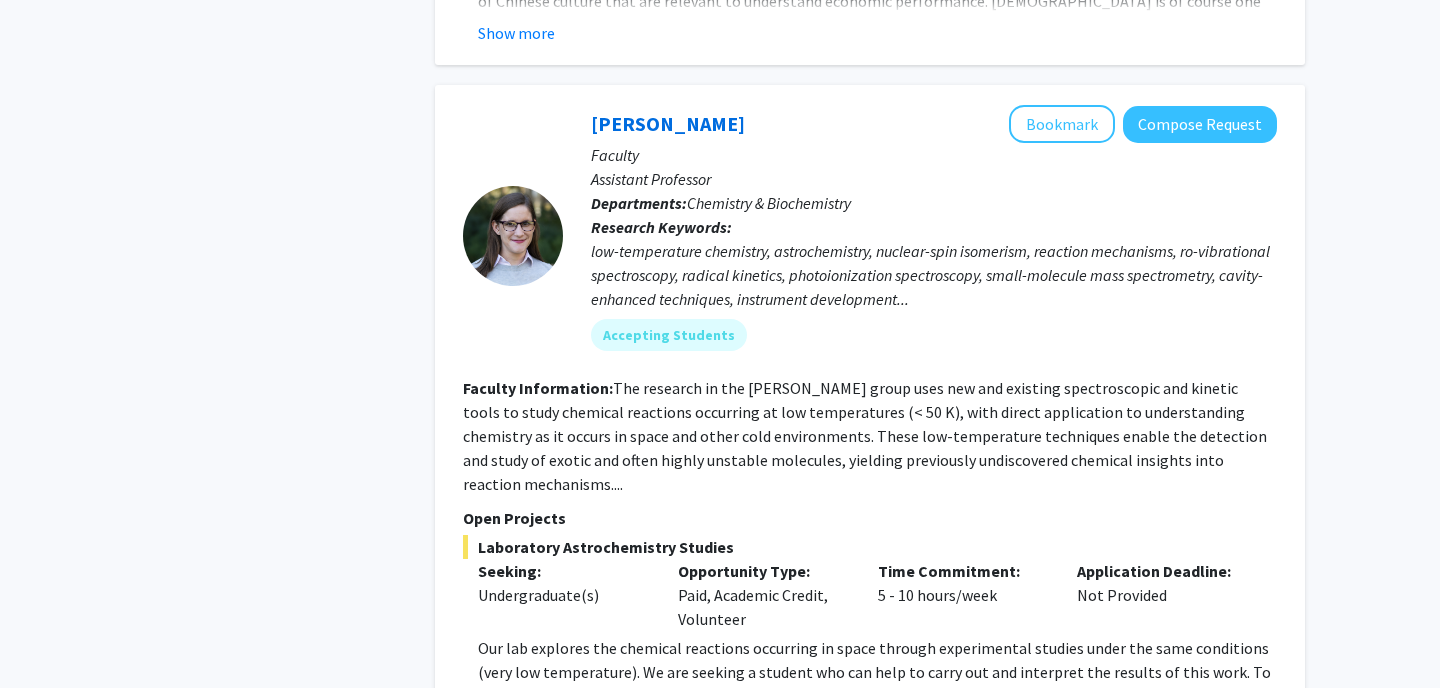 click on "The research in the Dodson group uses new and existing spectroscopic and kinetic tools to study chemical reactions occurring at low temperatures (< 50 K), with direct application to understanding chemistry as it occurs in space and other cold environments. These low-temperature techniques enable the detection and study of exotic and often highly unstable molecules, yielding previously undiscovered chemical insights into reaction mechanisms...." 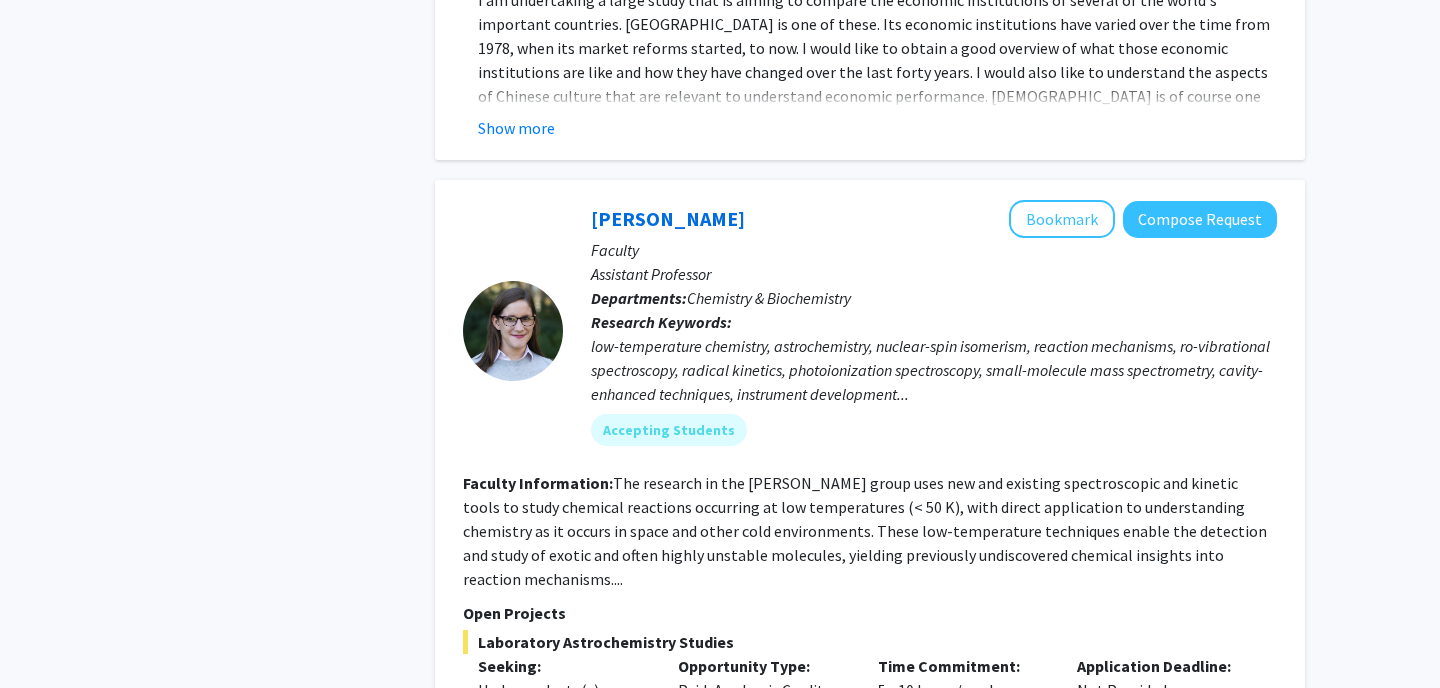 scroll, scrollTop: 8499, scrollLeft: 0, axis: vertical 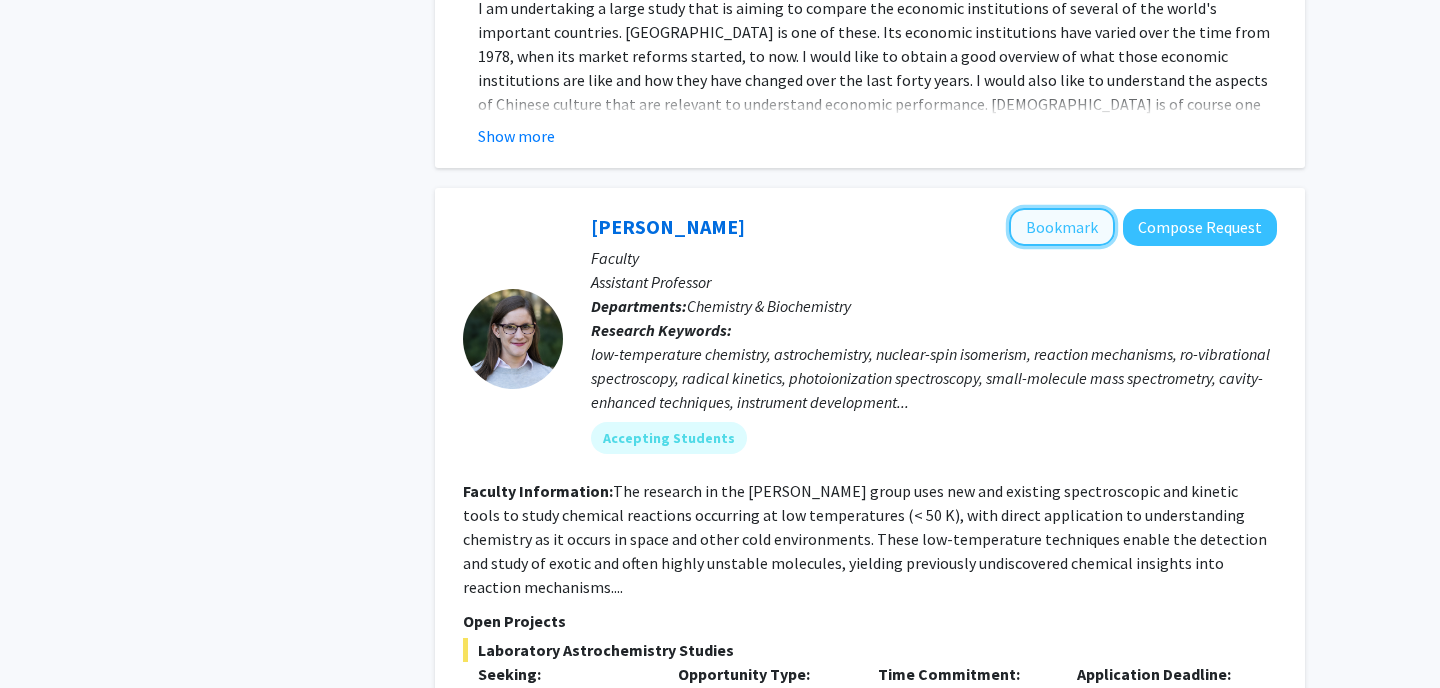 click on "Bookmark" 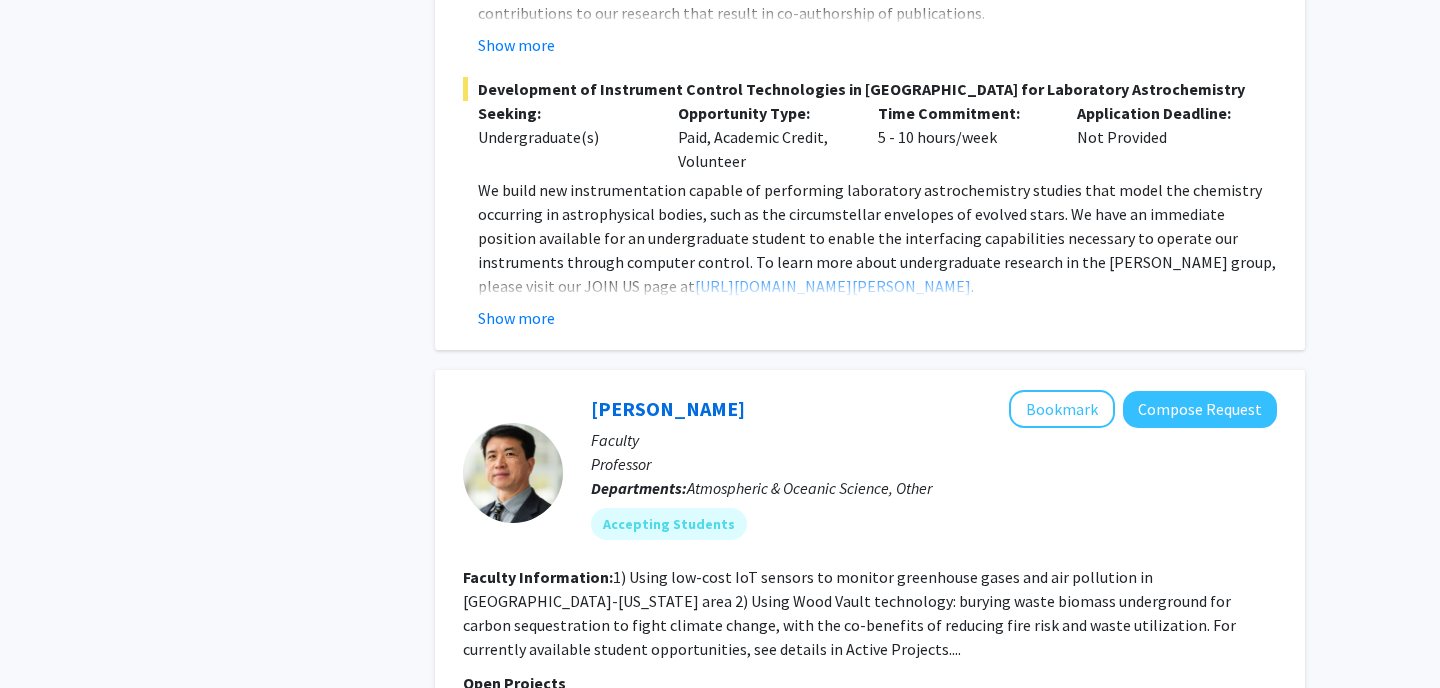 scroll, scrollTop: 9331, scrollLeft: 0, axis: vertical 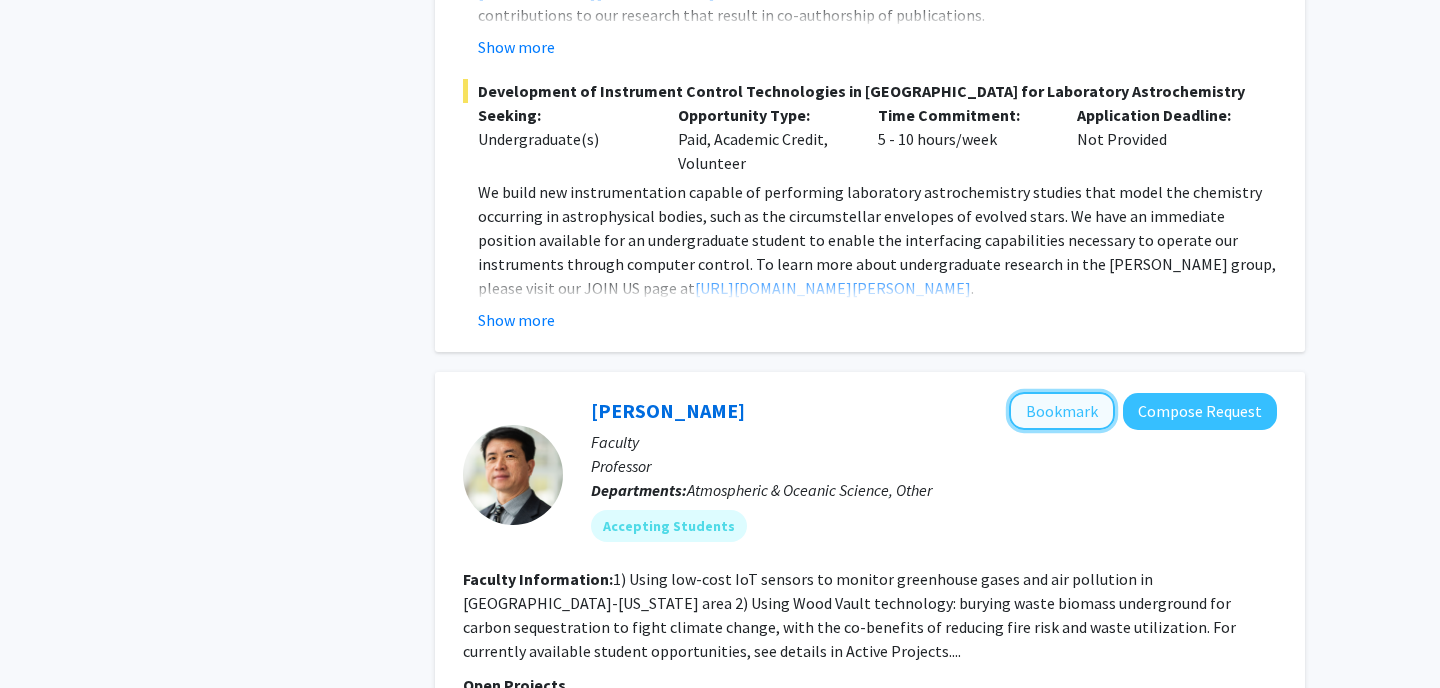 click on "Bookmark" 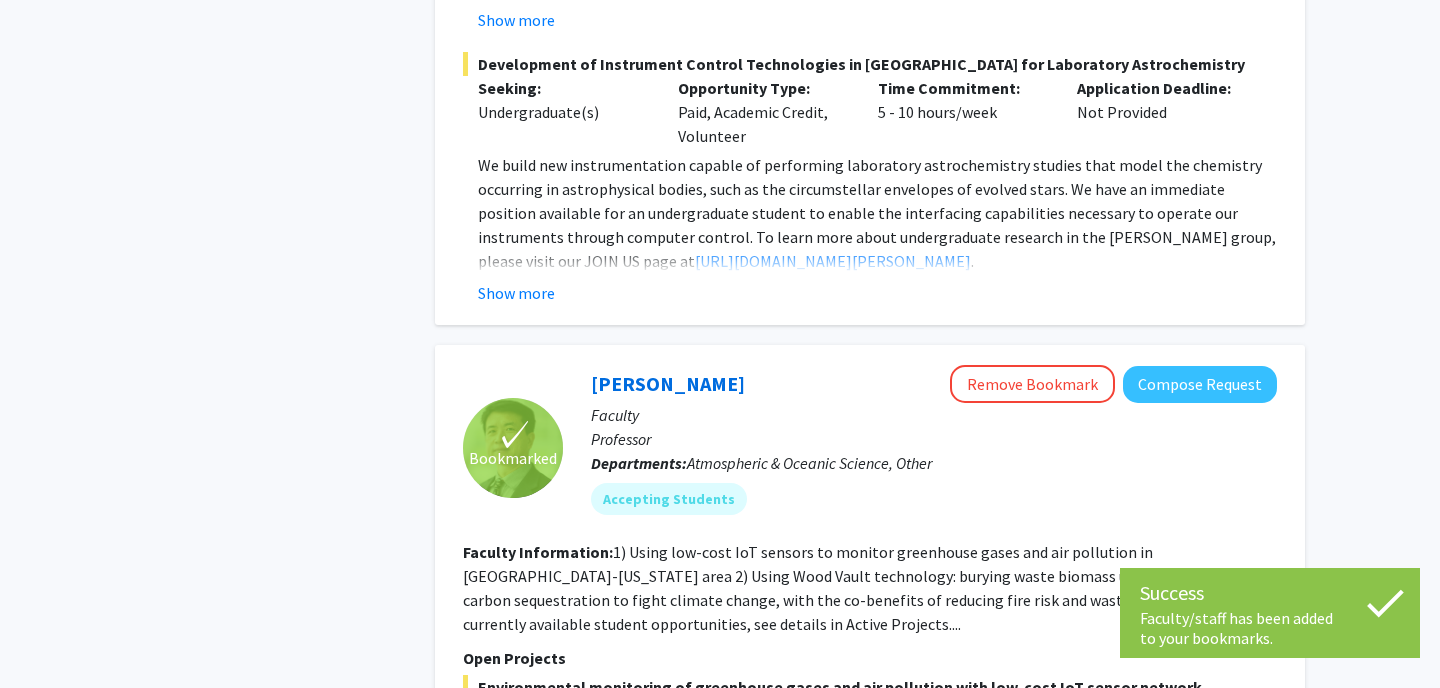 scroll, scrollTop: 9340, scrollLeft: 0, axis: vertical 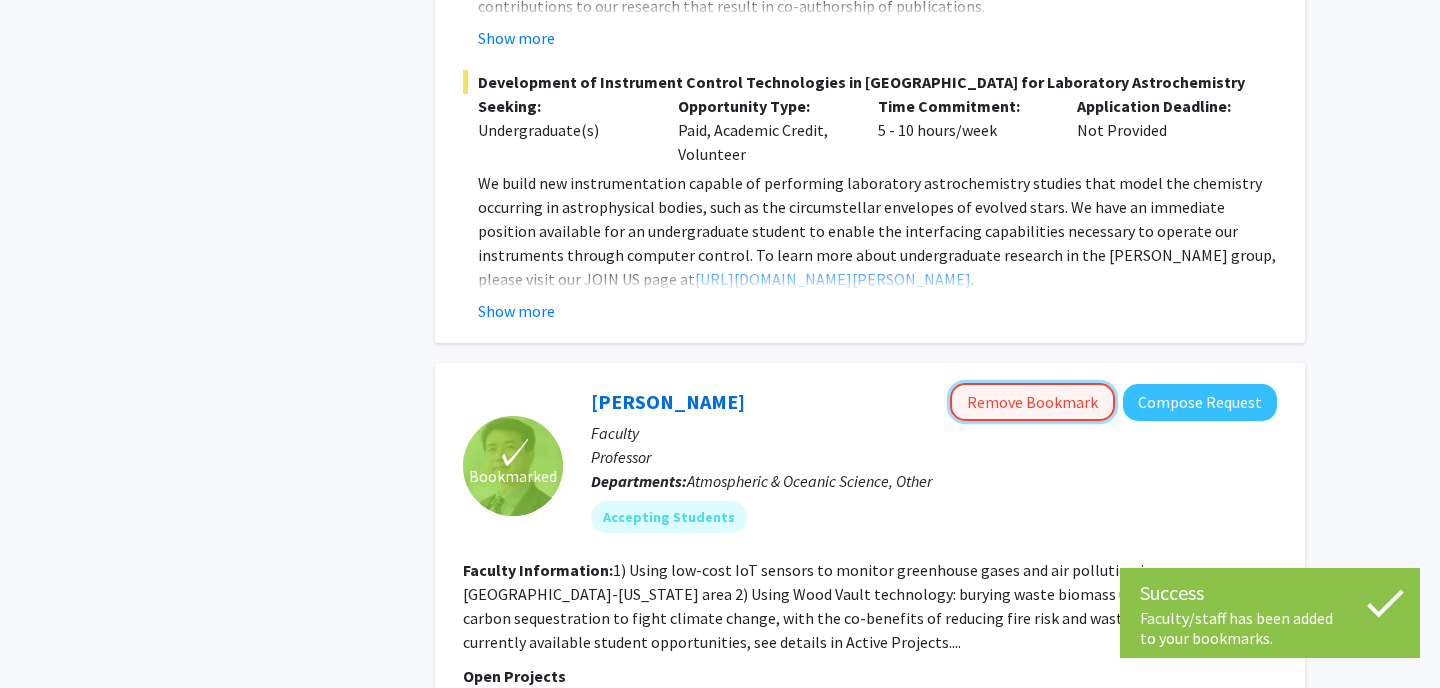 click on "Remove Bookmark" 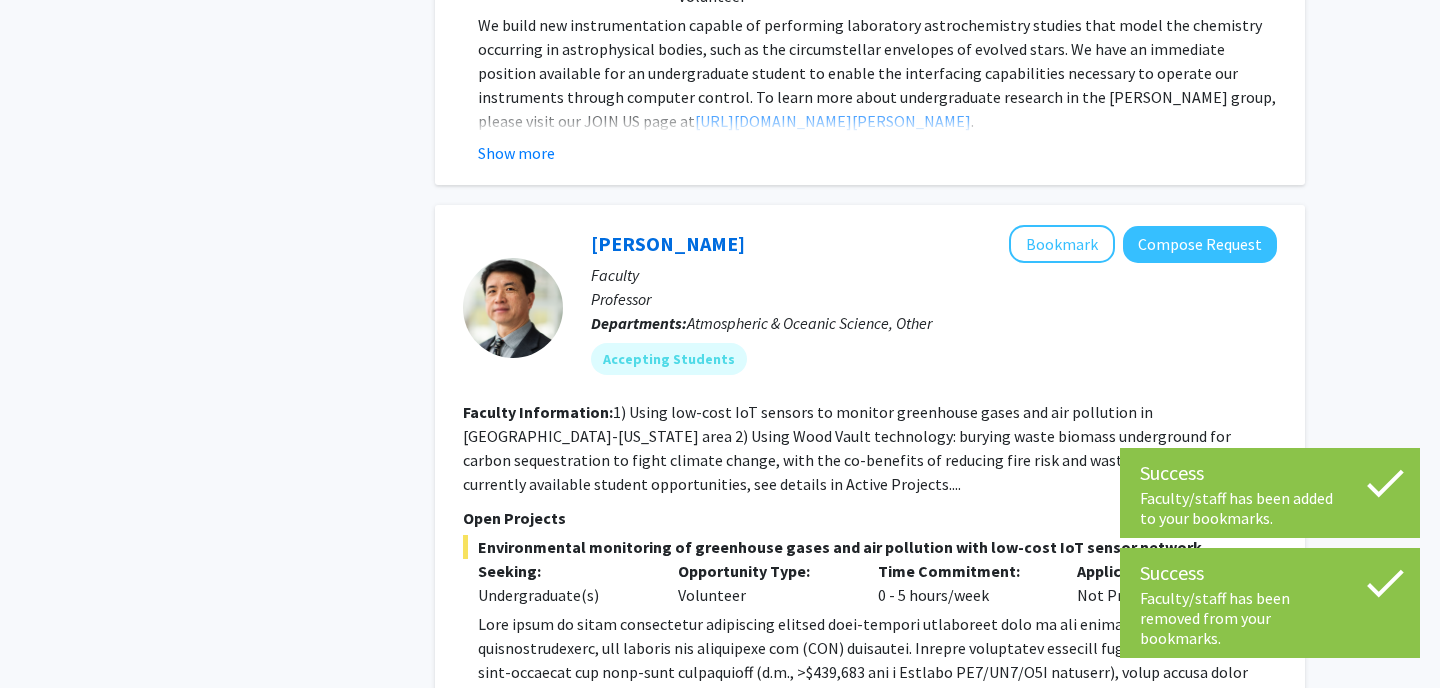 scroll, scrollTop: 9484, scrollLeft: 0, axis: vertical 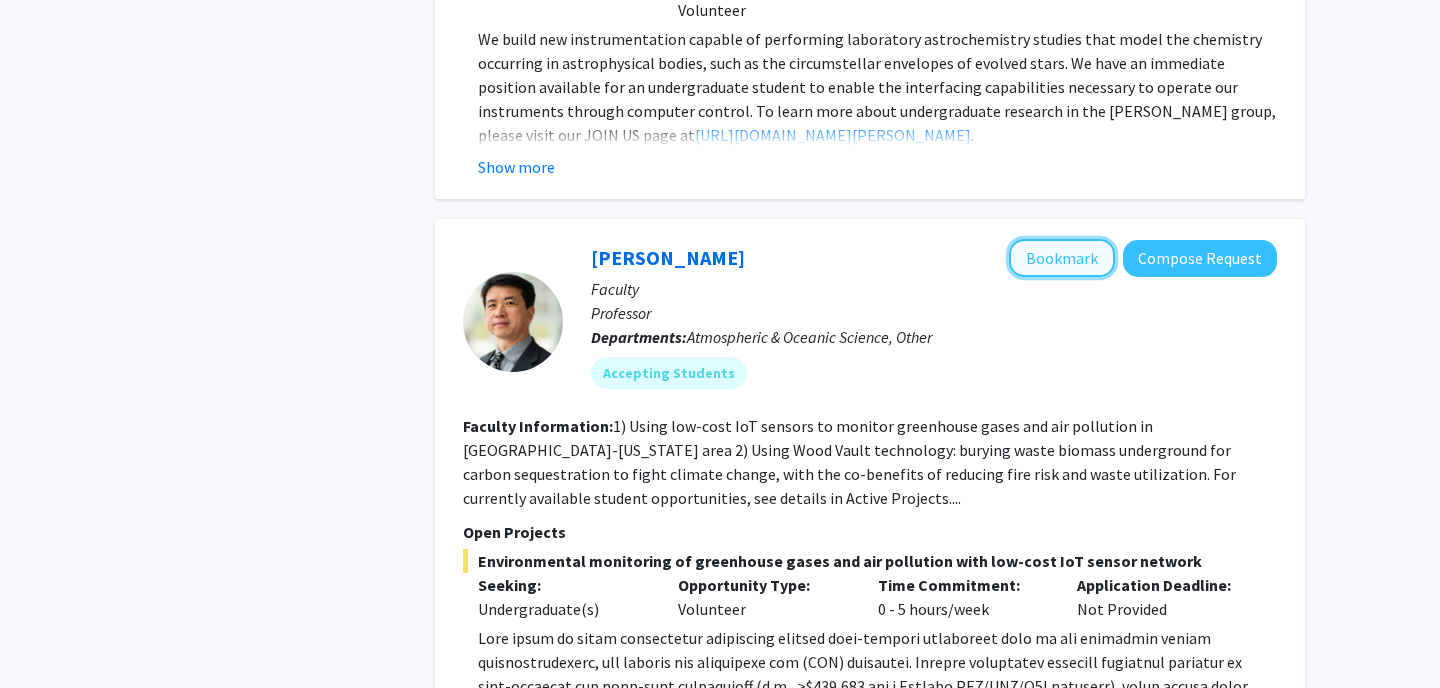 click on "Bookmark" 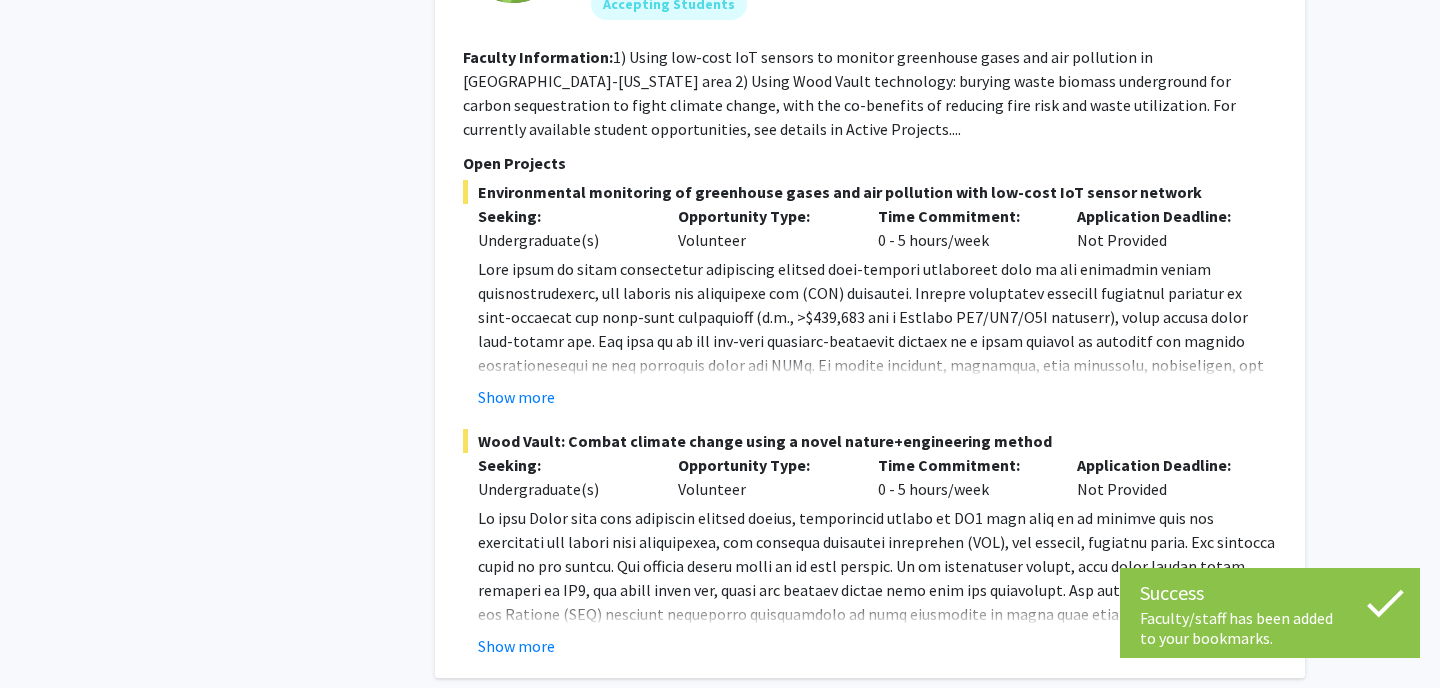 scroll, scrollTop: 9896, scrollLeft: 0, axis: vertical 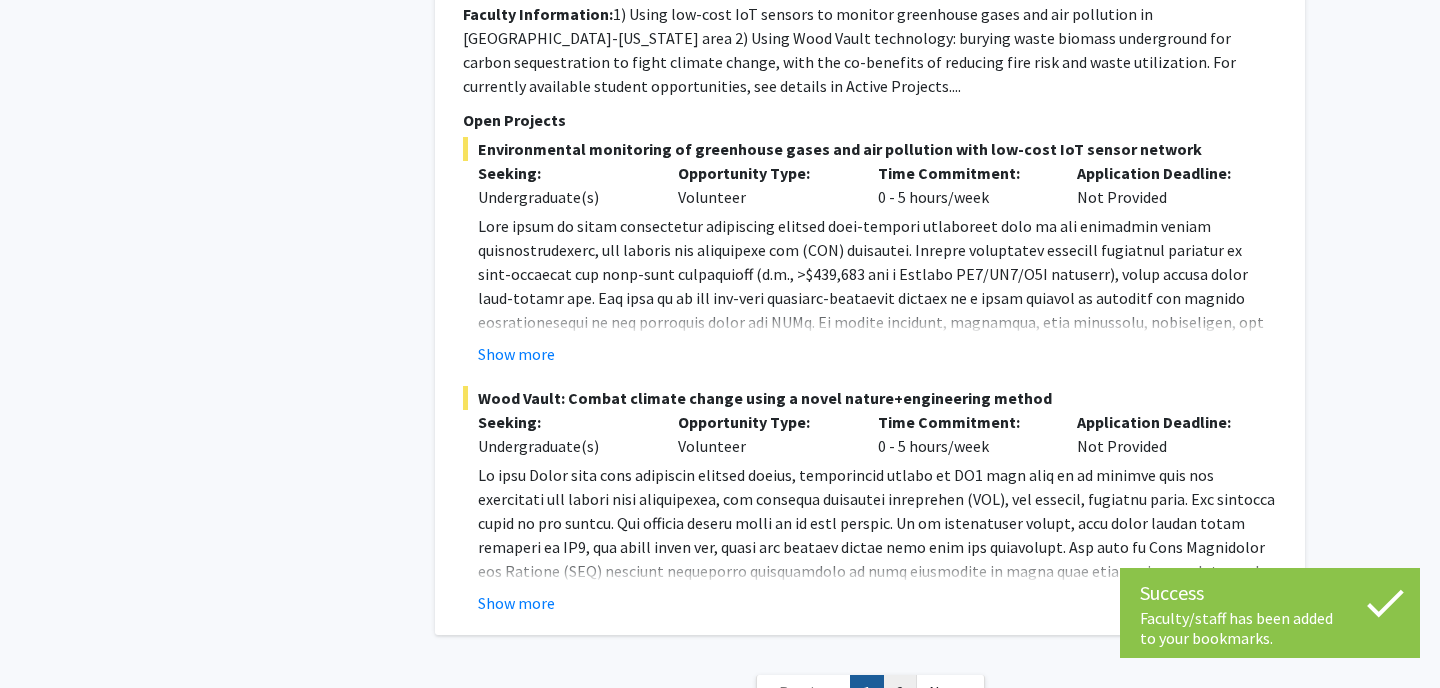 click on "2" 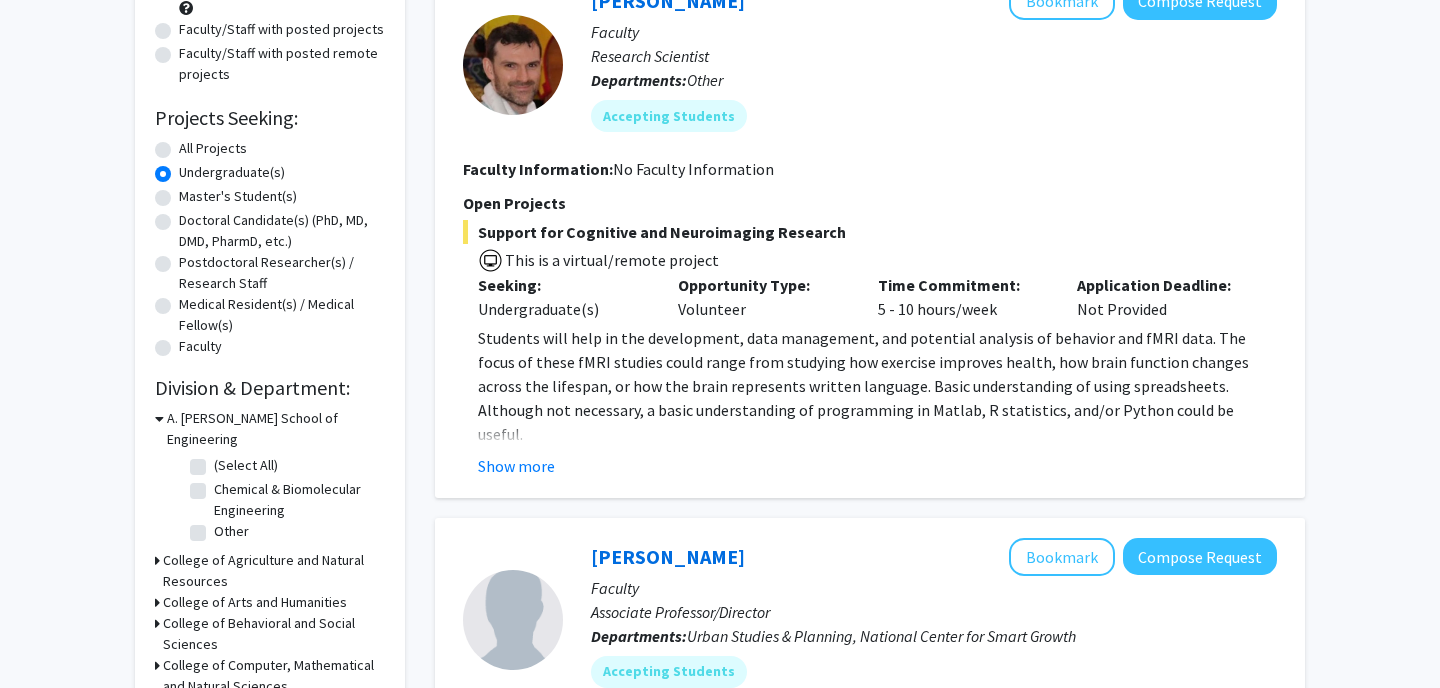 scroll, scrollTop: 244, scrollLeft: 0, axis: vertical 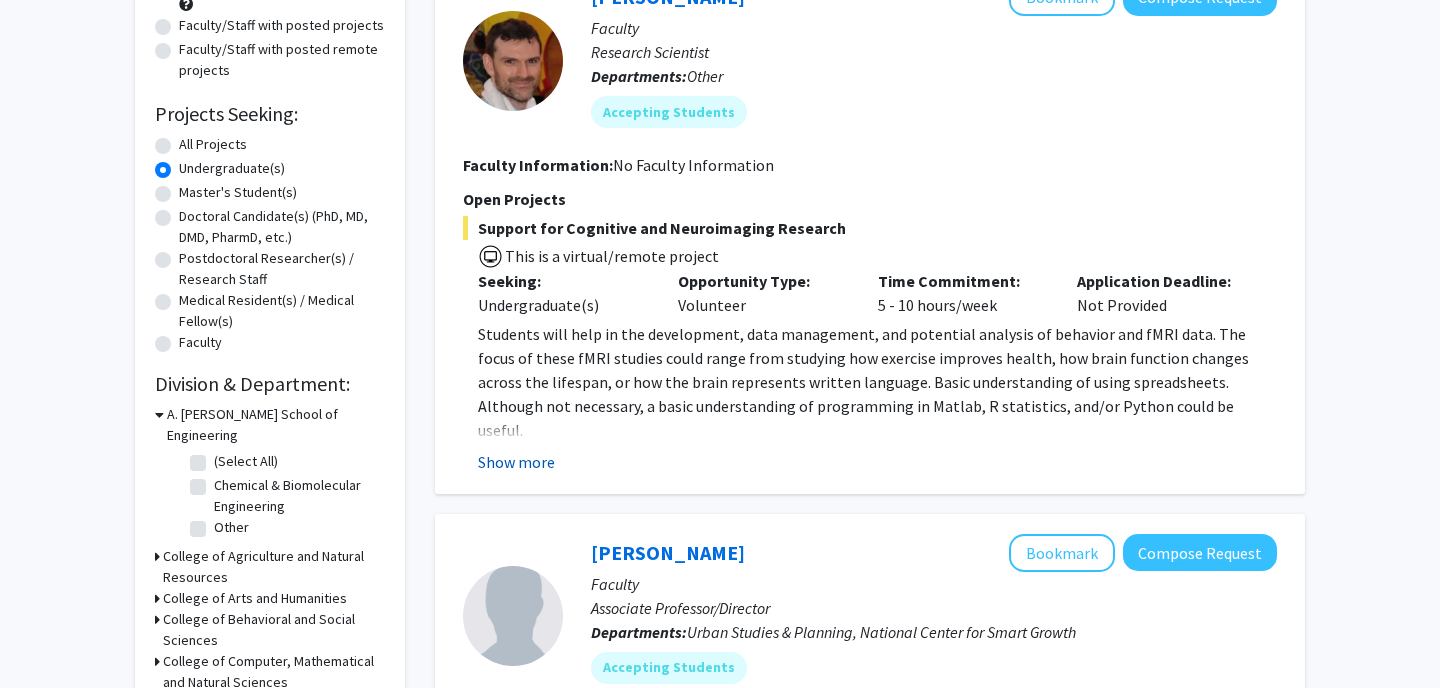 click on "Show more" 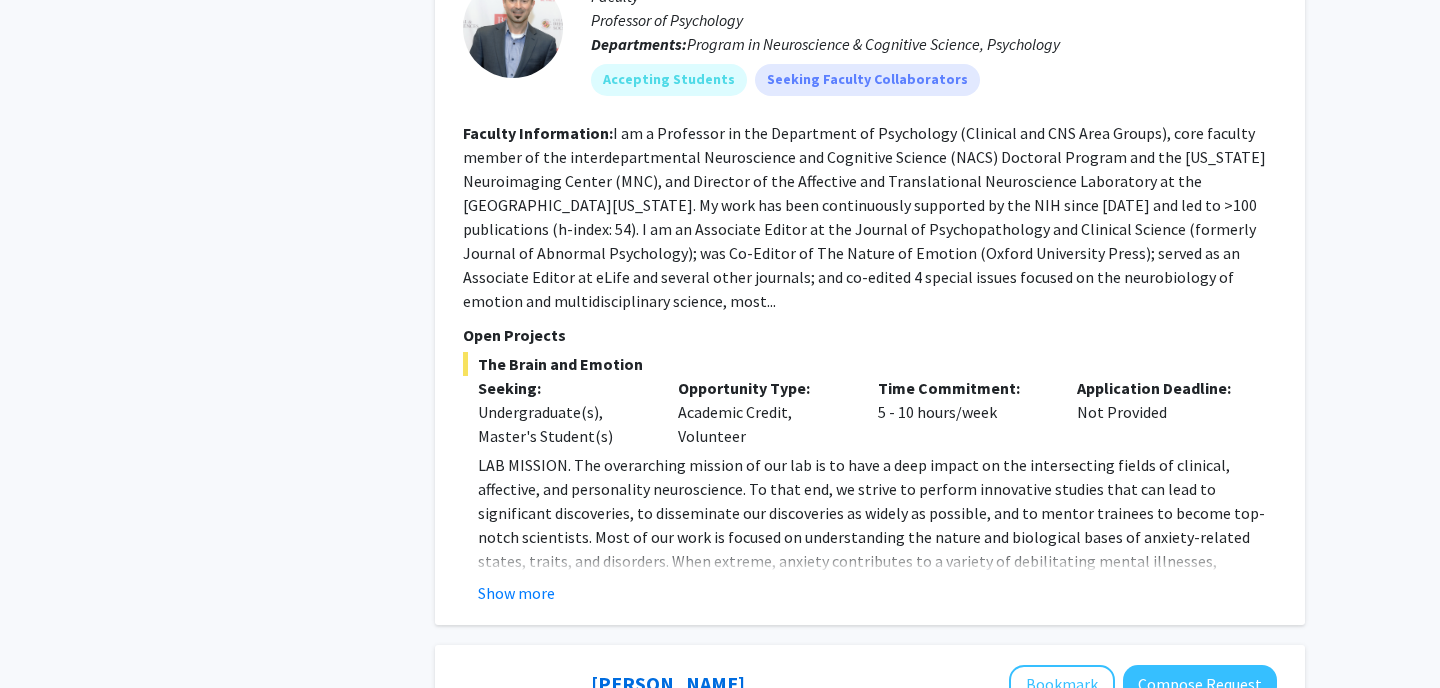 scroll, scrollTop: 1436, scrollLeft: 0, axis: vertical 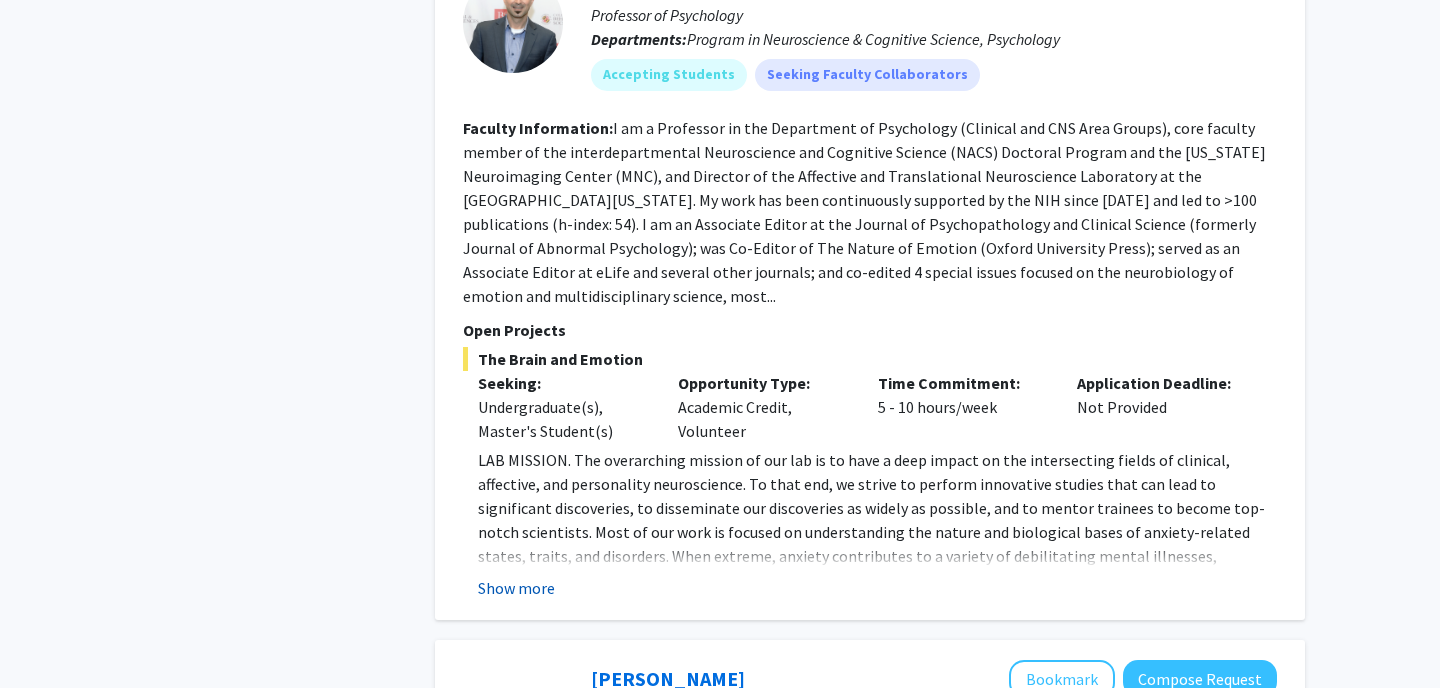 click on "Show more" 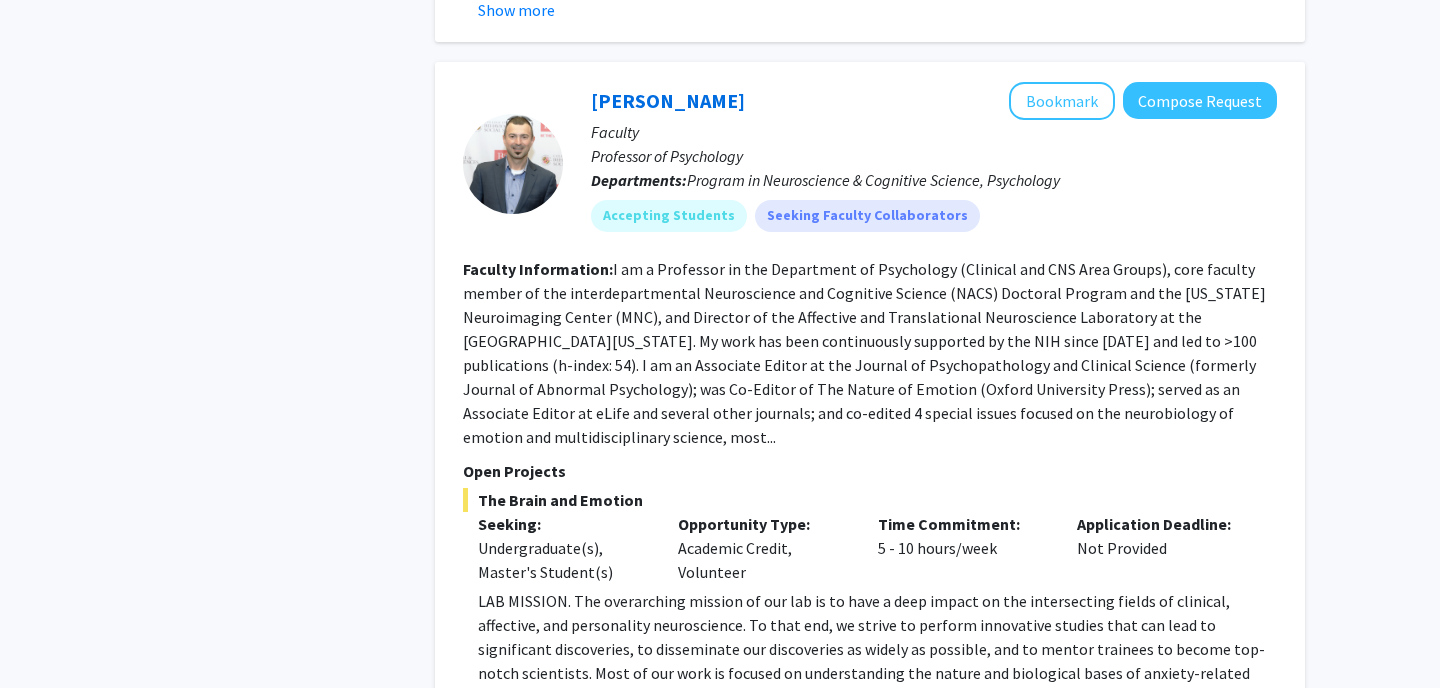 scroll, scrollTop: 1282, scrollLeft: 0, axis: vertical 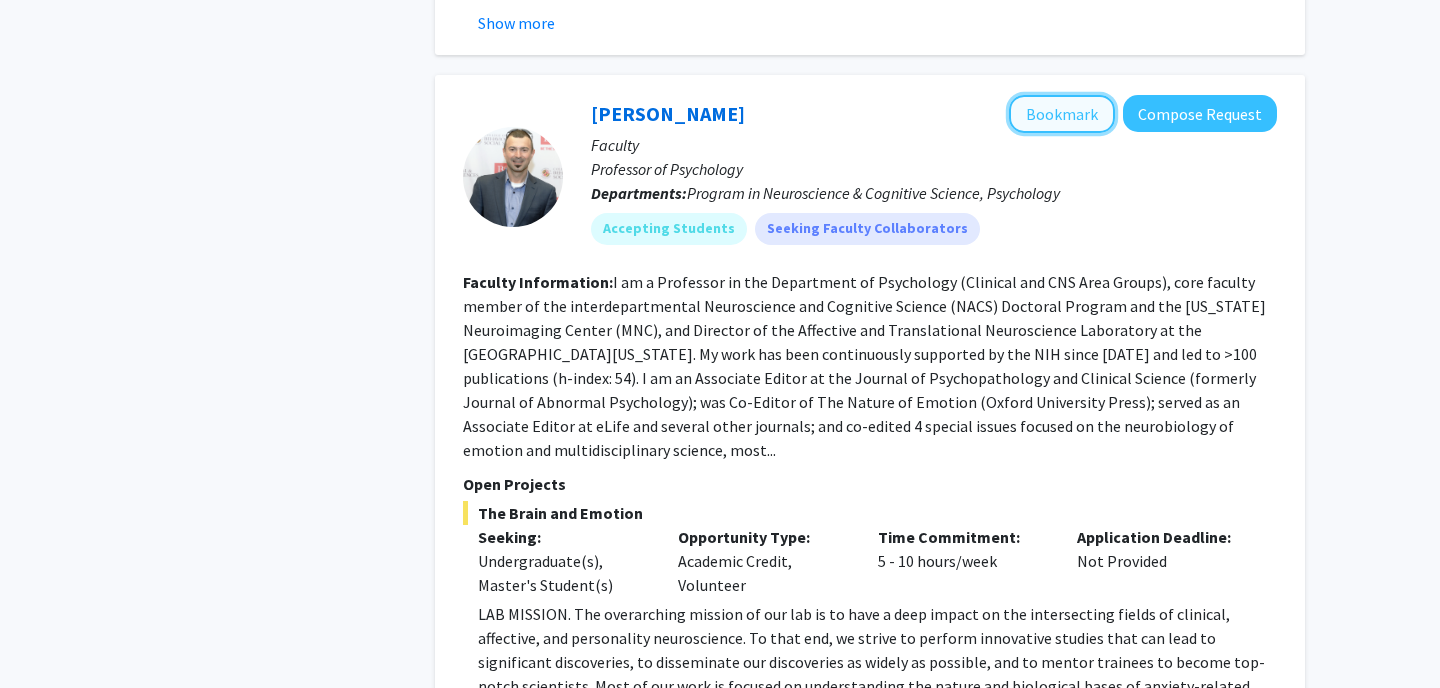 click on "Bookmark" 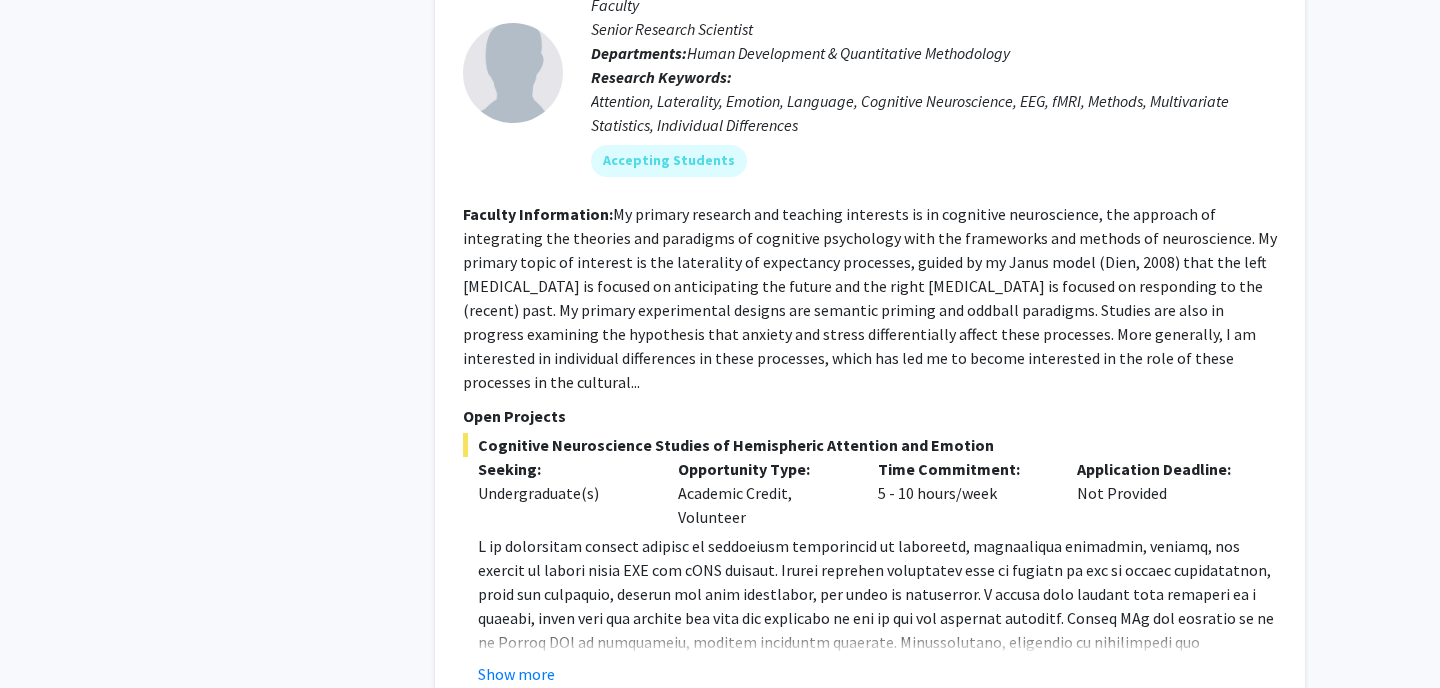 scroll, scrollTop: 2441, scrollLeft: 0, axis: vertical 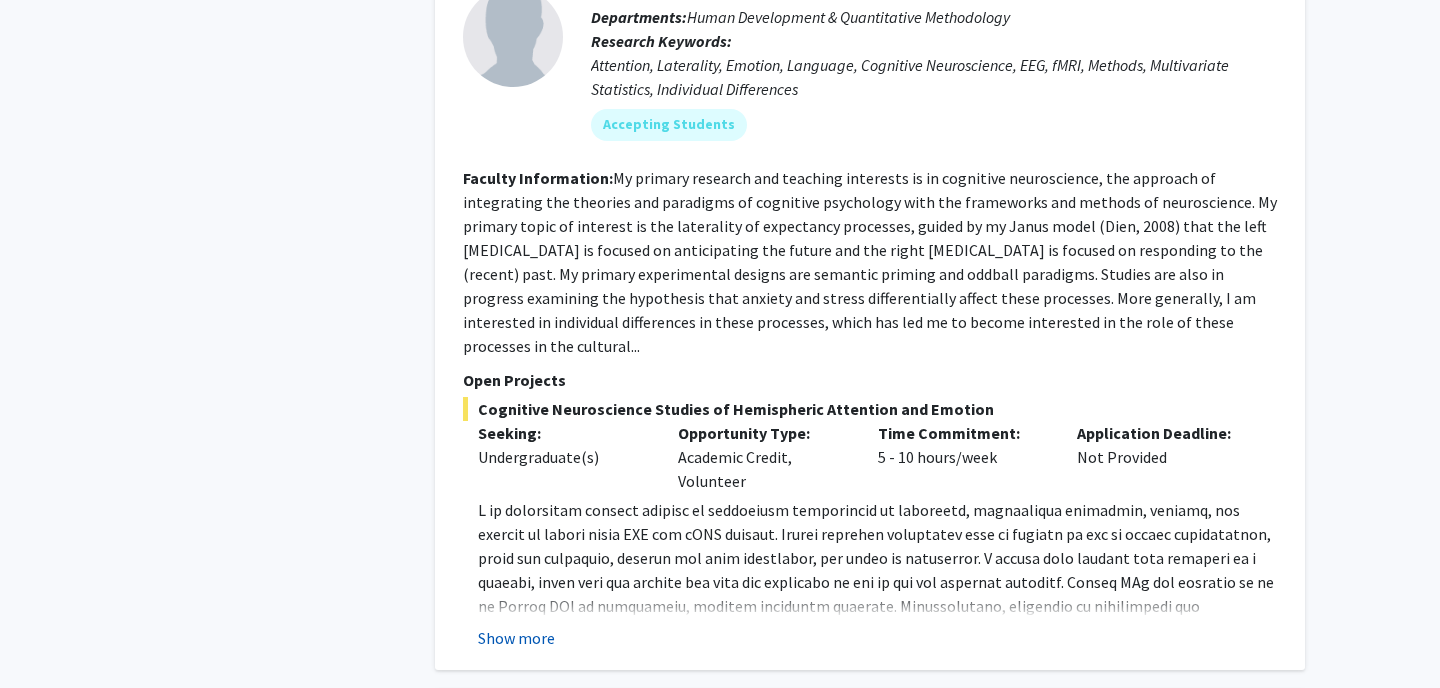click on "Show more" 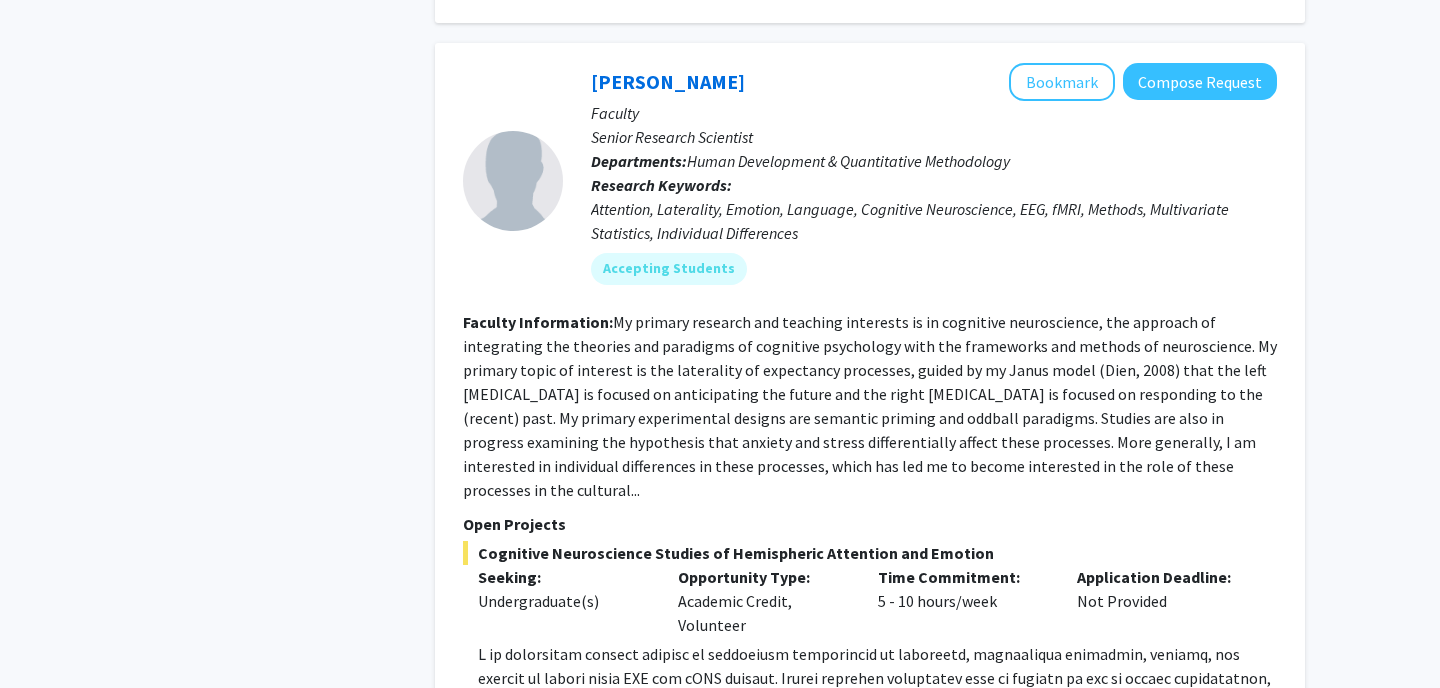 scroll, scrollTop: 2291, scrollLeft: 0, axis: vertical 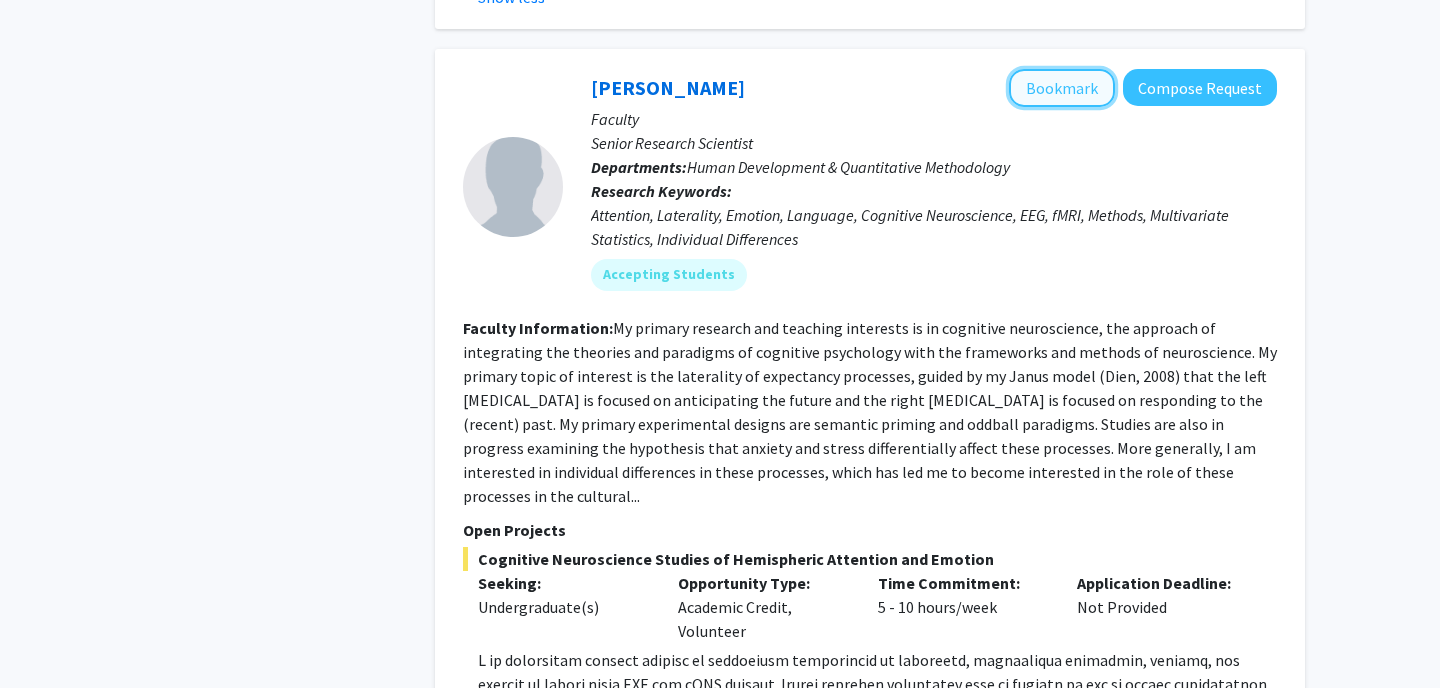 click on "Bookmark" 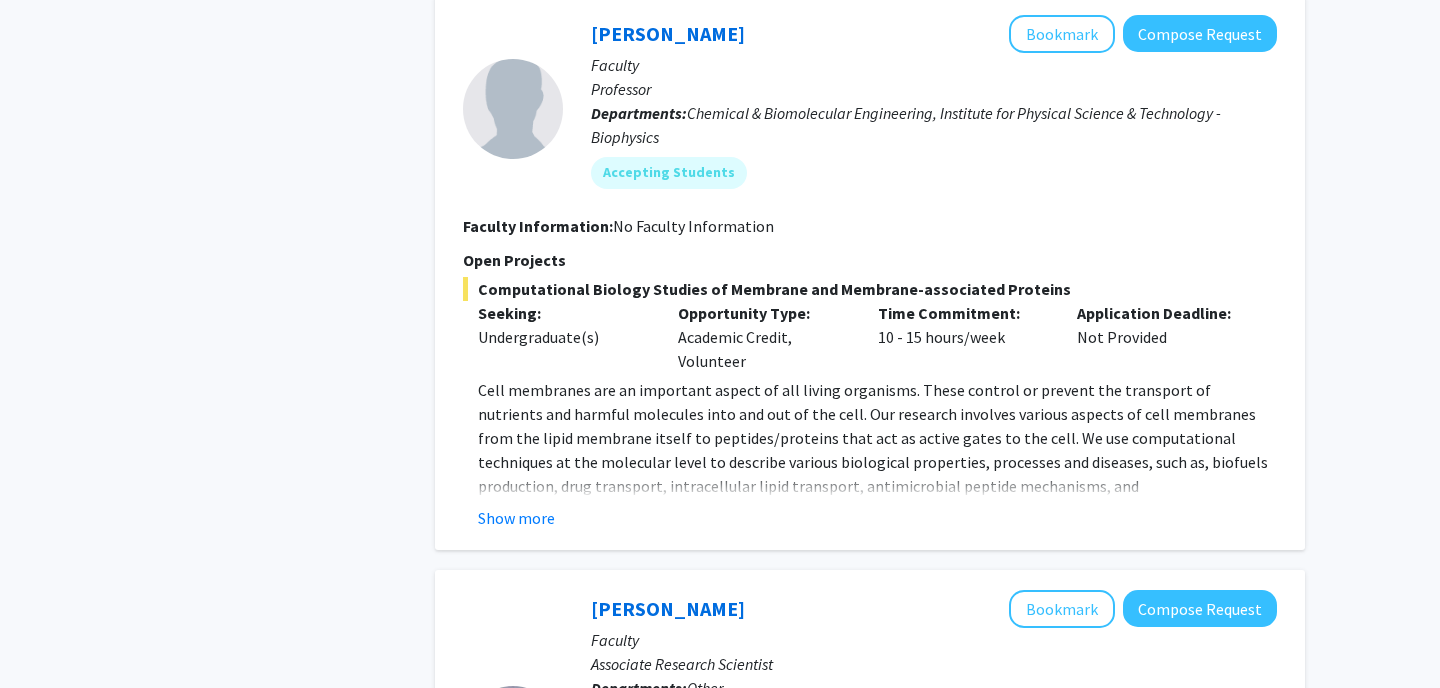 scroll, scrollTop: 3260, scrollLeft: 0, axis: vertical 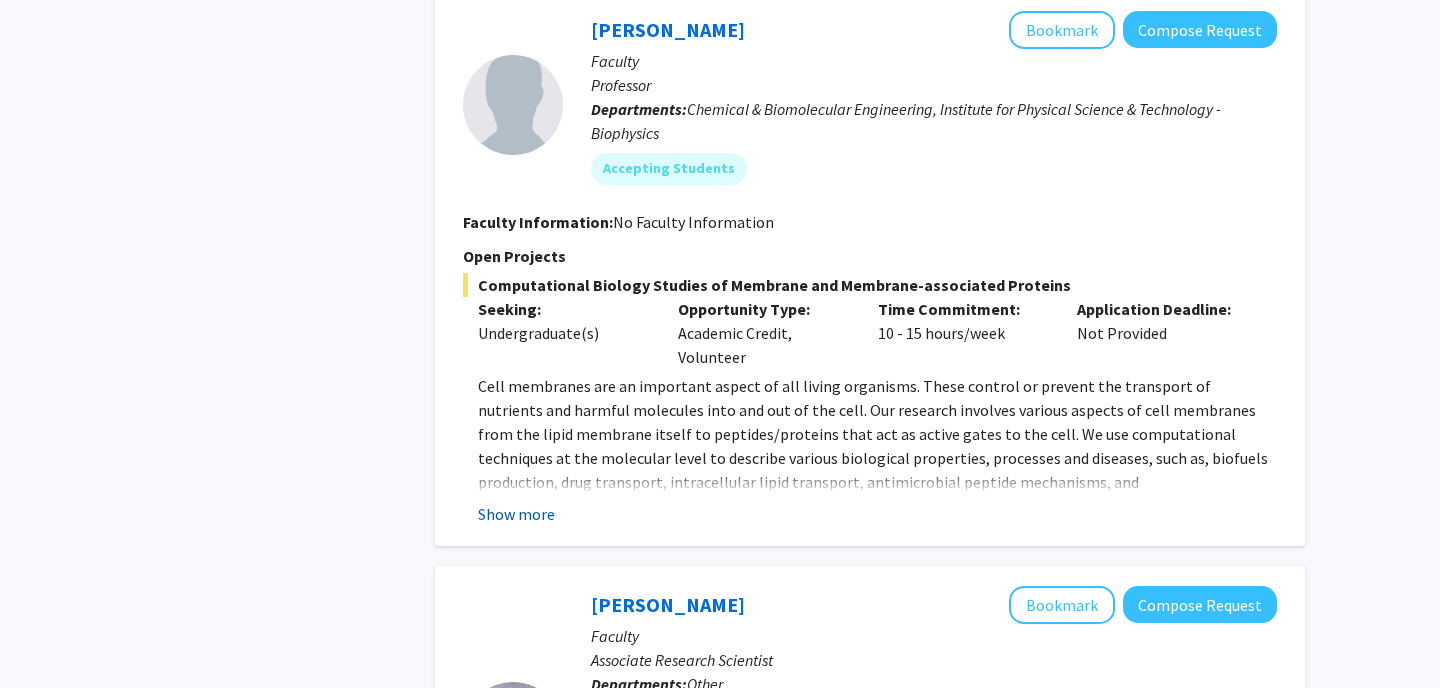click on "Show more" 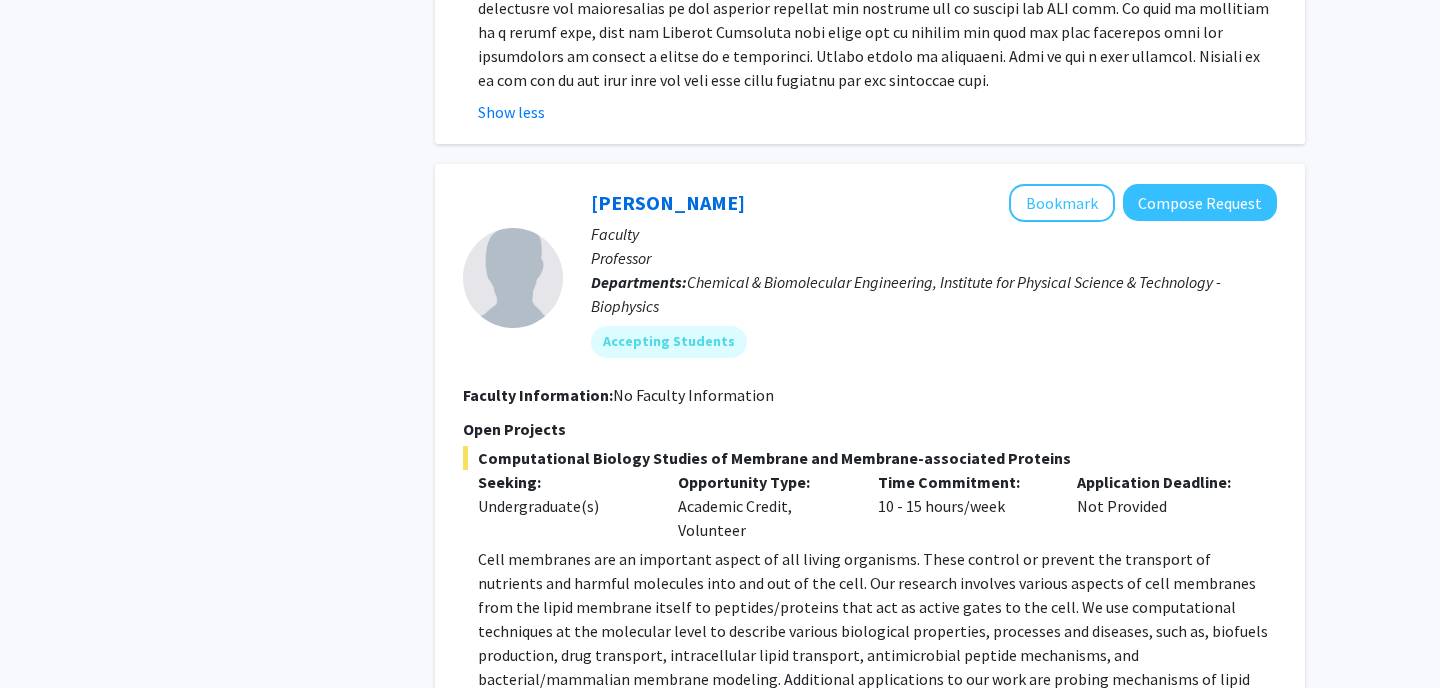 scroll, scrollTop: 3103, scrollLeft: 0, axis: vertical 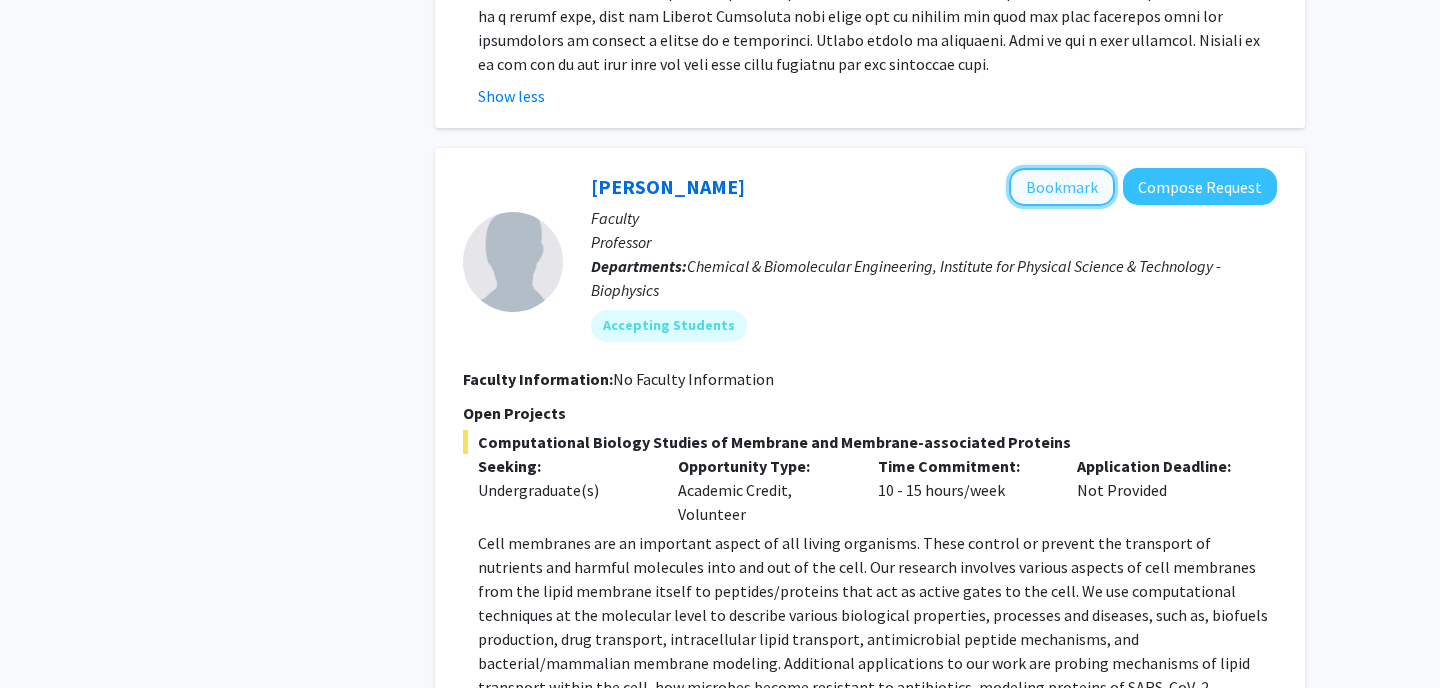 click on "Bookmark" 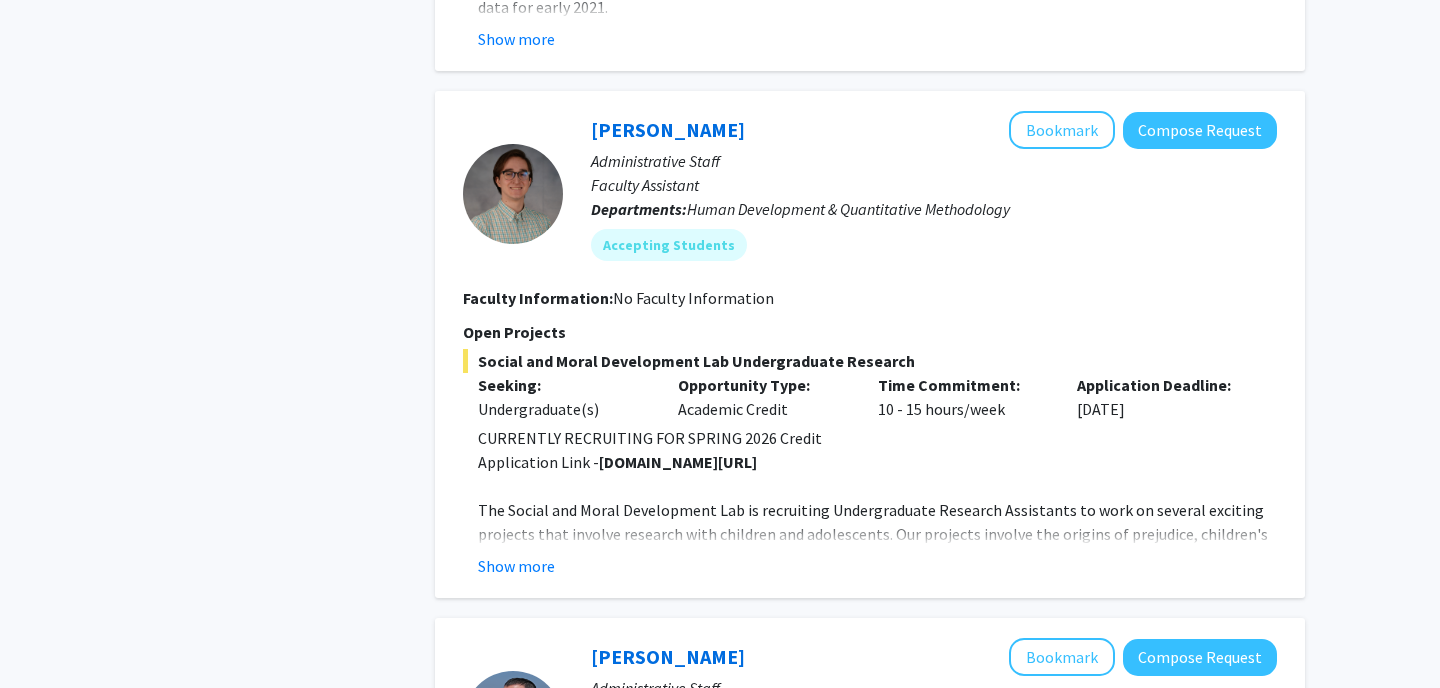 scroll, scrollTop: 4731, scrollLeft: 0, axis: vertical 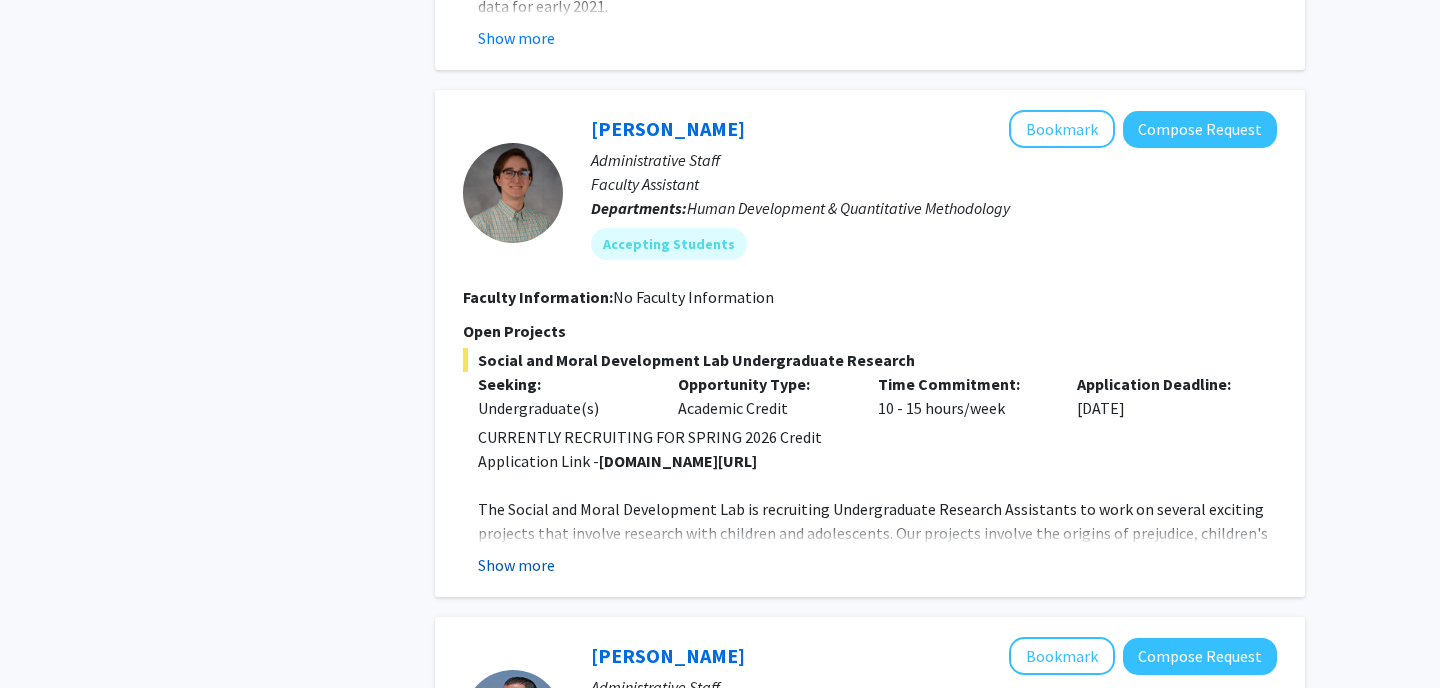 click on "Show more" 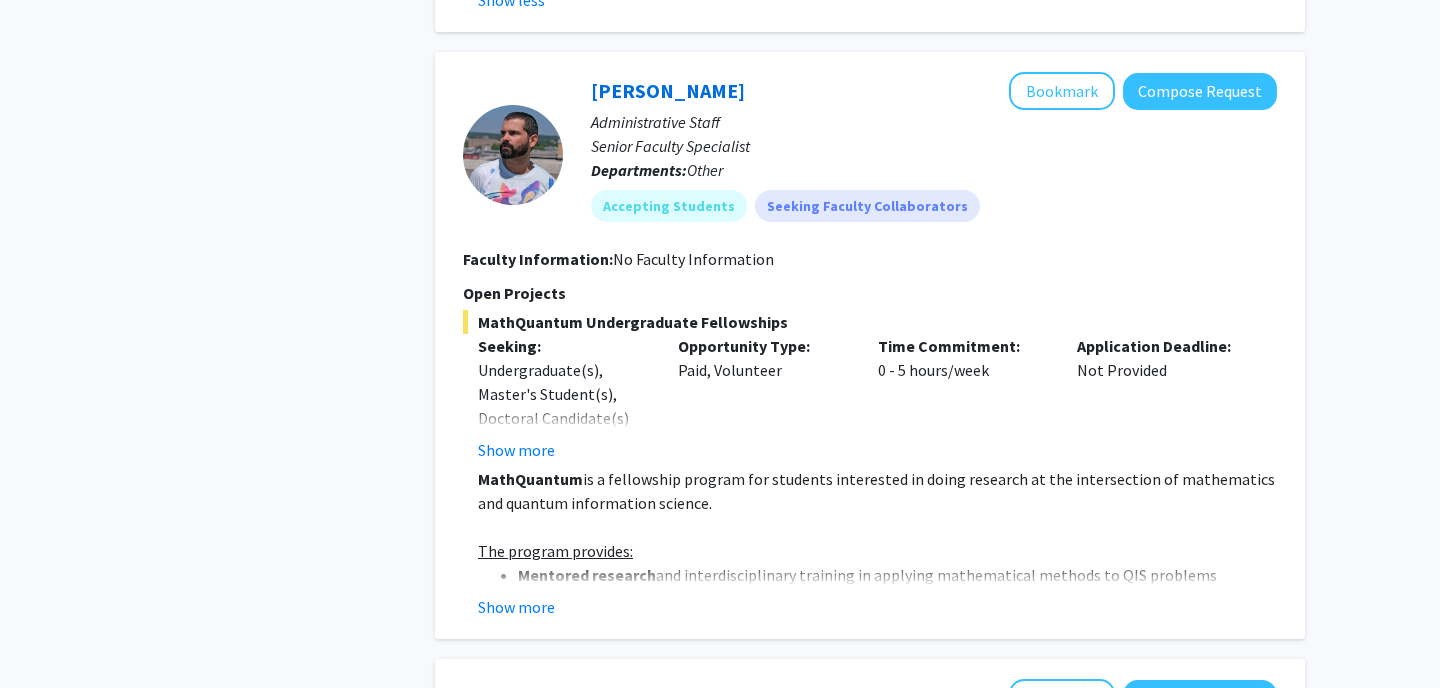 scroll, scrollTop: 5516, scrollLeft: 0, axis: vertical 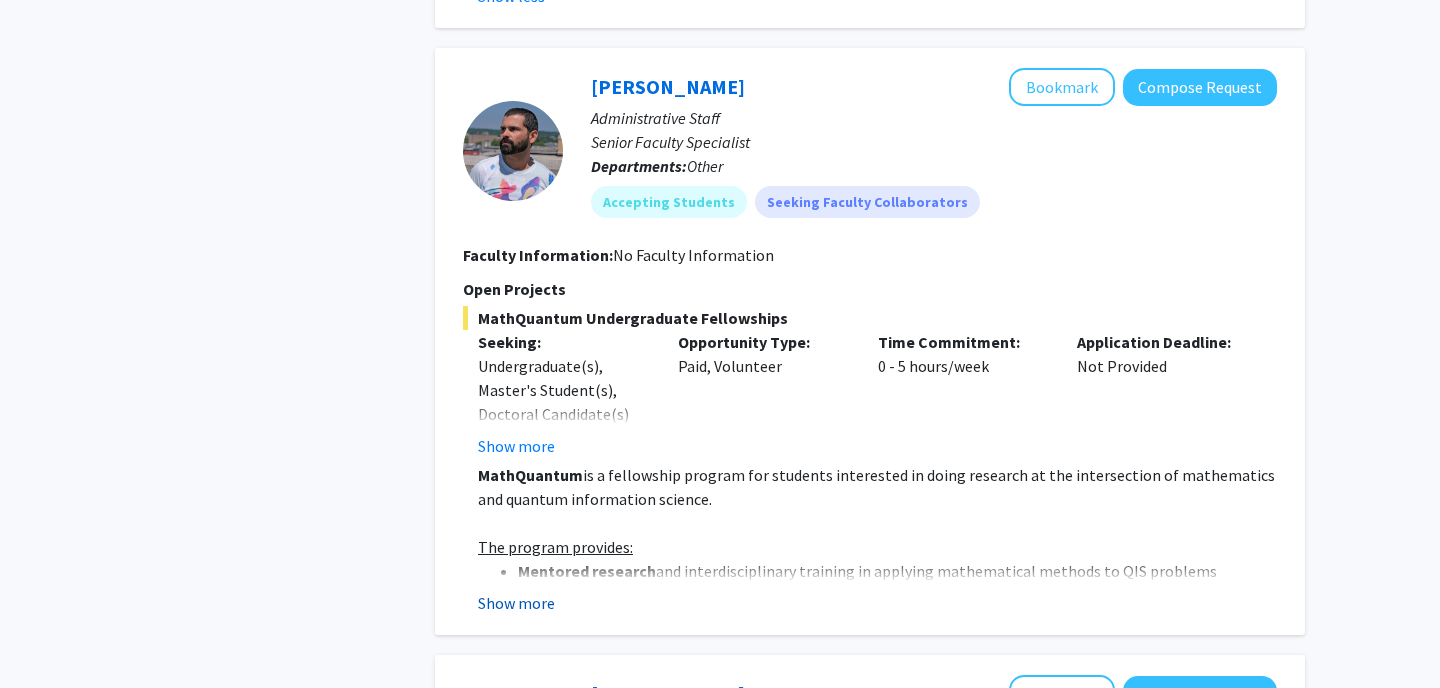click on "Show more" 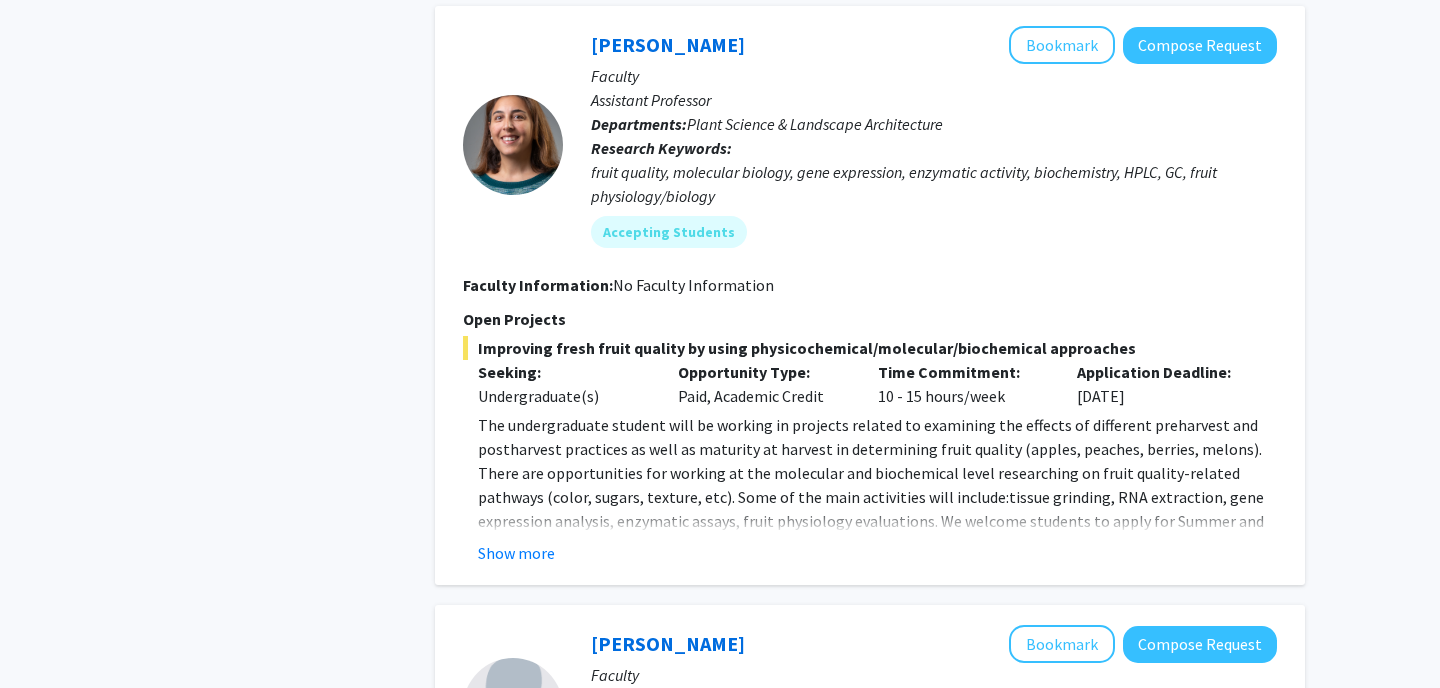 scroll, scrollTop: 6990, scrollLeft: 0, axis: vertical 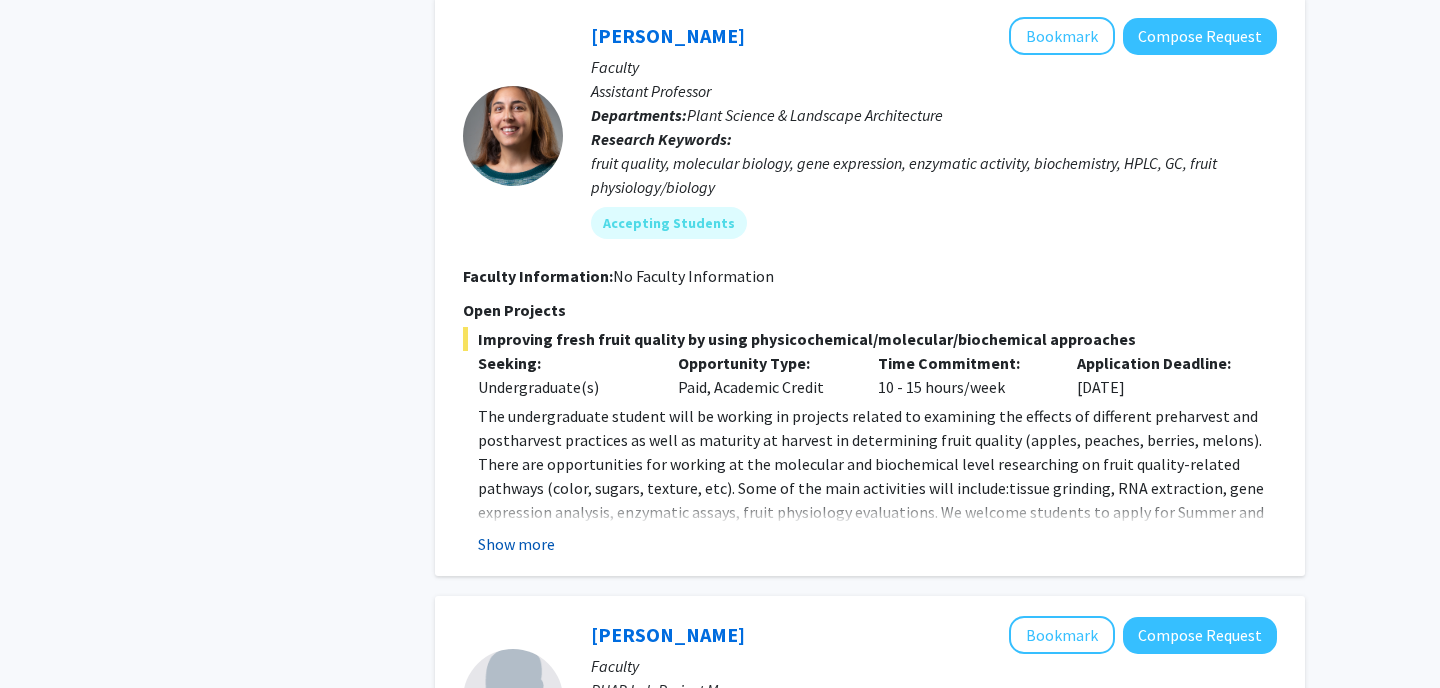click on "Show more" 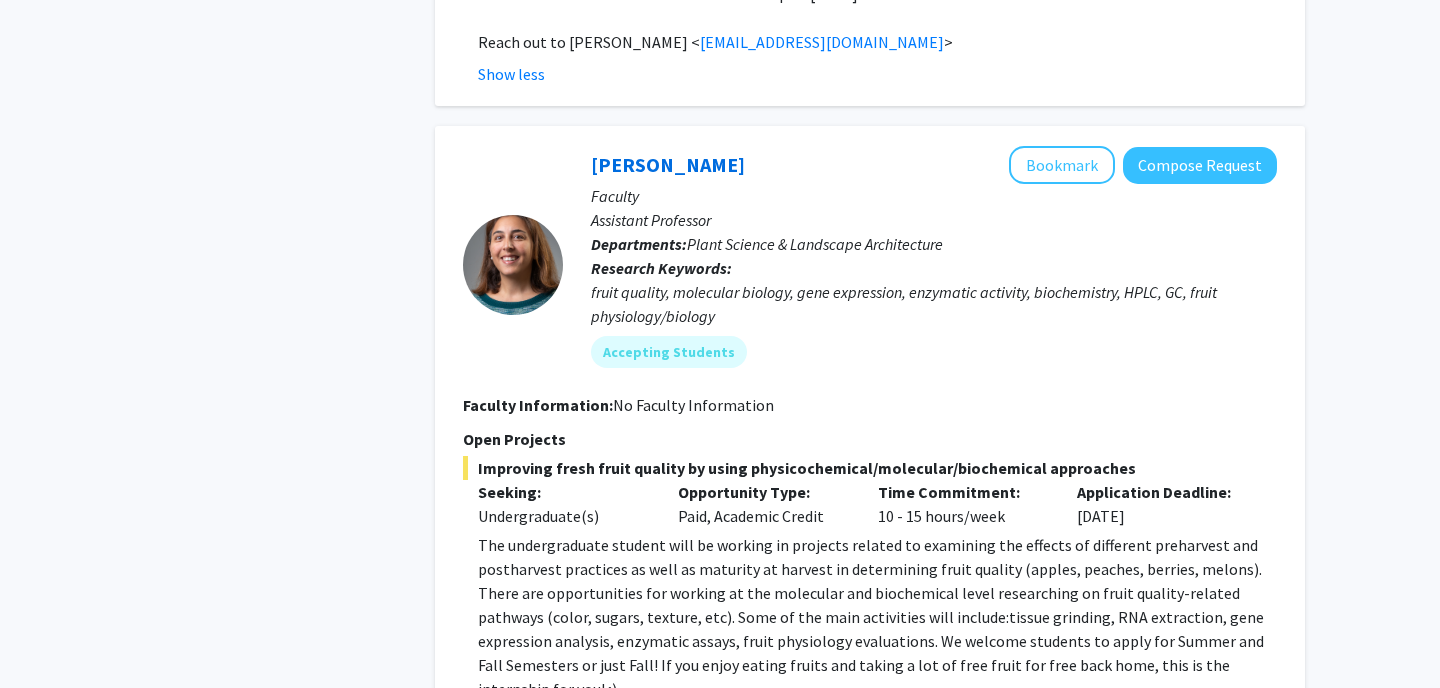 scroll, scrollTop: 6853, scrollLeft: 0, axis: vertical 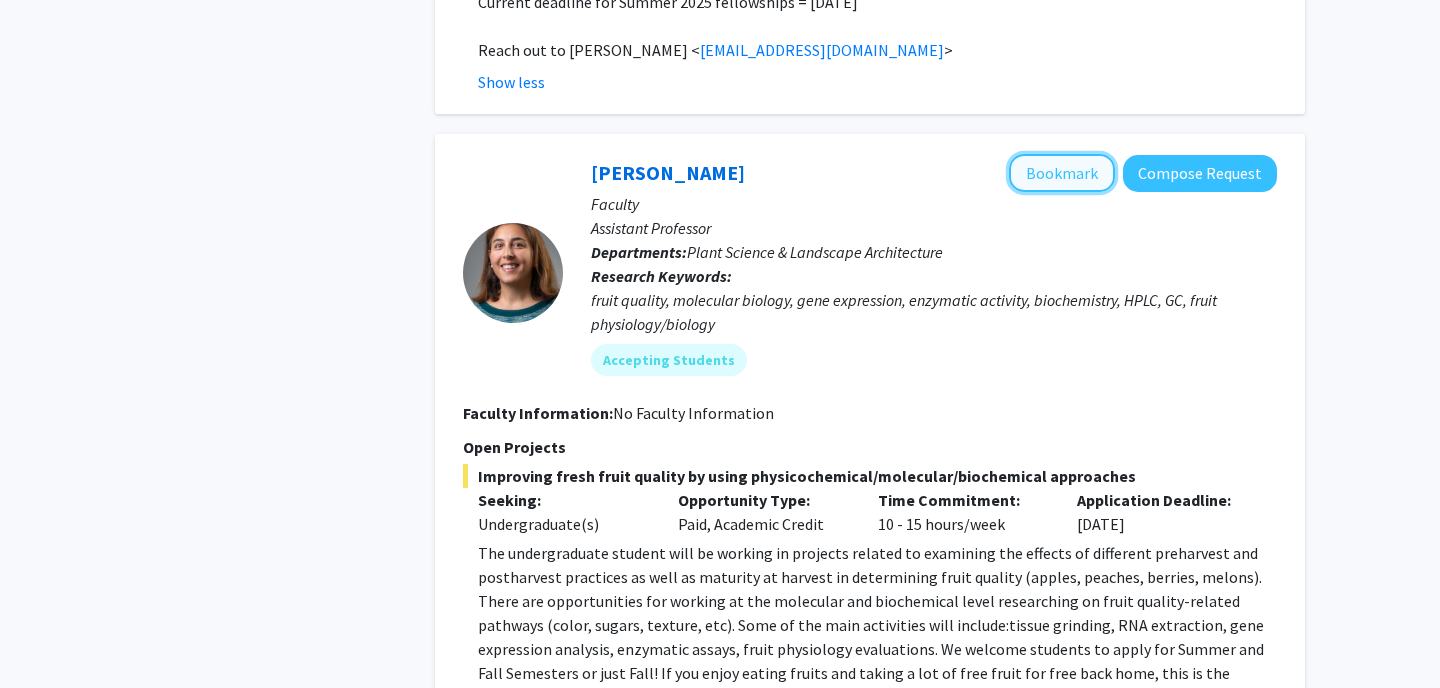click on "Bookmark" 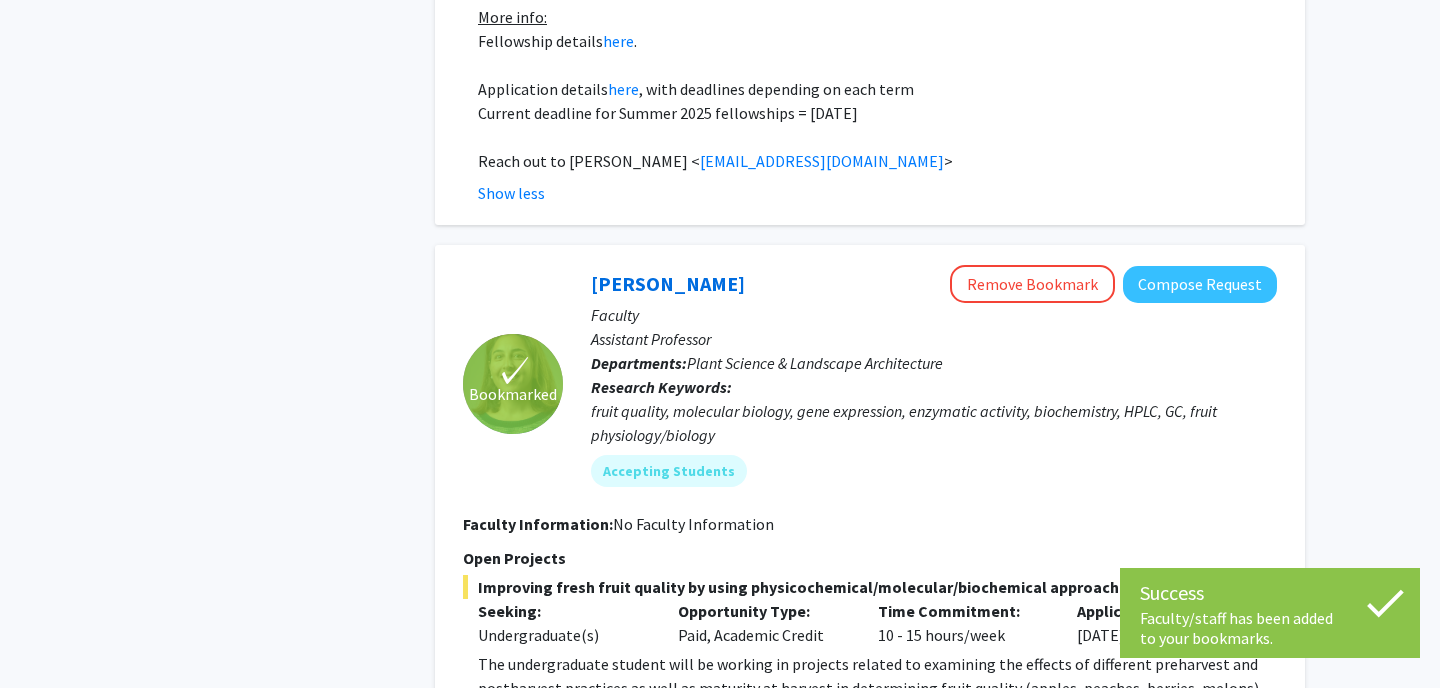scroll, scrollTop: 6707, scrollLeft: 0, axis: vertical 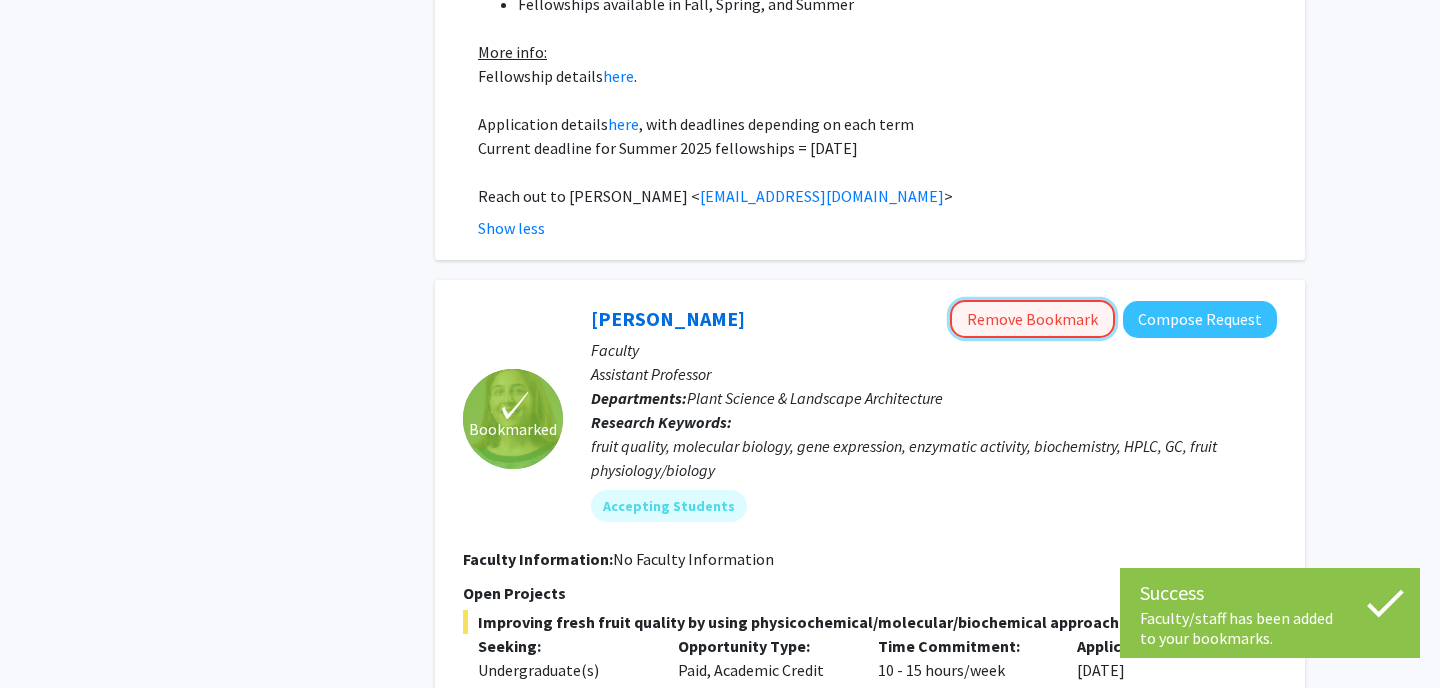 click on "Remove Bookmark" 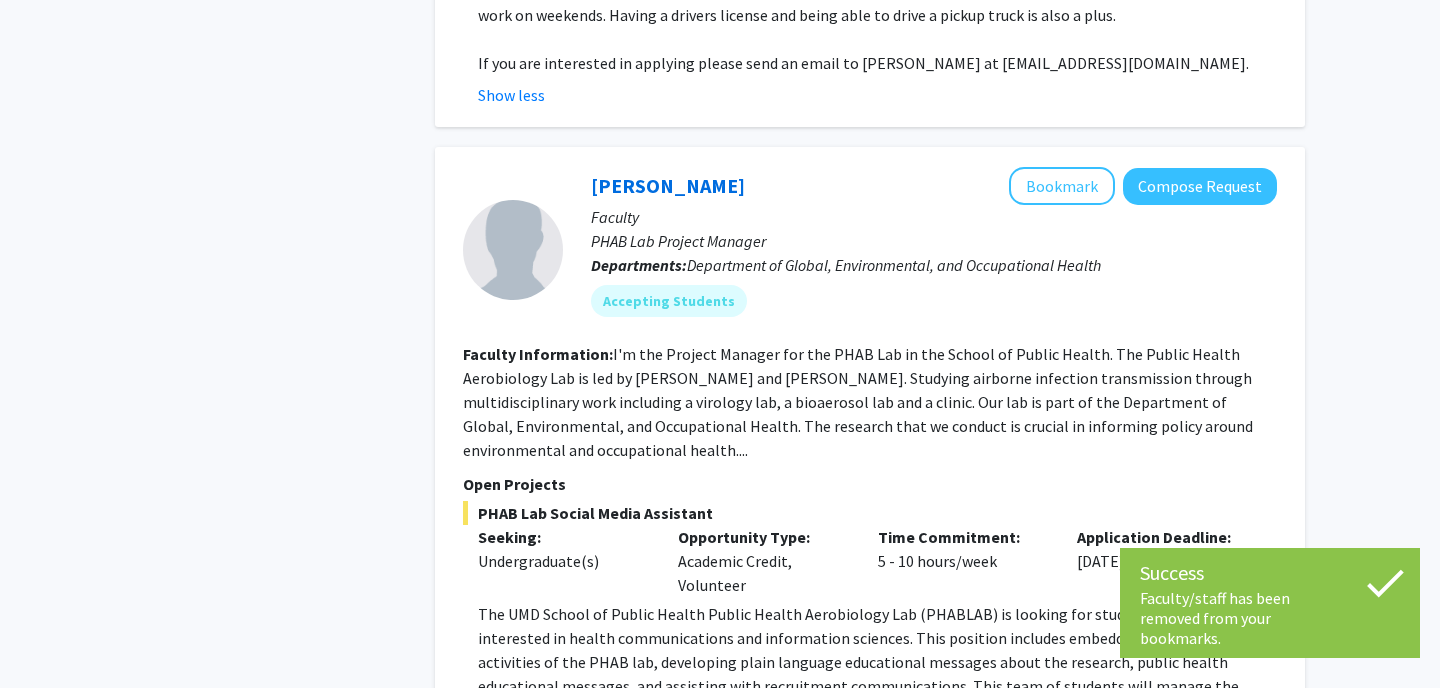 scroll, scrollTop: 7689, scrollLeft: 0, axis: vertical 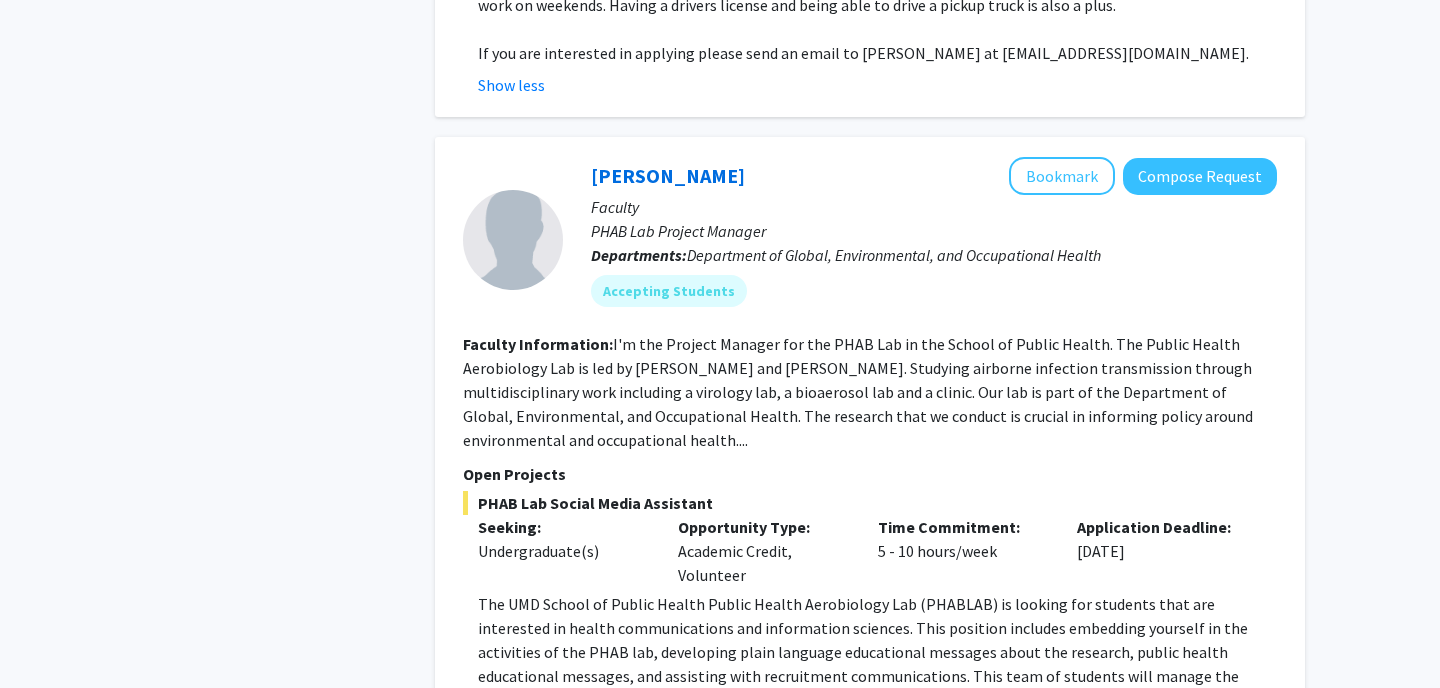 click on "Show more" 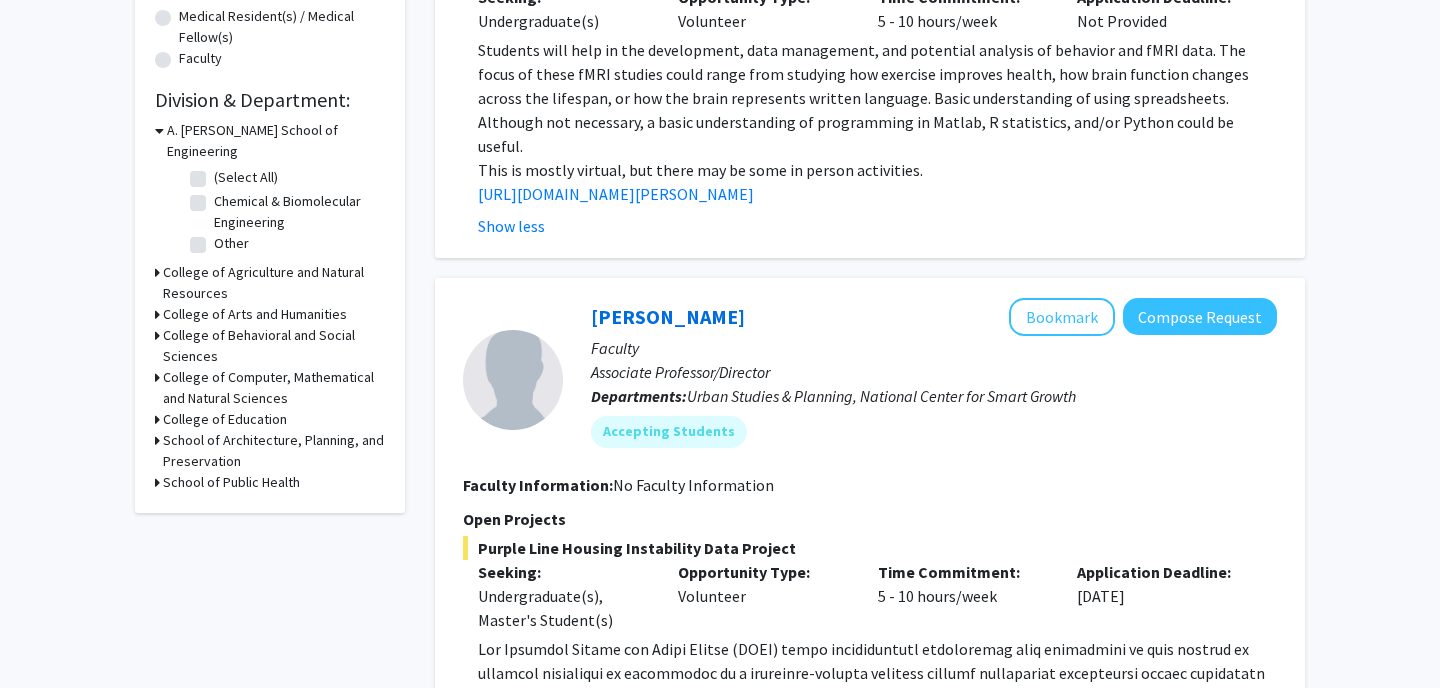 scroll, scrollTop: 0, scrollLeft: 0, axis: both 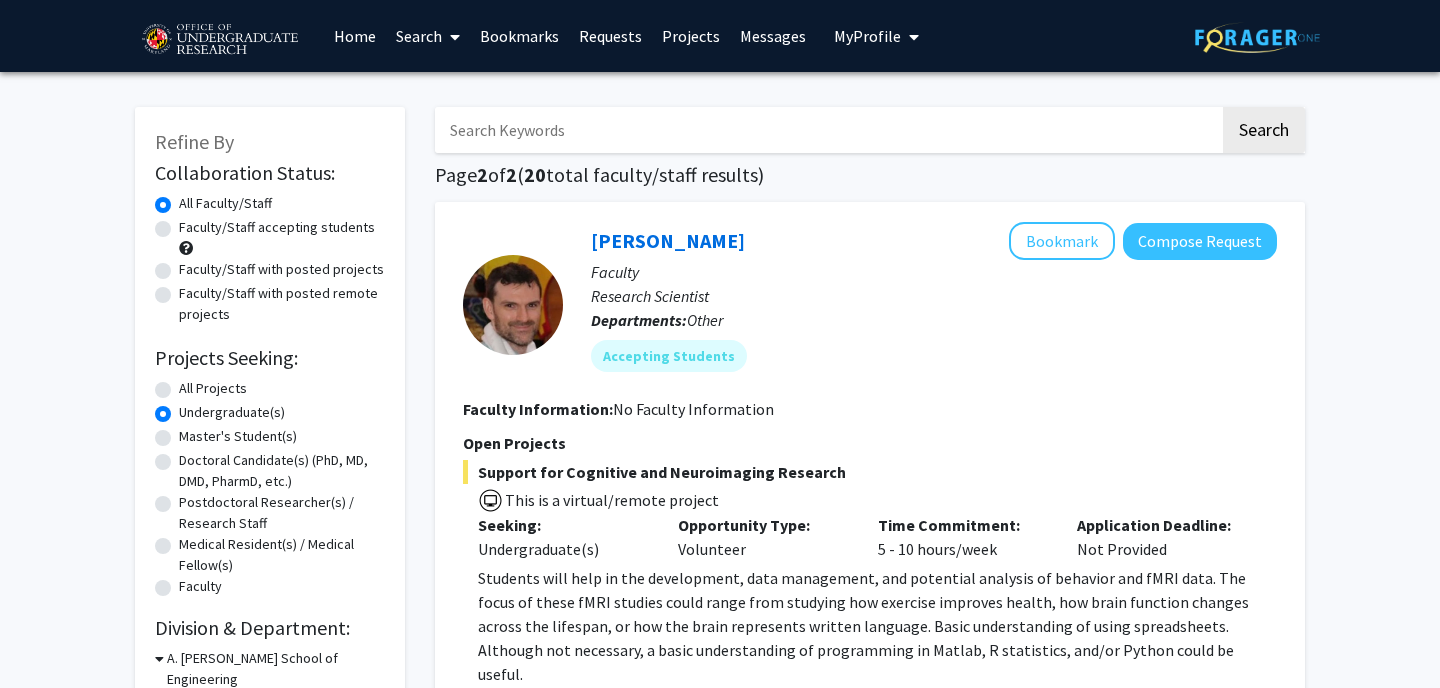click on "Bookmarks" at bounding box center [519, 36] 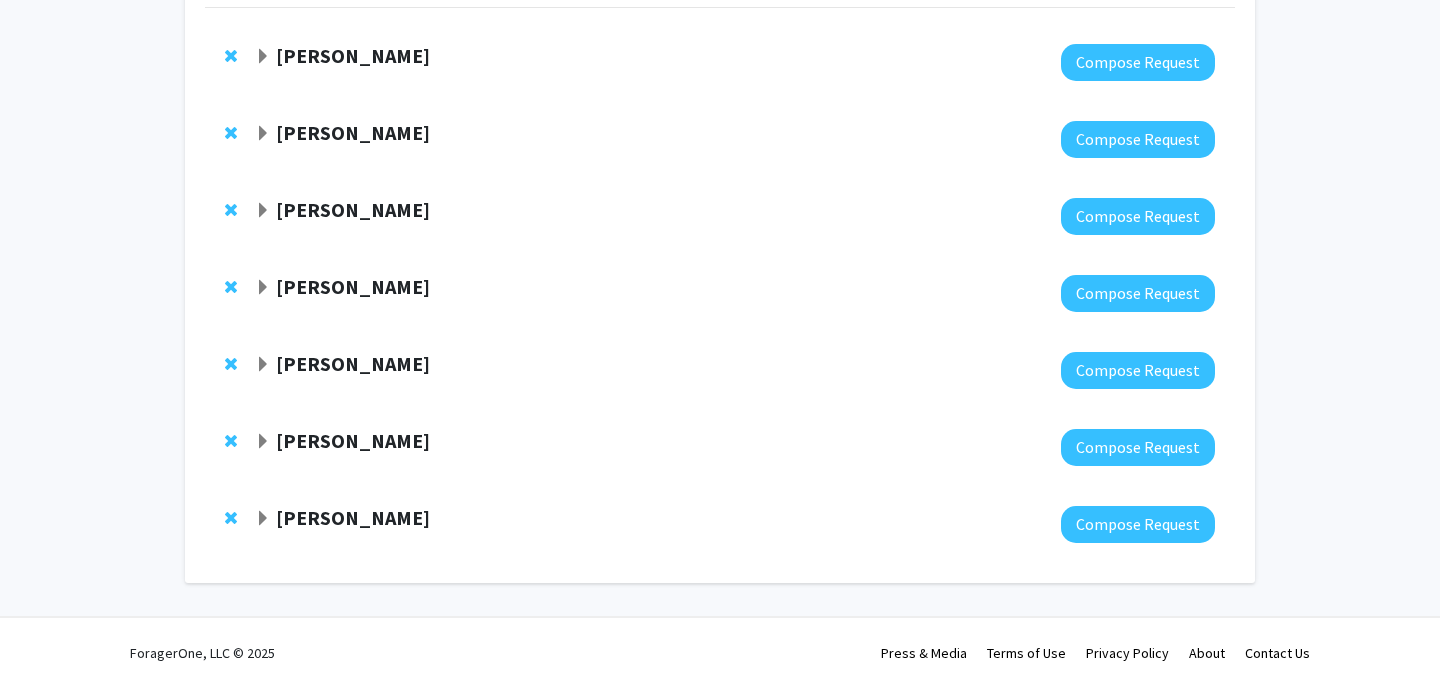scroll, scrollTop: 0, scrollLeft: 0, axis: both 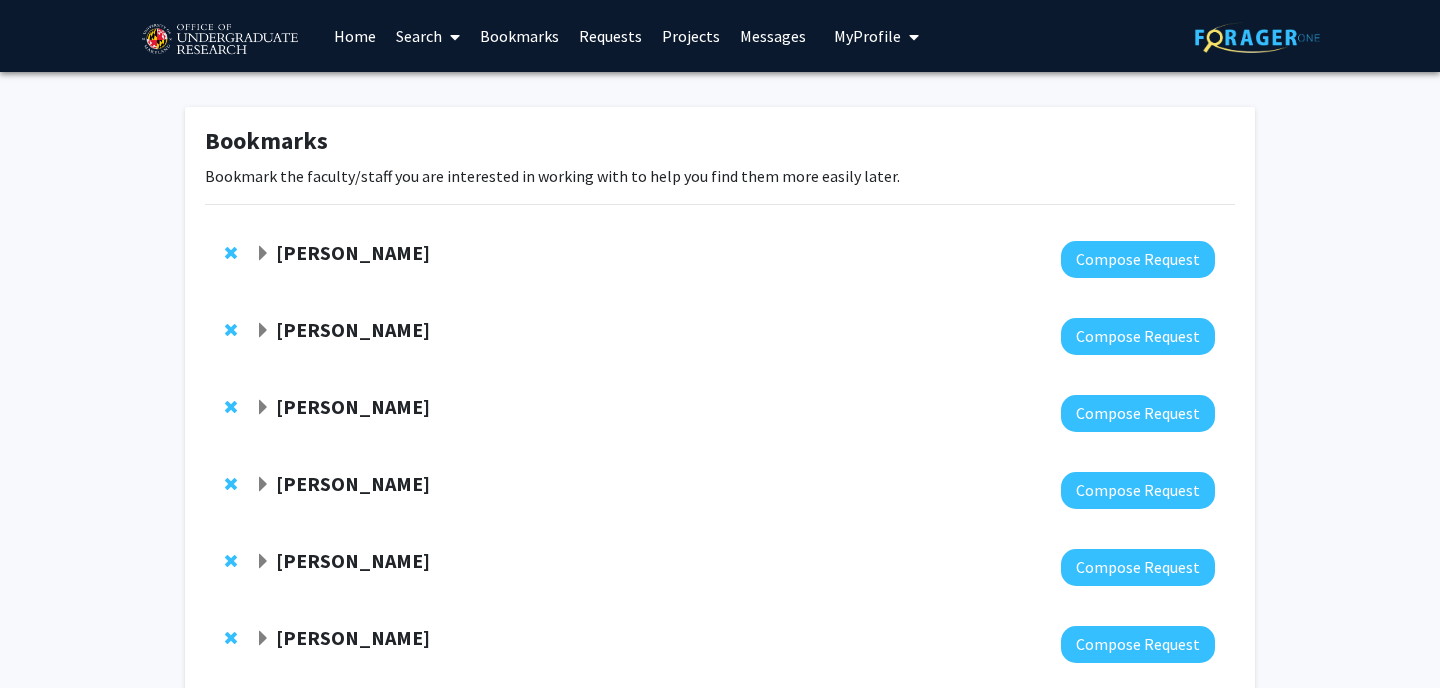 click on "[PERSON_NAME]" 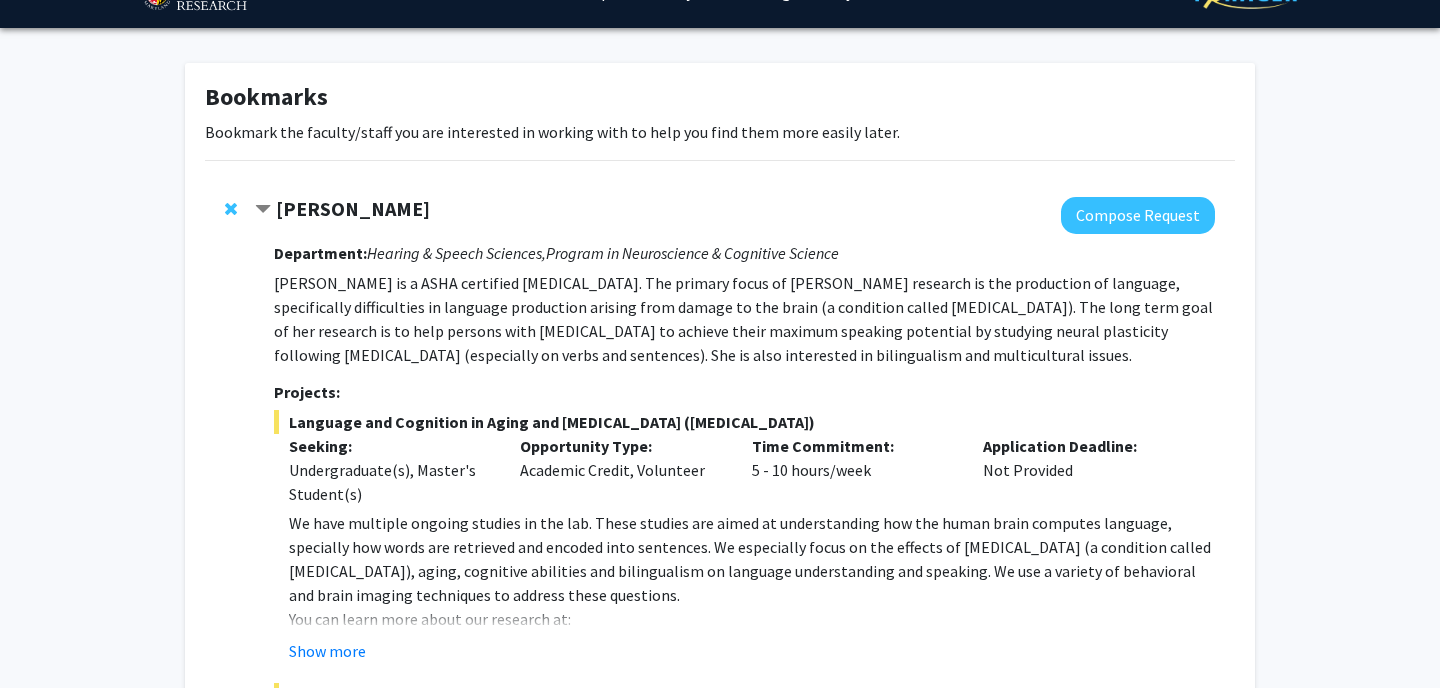 scroll, scrollTop: 0, scrollLeft: 0, axis: both 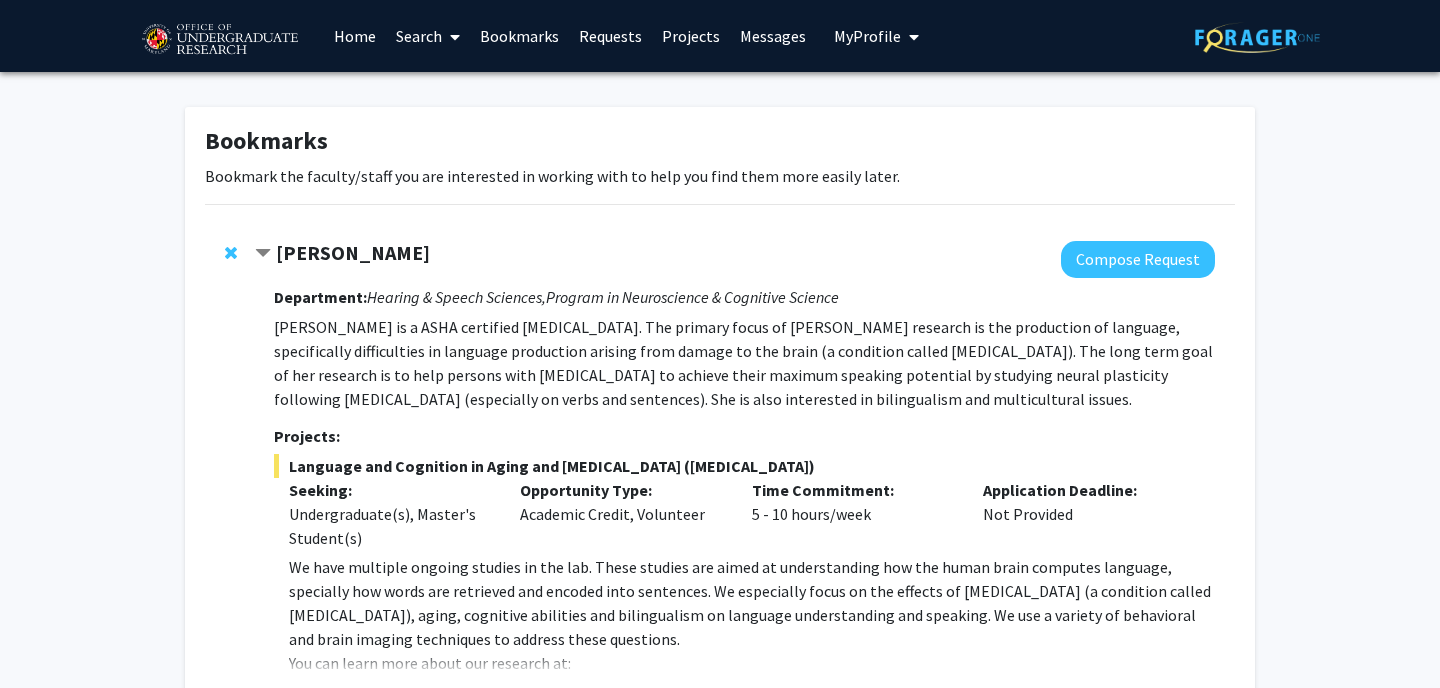 click on "[PERSON_NAME]" 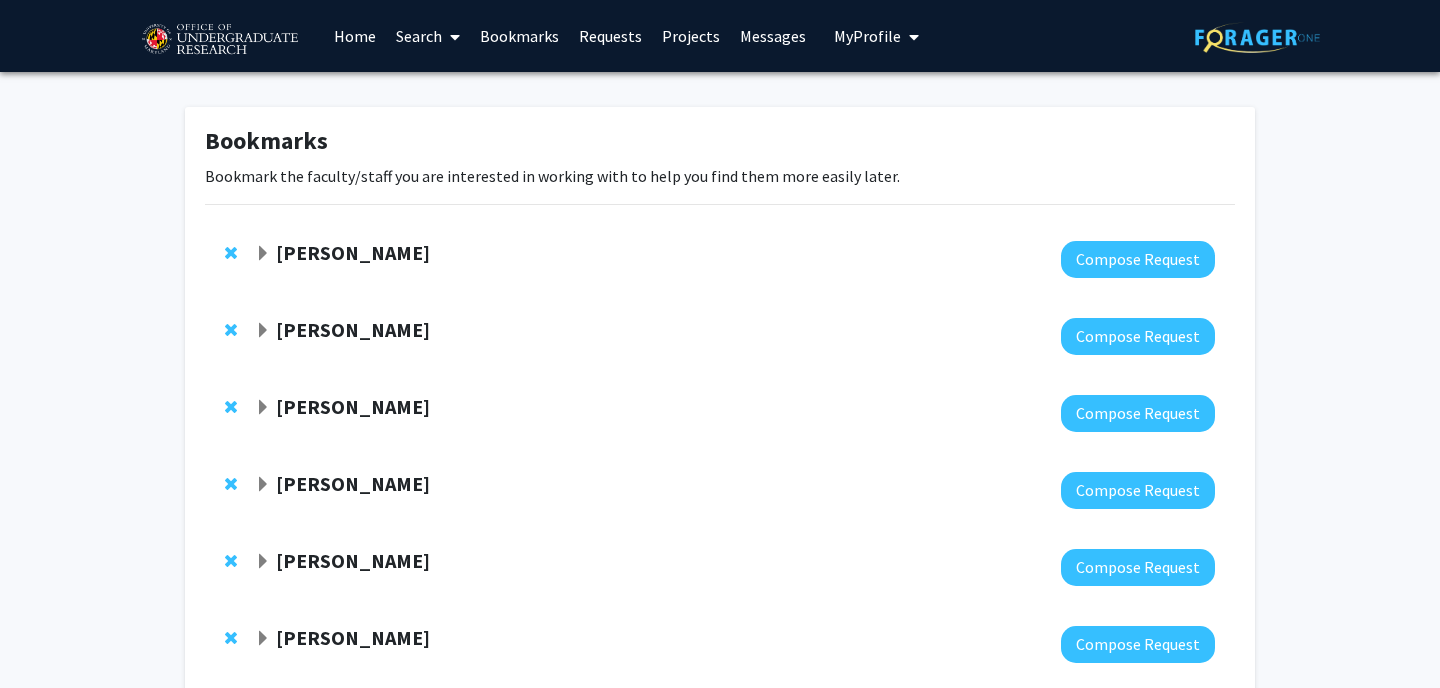 click on "[PERSON_NAME]" 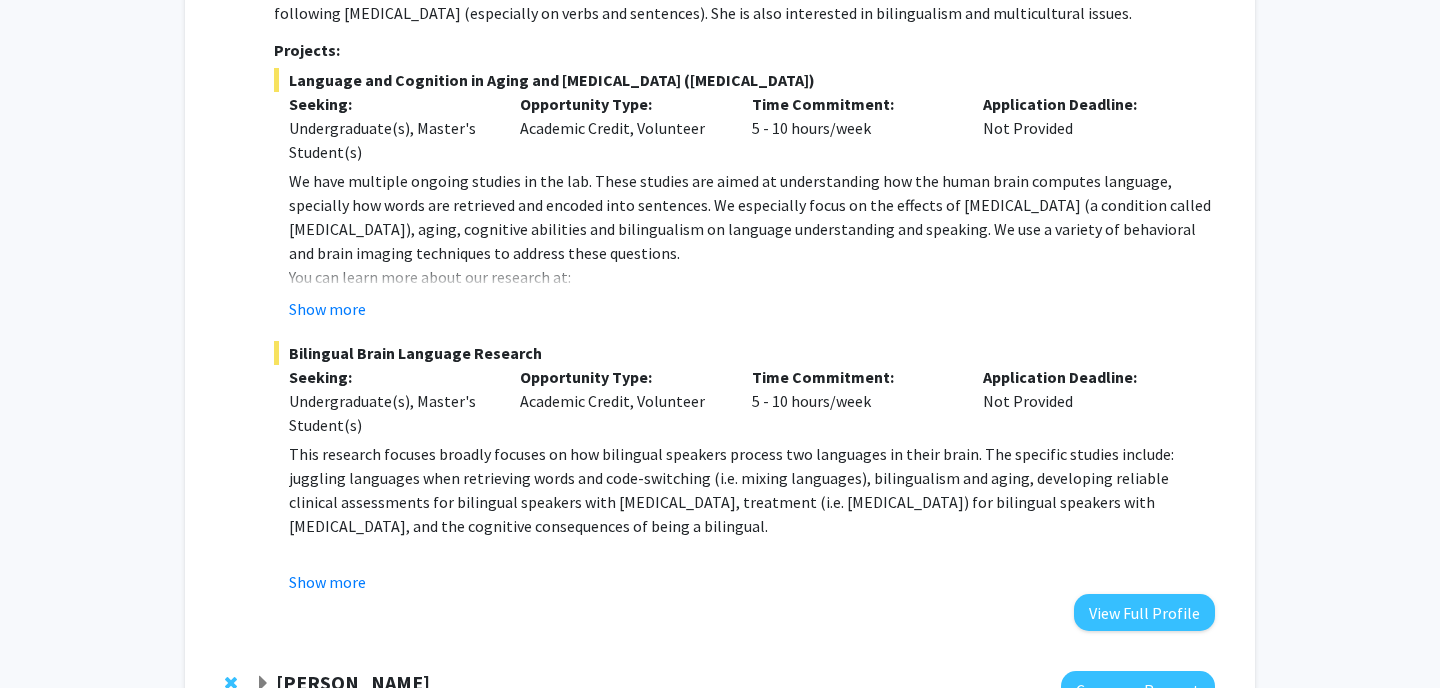 scroll, scrollTop: 391, scrollLeft: 0, axis: vertical 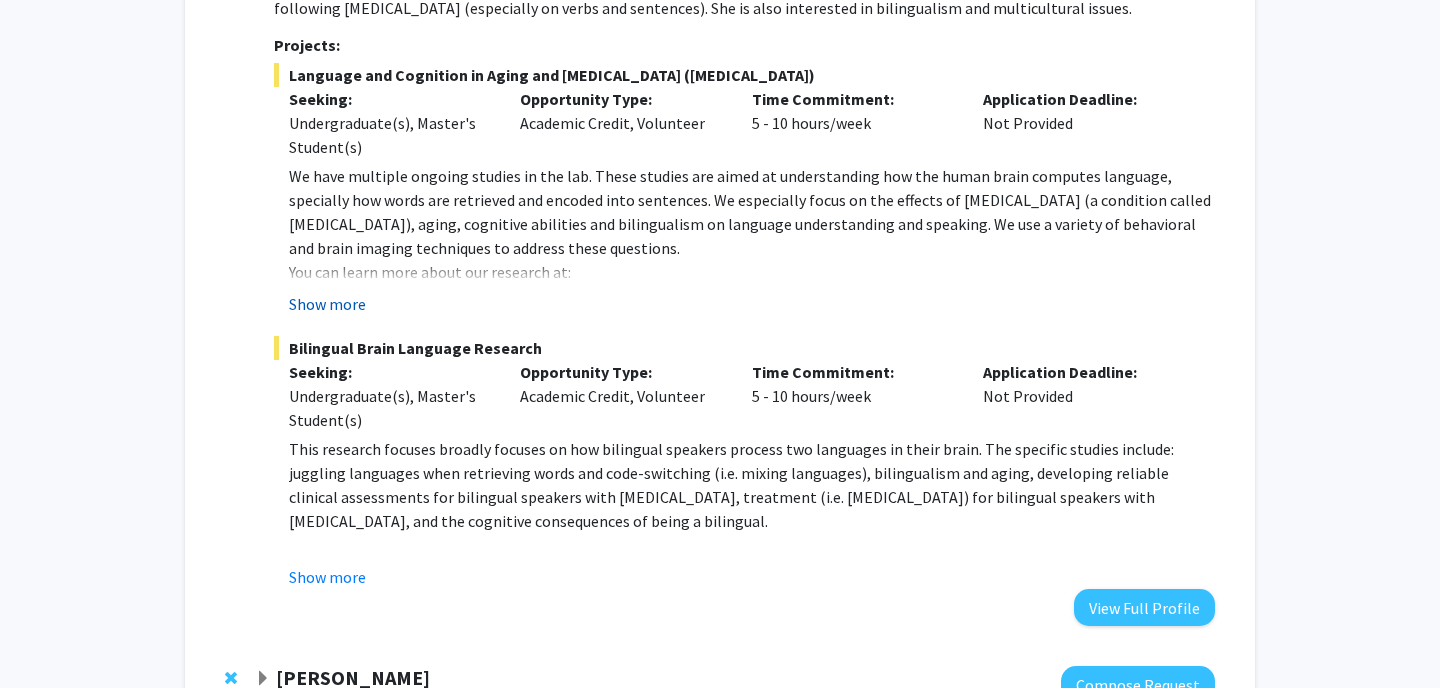 click on "Show more" at bounding box center (327, 304) 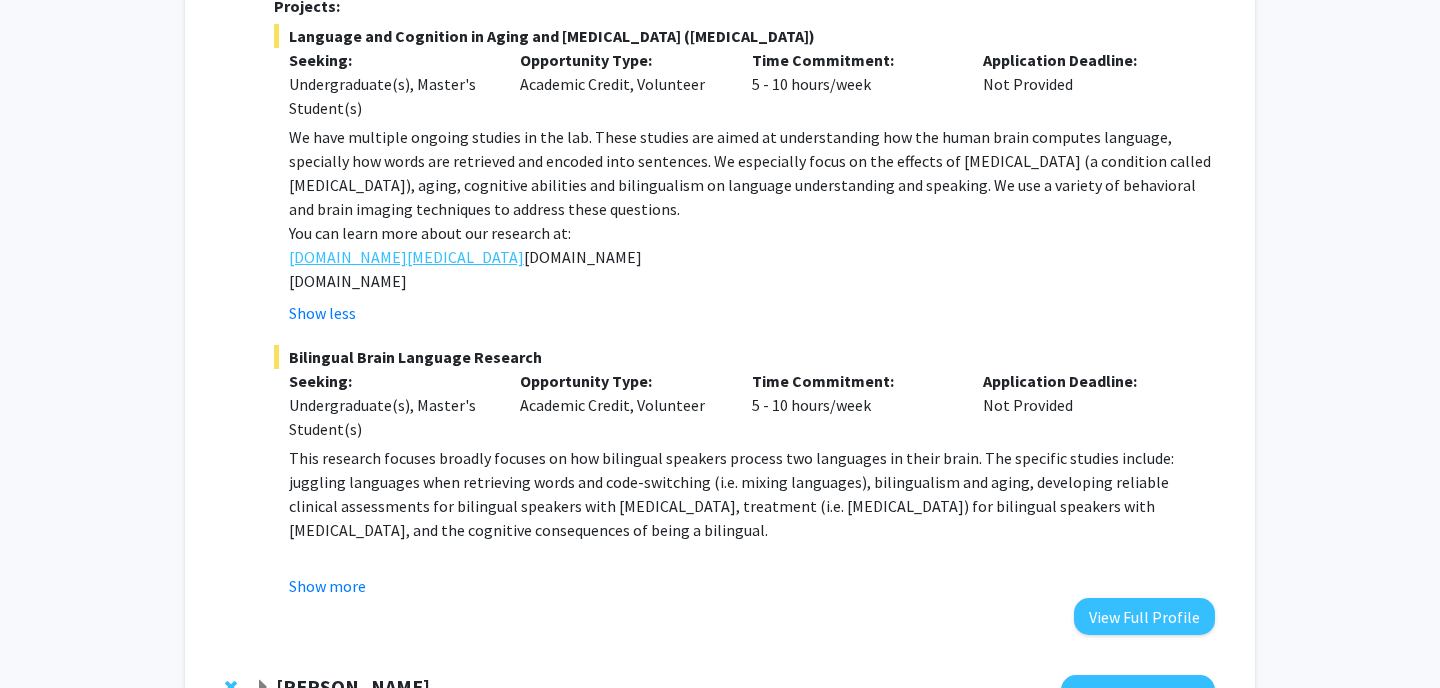 scroll, scrollTop: 431, scrollLeft: 0, axis: vertical 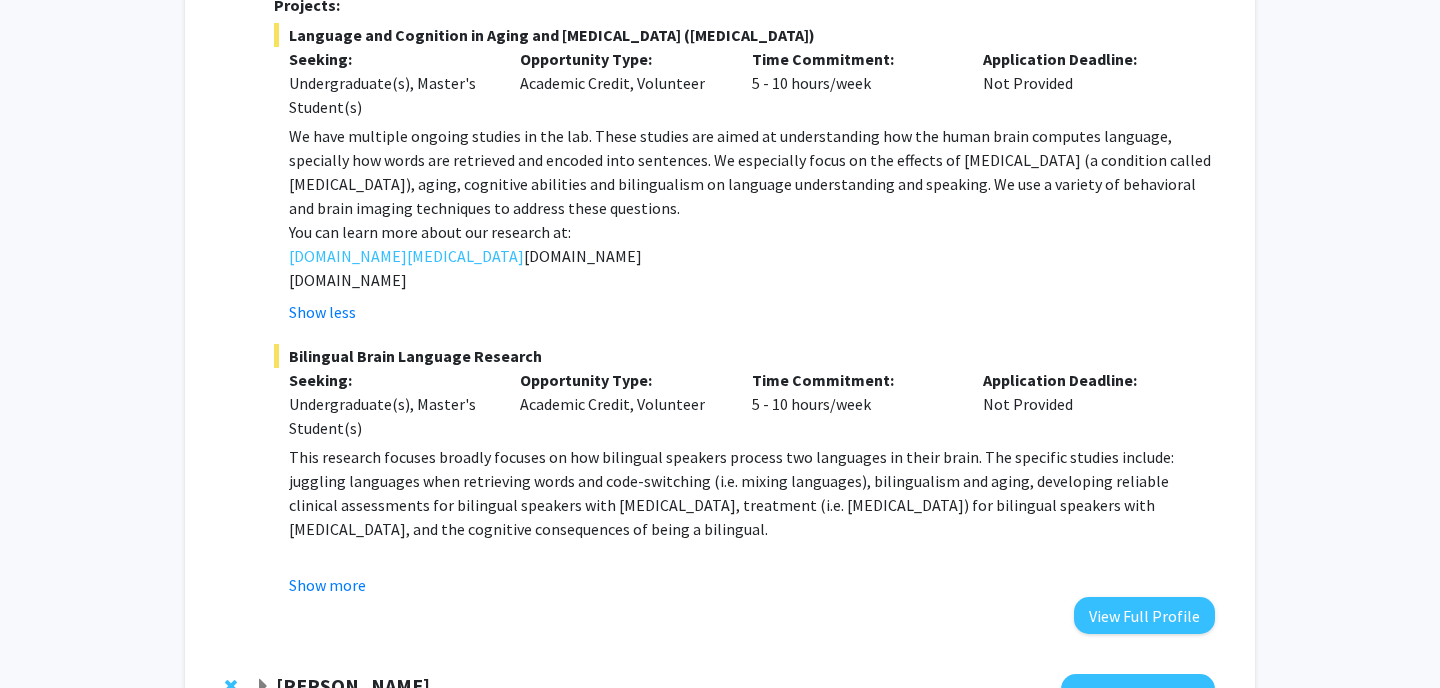 click on "We have multiple ongoing studies in the lab. These studies are aimed at understanding how the human brain computes language, specially how words are retrieved and encoded into sentences. We especially focus on the effects of brain damage (a condition called aphasia), aging, cognitive abilities and bilingualism on language understanding and speaking. We use a variety of behavioral and brain imaging techniques to address these questions." at bounding box center (752, 172) 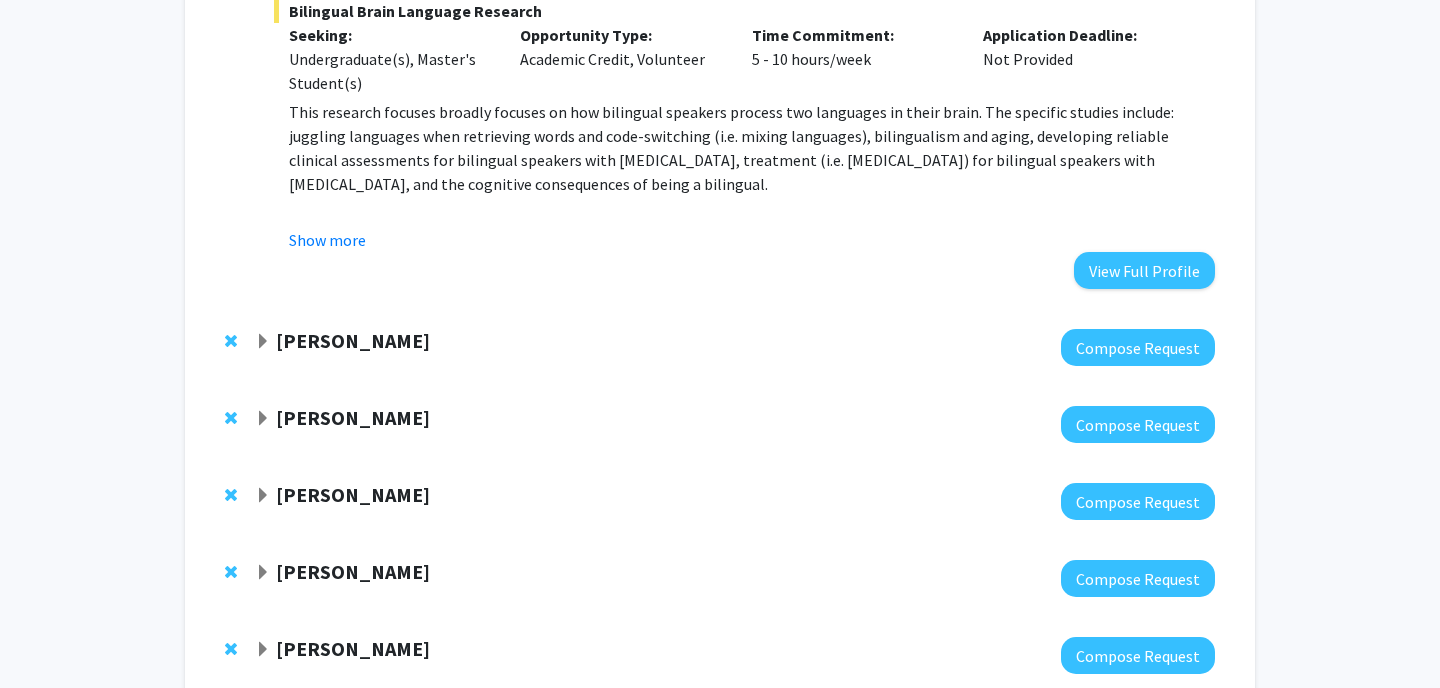 scroll, scrollTop: 825, scrollLeft: 0, axis: vertical 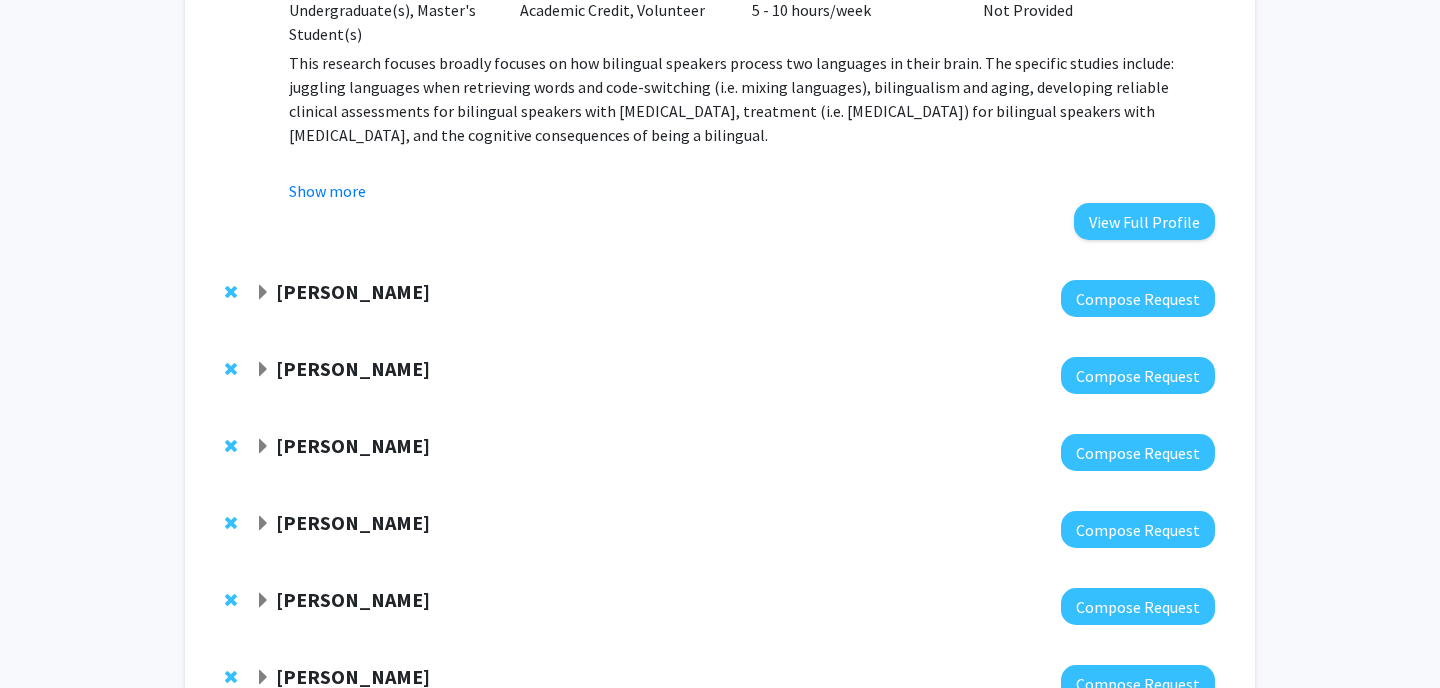 click 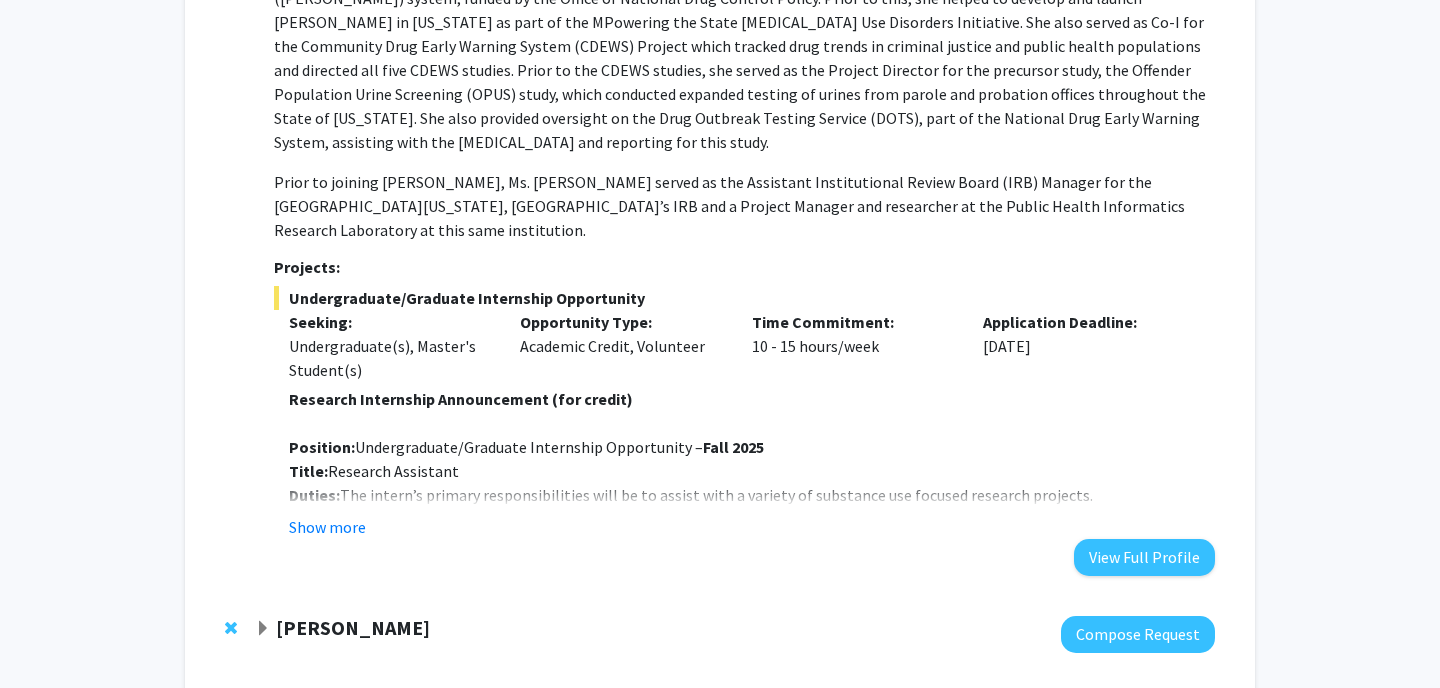 scroll, scrollTop: 1385, scrollLeft: 0, axis: vertical 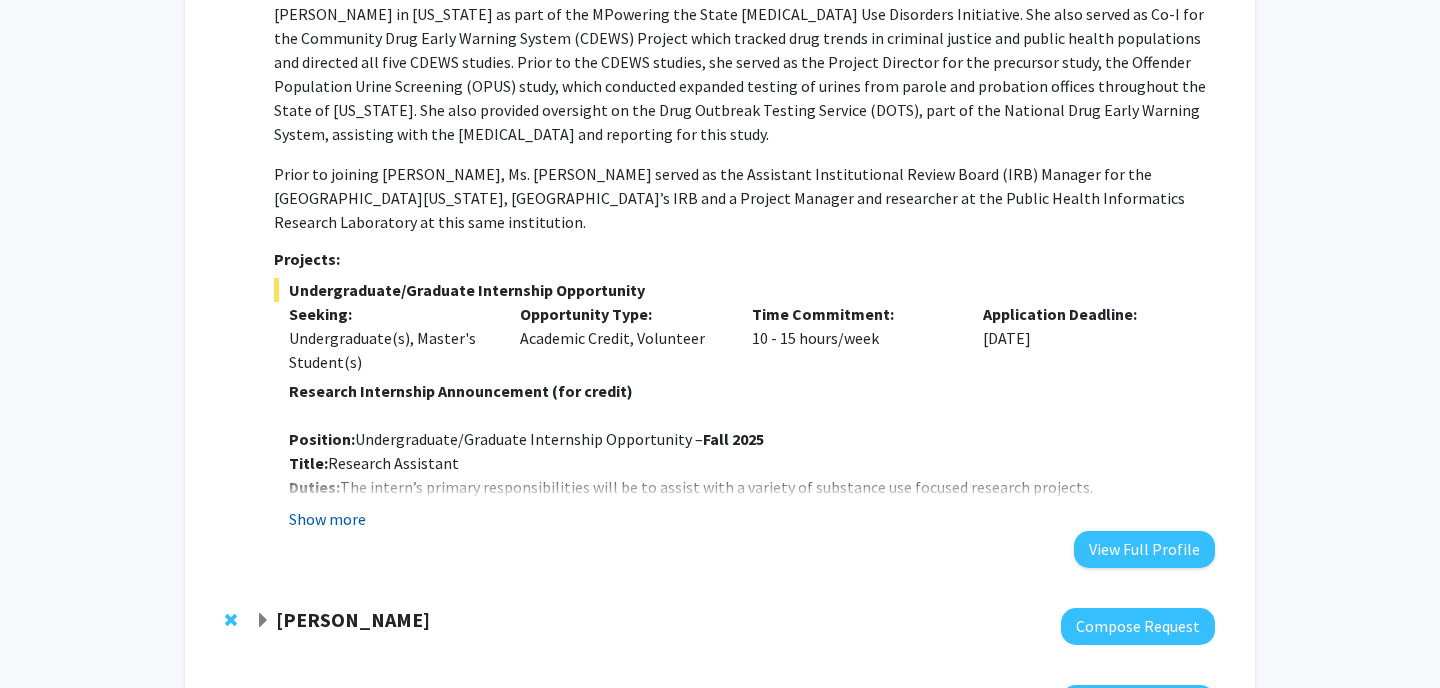 click on "Show more" at bounding box center (327, 519) 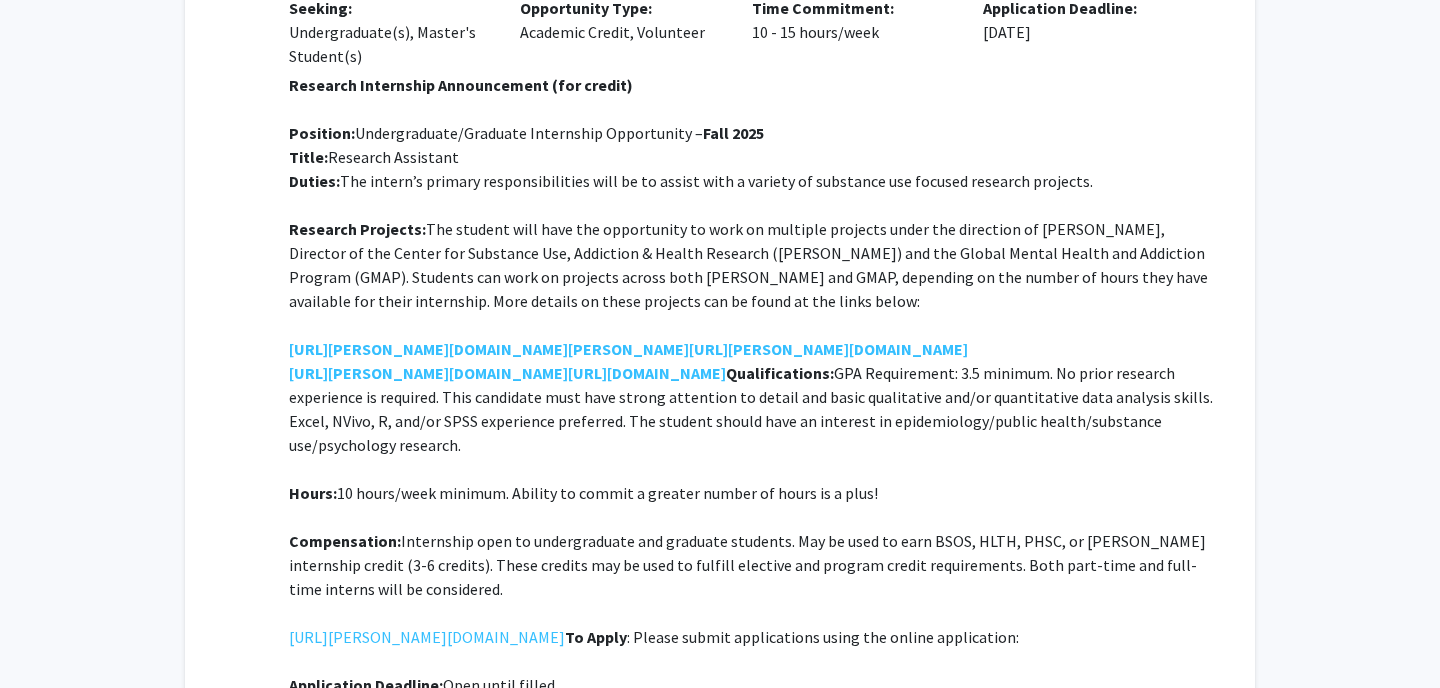 scroll, scrollTop: 1692, scrollLeft: 0, axis: vertical 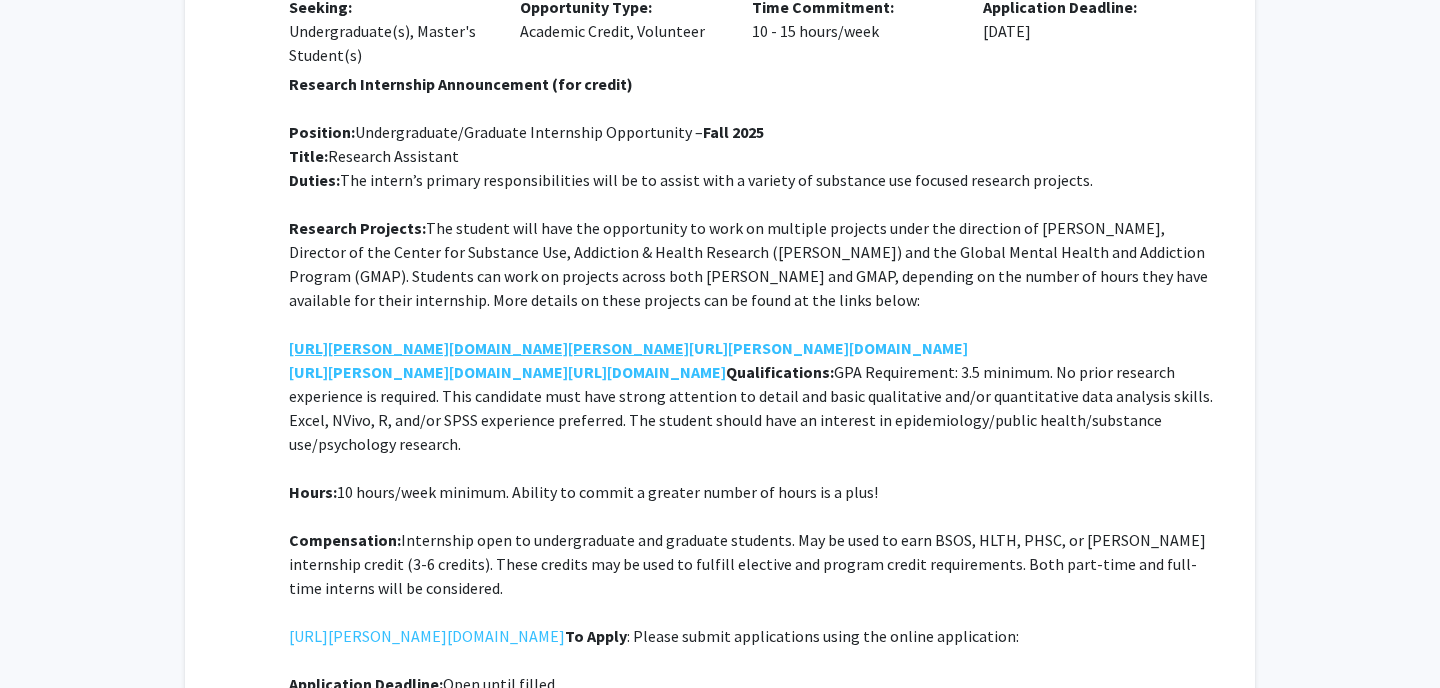 click on "[URL][PERSON_NAME][DOMAIN_NAME][PERSON_NAME]" at bounding box center [489, 348] 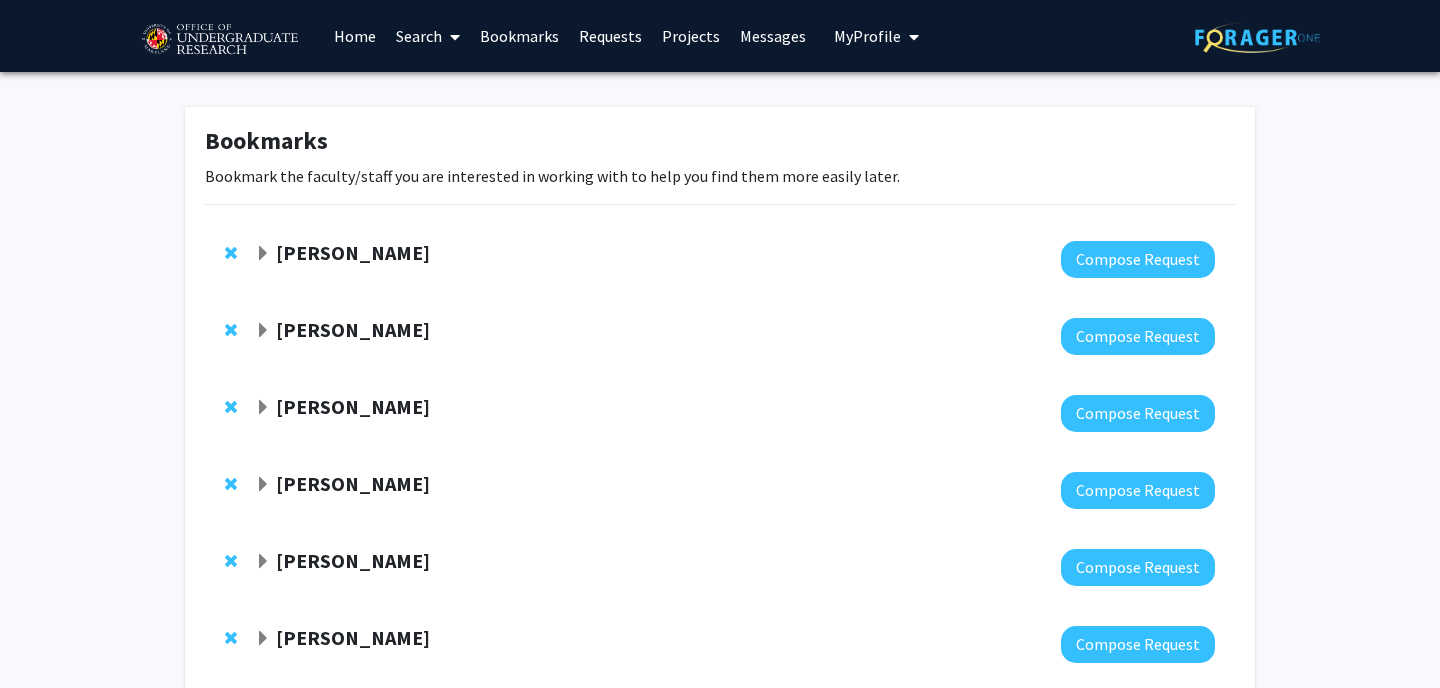 scroll, scrollTop: 0, scrollLeft: 0, axis: both 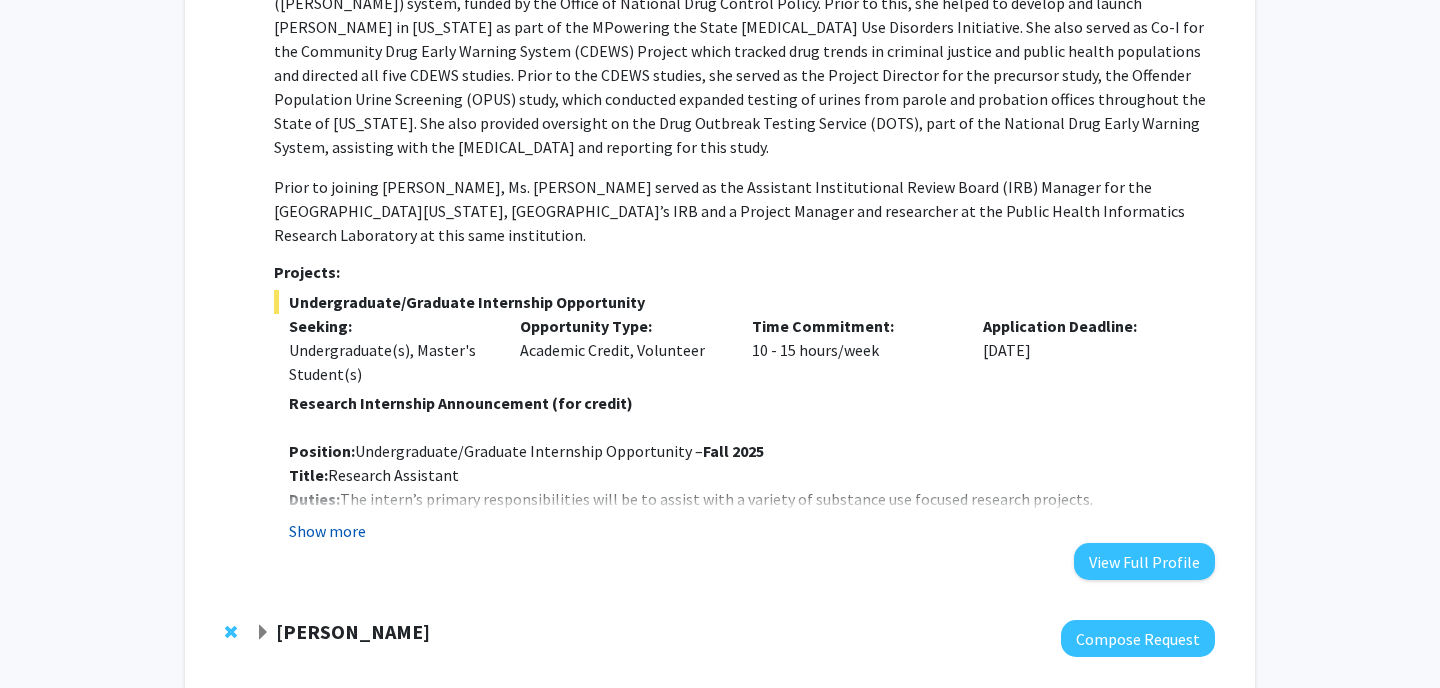 click on "Show more" at bounding box center (327, 531) 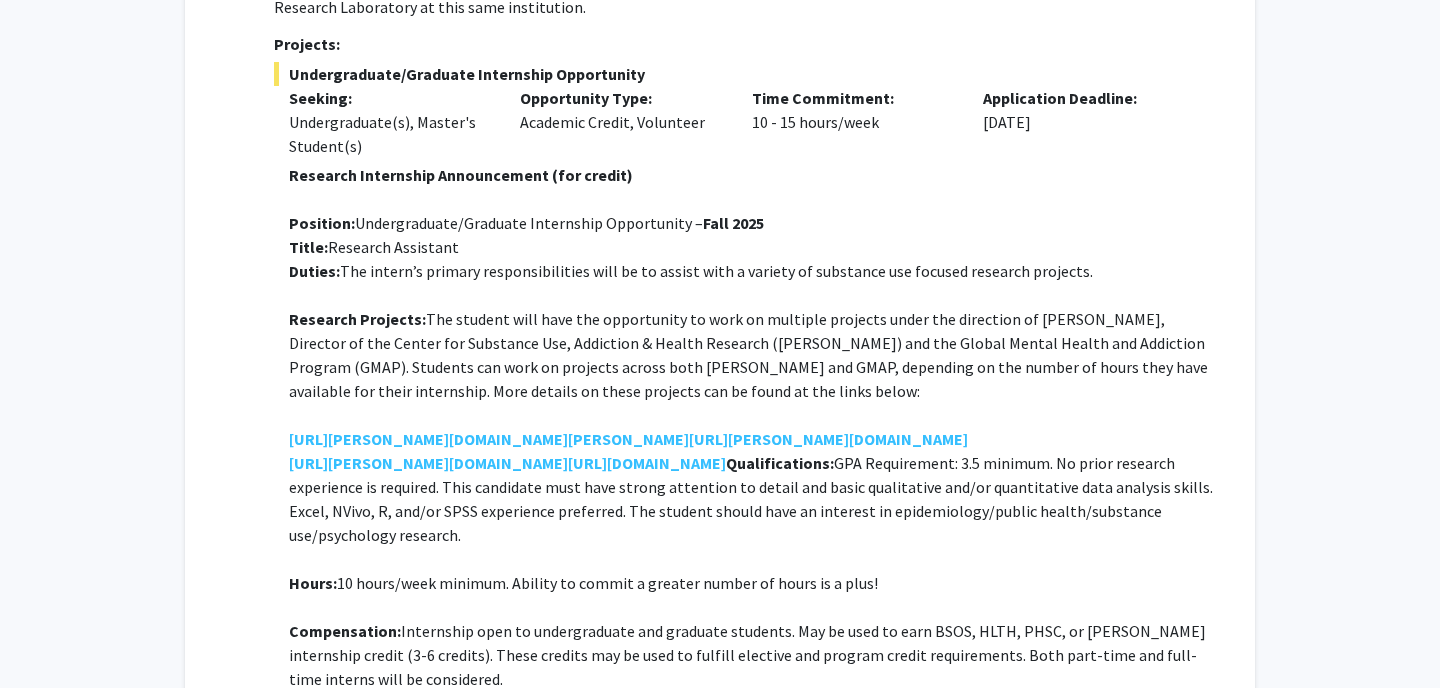 scroll, scrollTop: 820, scrollLeft: 0, axis: vertical 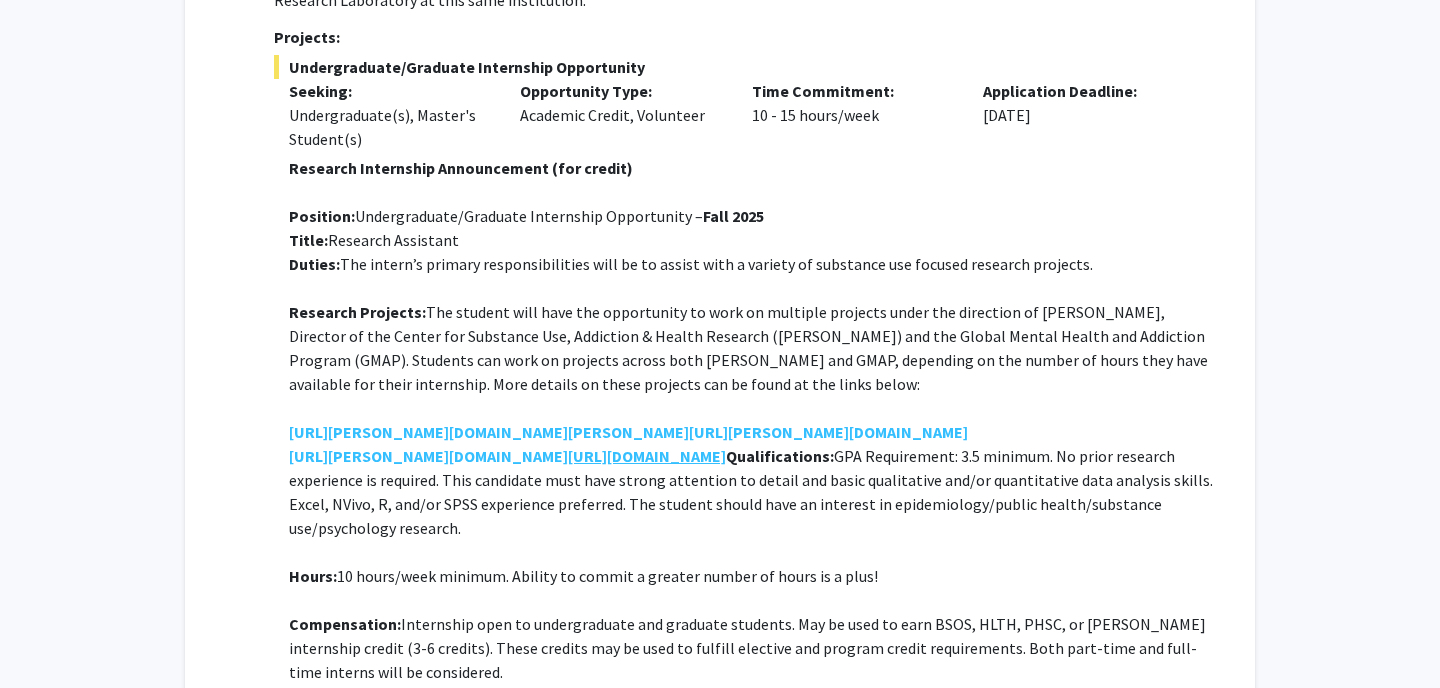click on "[URL][DOMAIN_NAME]" at bounding box center [647, 456] 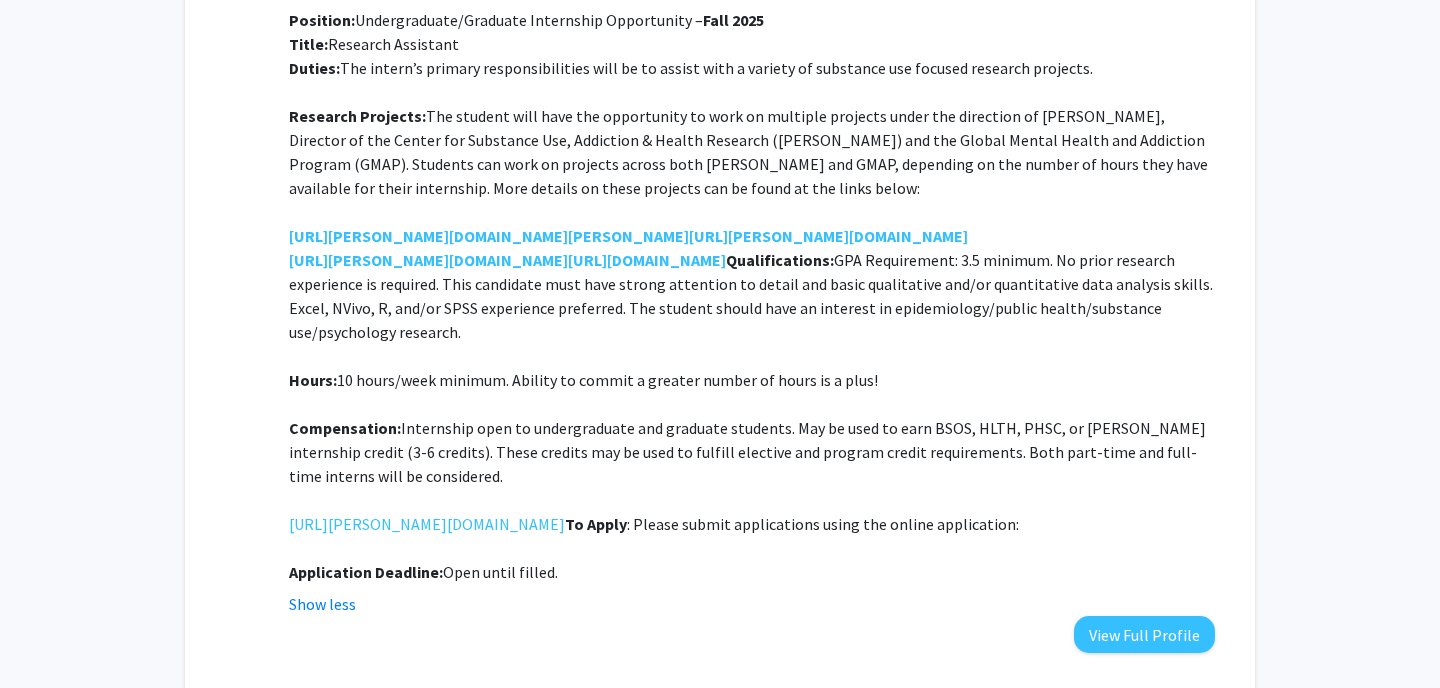 scroll, scrollTop: 1019, scrollLeft: 0, axis: vertical 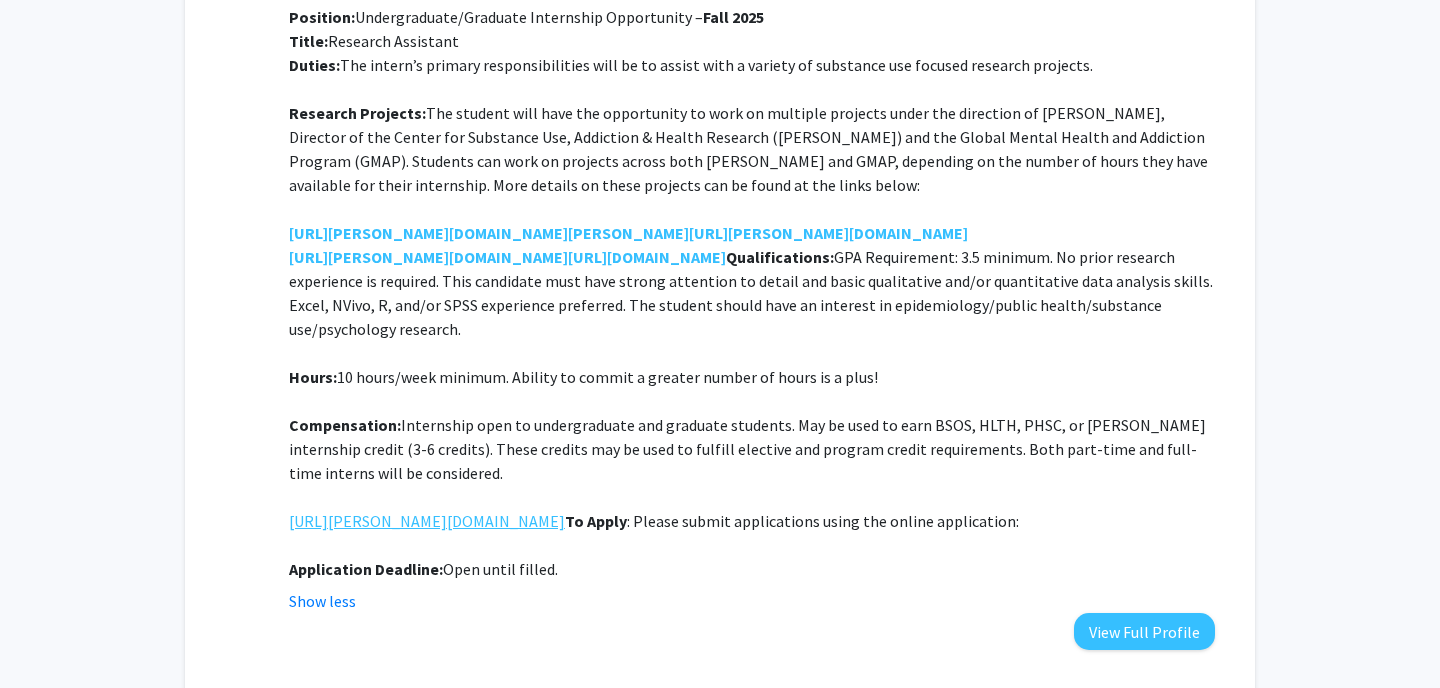 click on "[URL][PERSON_NAME][DOMAIN_NAME]" at bounding box center (427, 521) 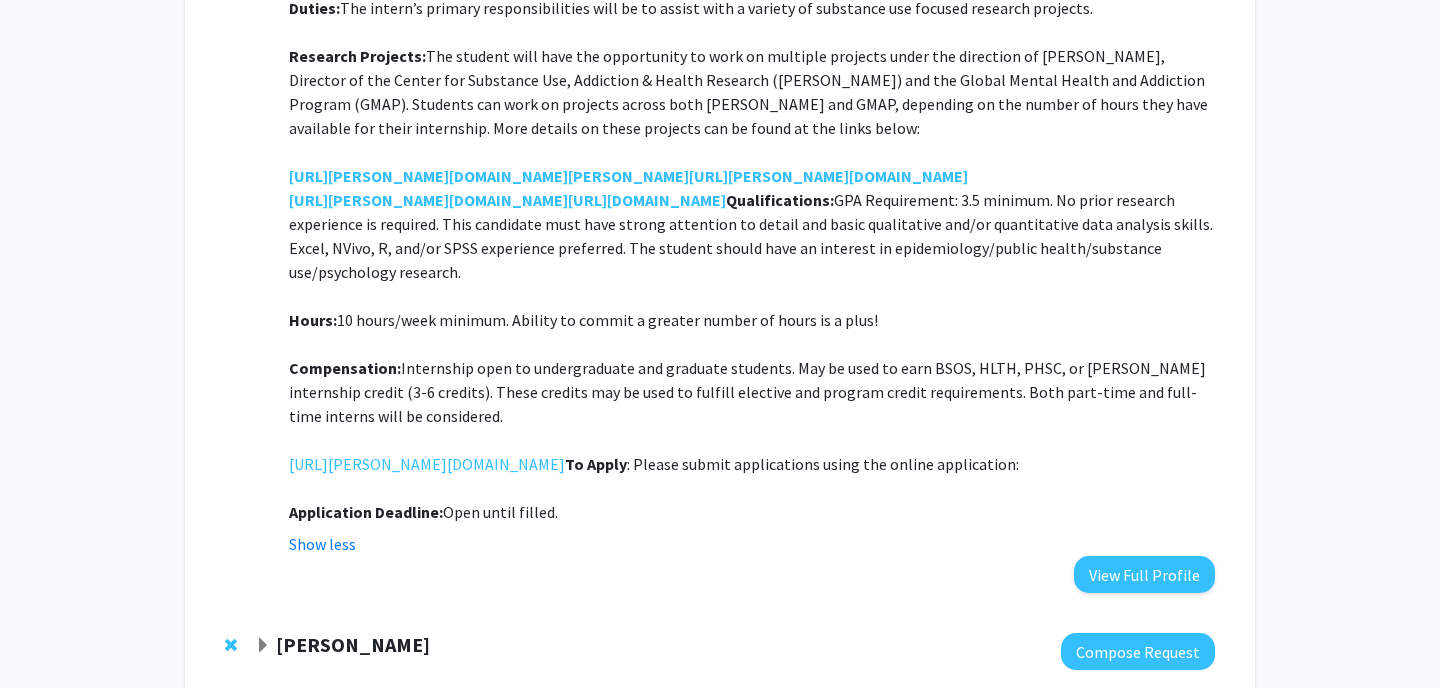 scroll, scrollTop: 1078, scrollLeft: 0, axis: vertical 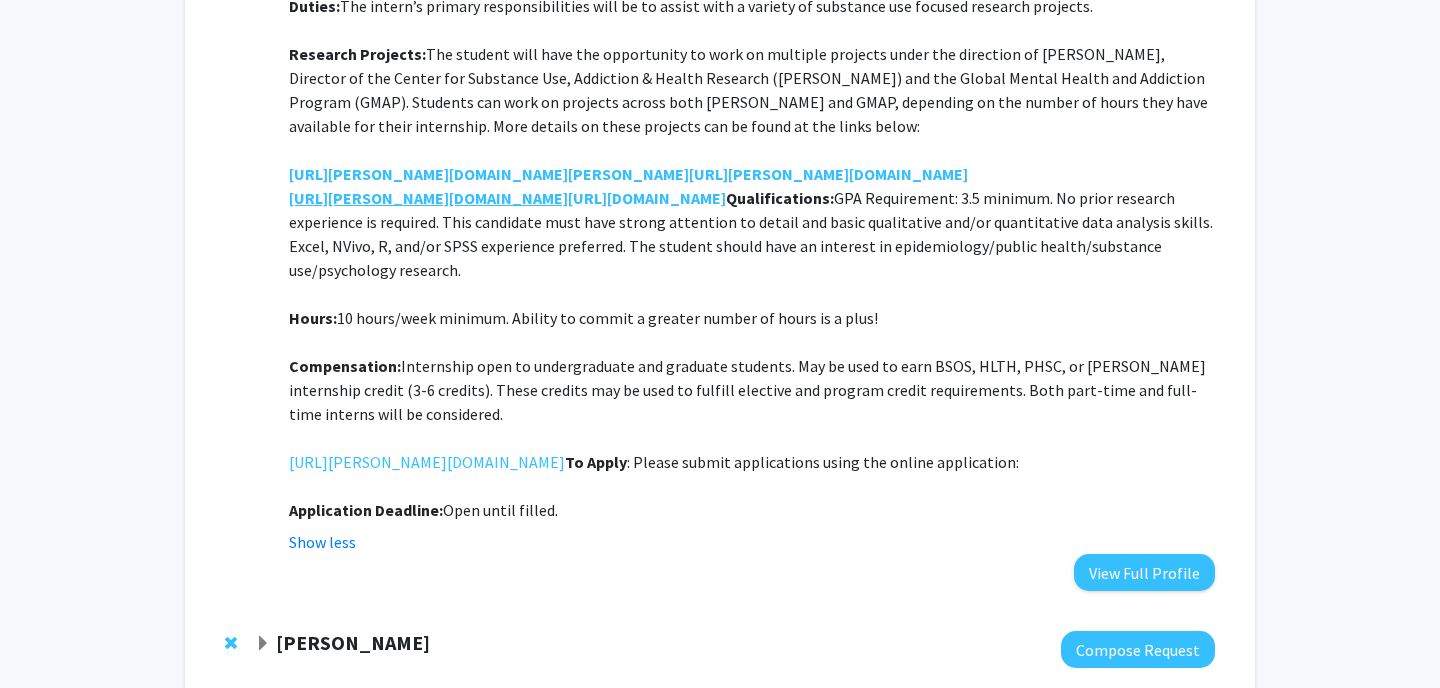 click on "[URL][PERSON_NAME][DOMAIN_NAME]" at bounding box center (428, 198) 